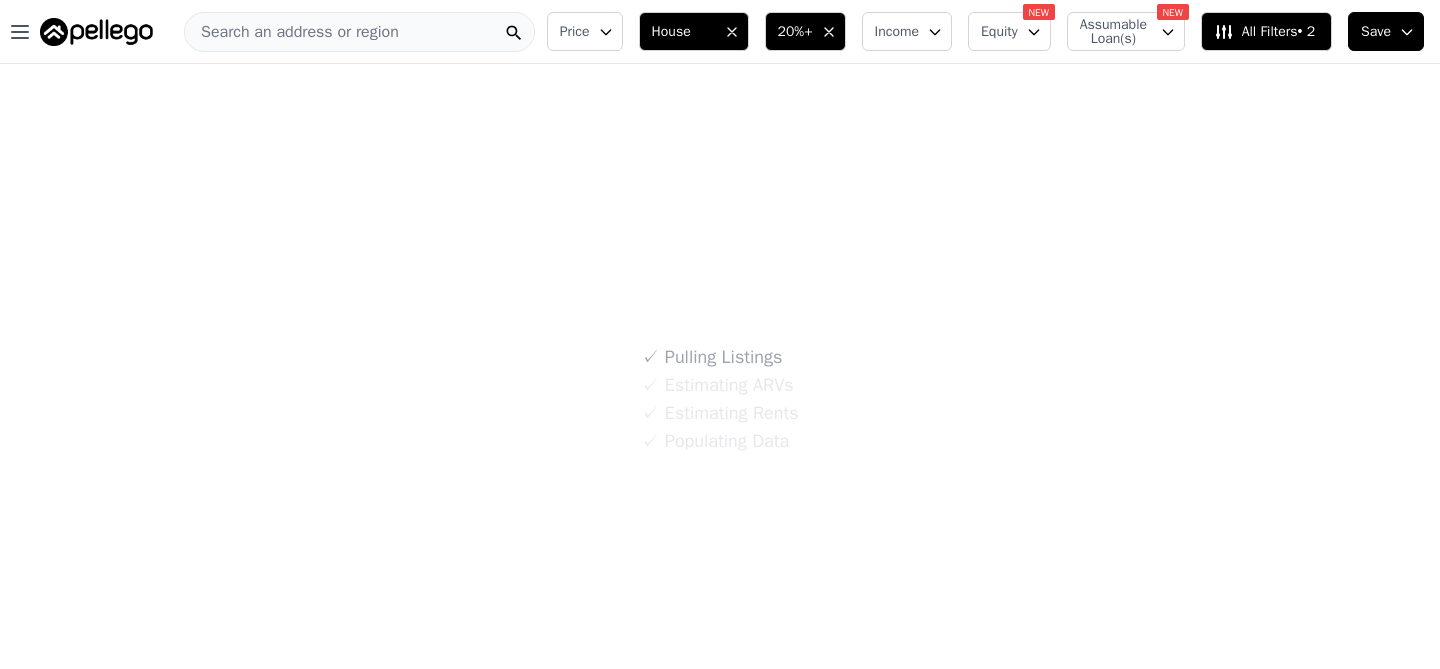 scroll, scrollTop: 0, scrollLeft: 0, axis: both 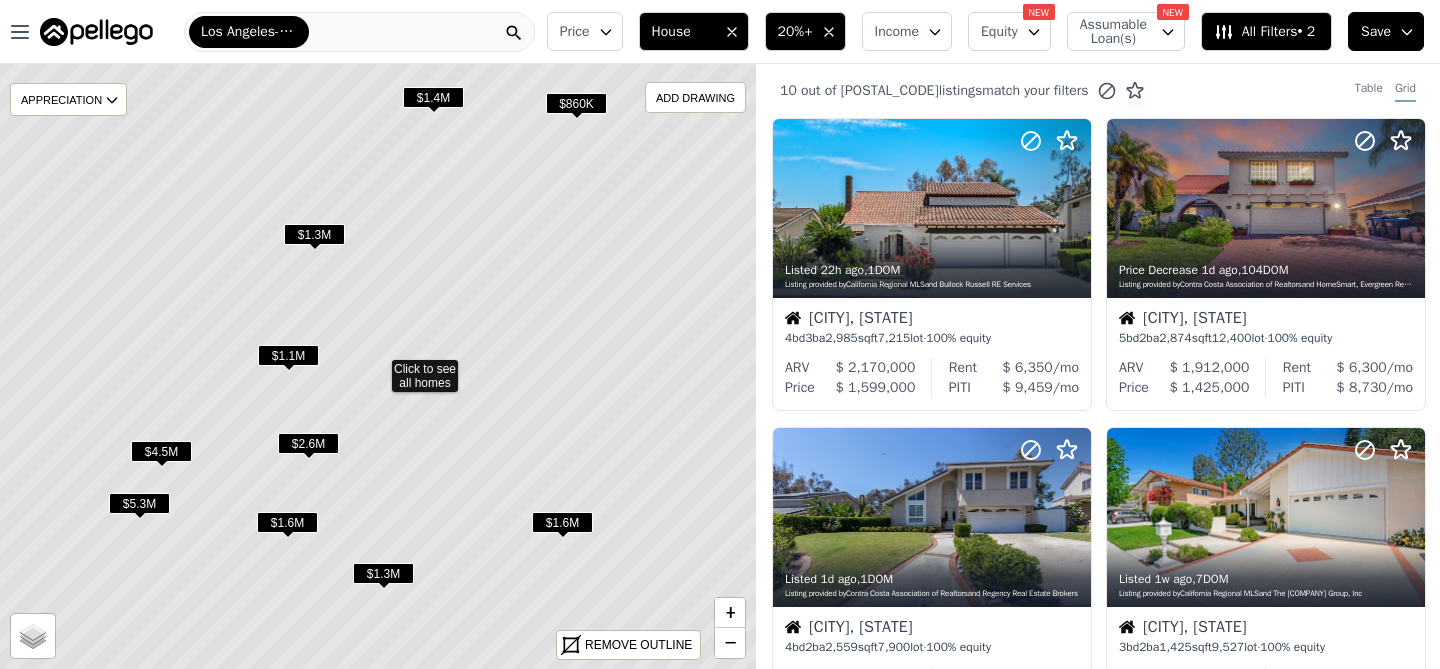 click 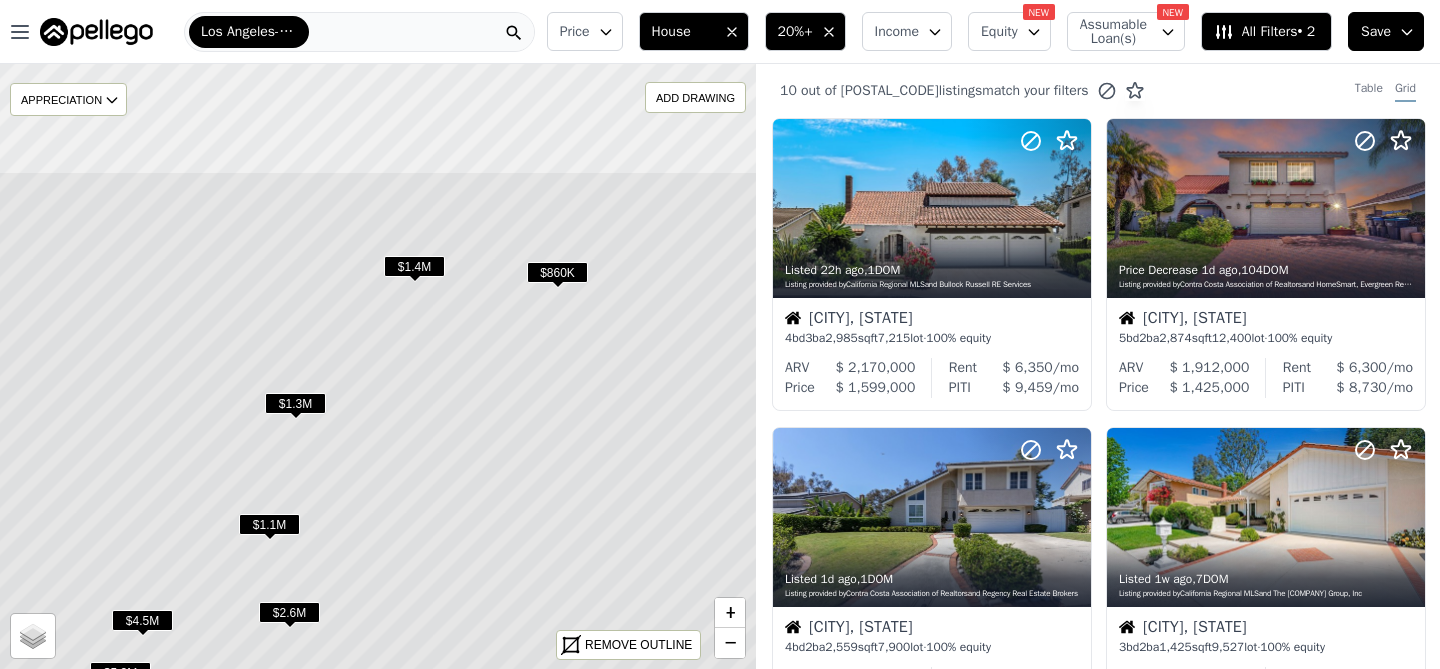 drag, startPoint x: 470, startPoint y: 203, endPoint x: 442, endPoint y: 445, distance: 243.61446 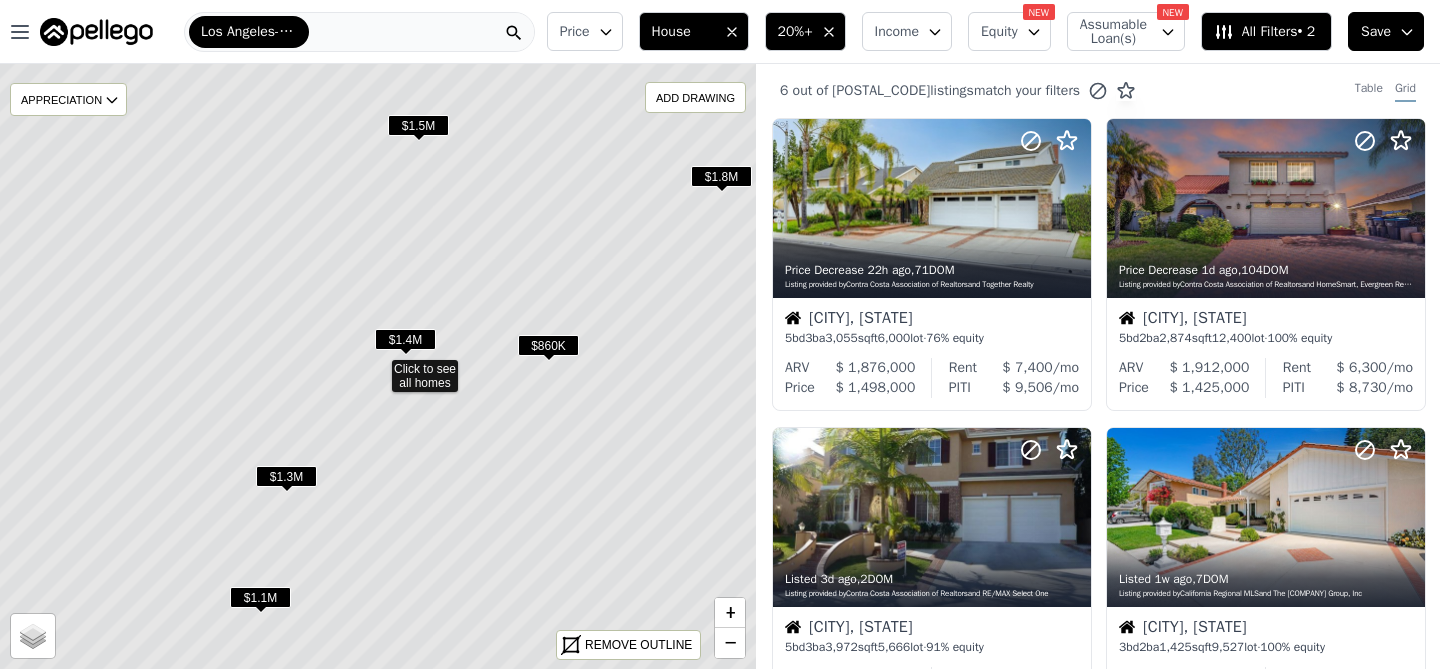 click on "$1.5M" at bounding box center (418, 125) 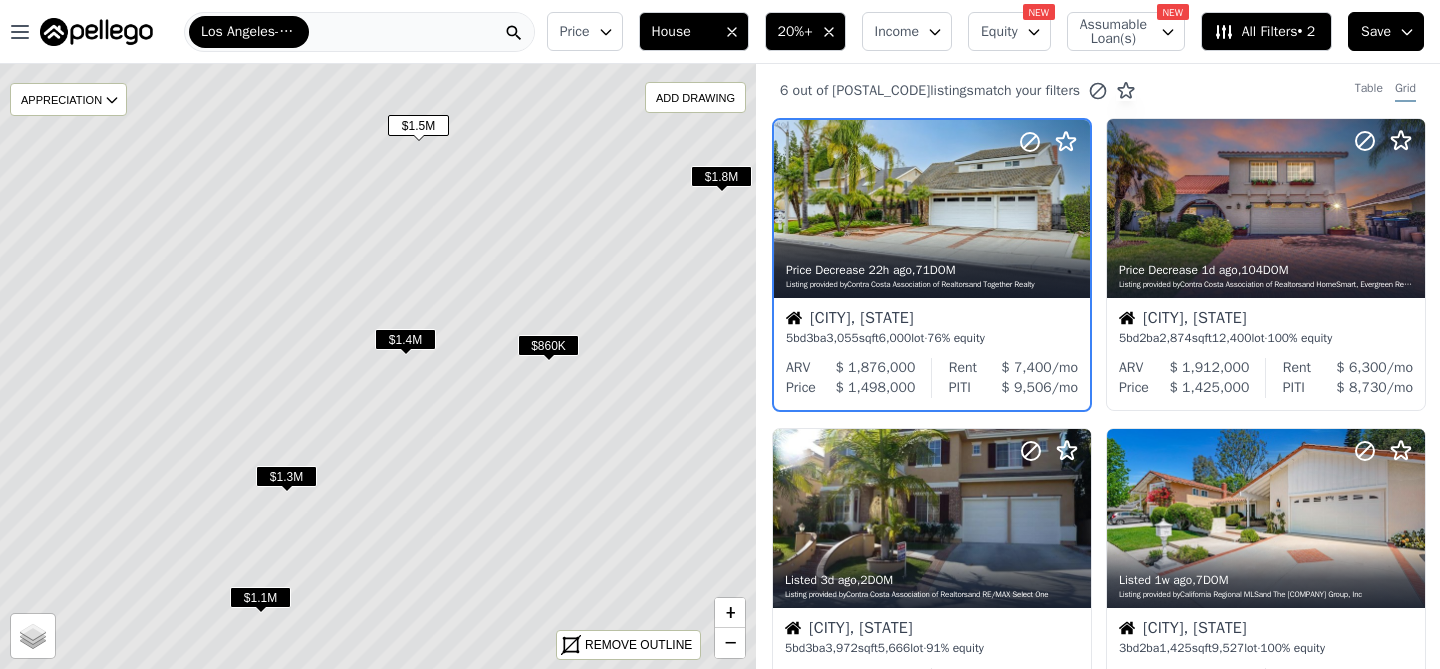 click on "$1.4M" at bounding box center (405, 339) 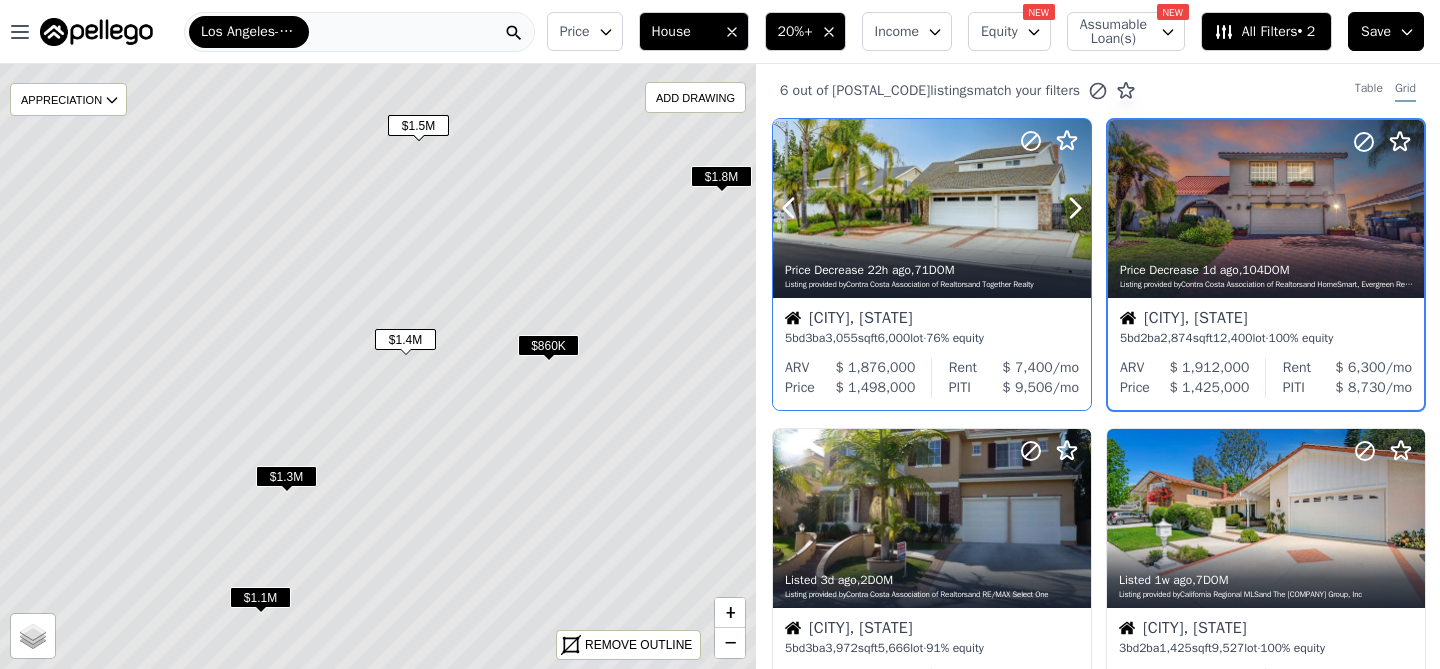 click at bounding box center (932, 208) 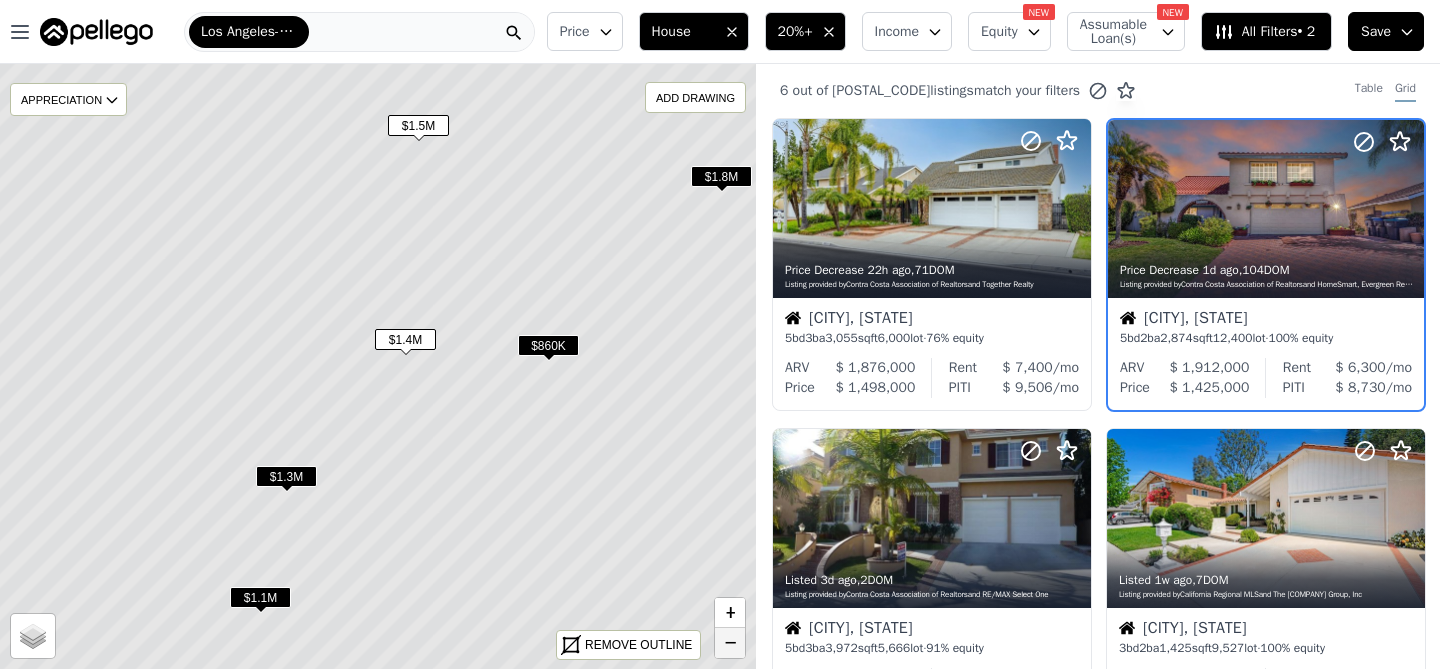 click on "−" at bounding box center (730, 643) 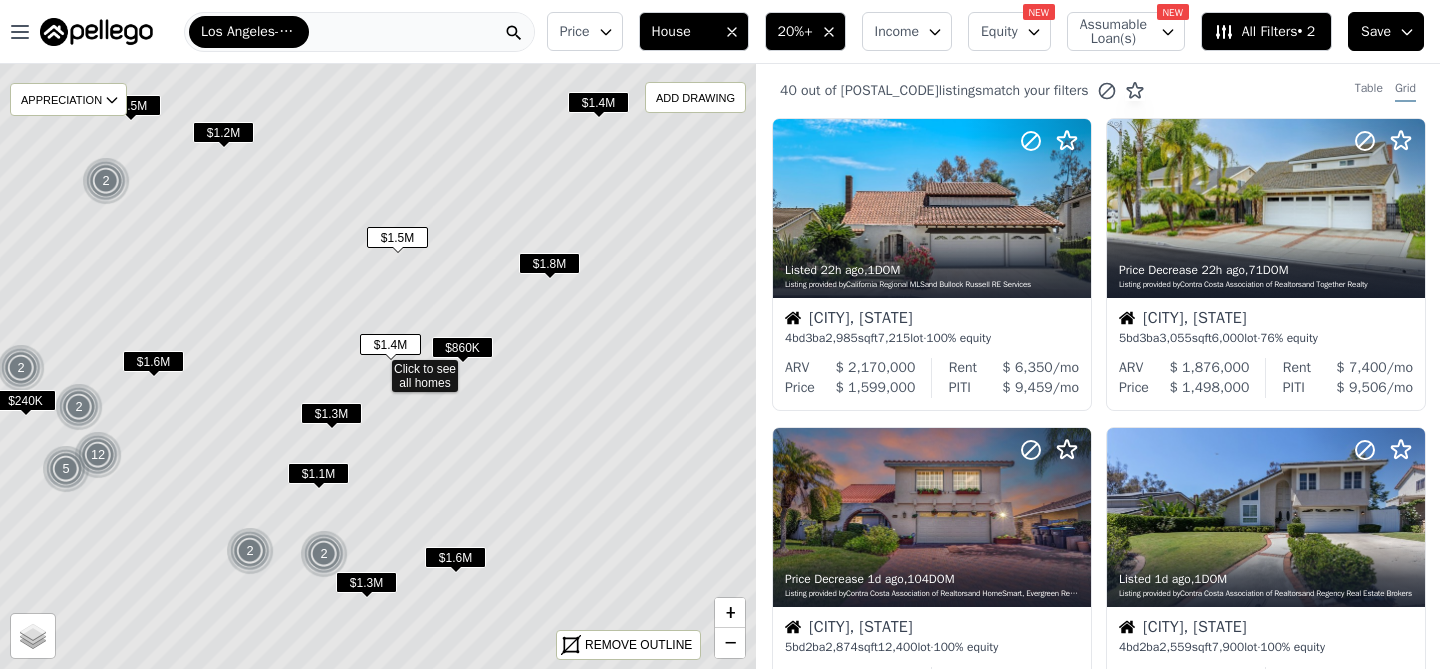 click on "$1.3M" at bounding box center (331, 413) 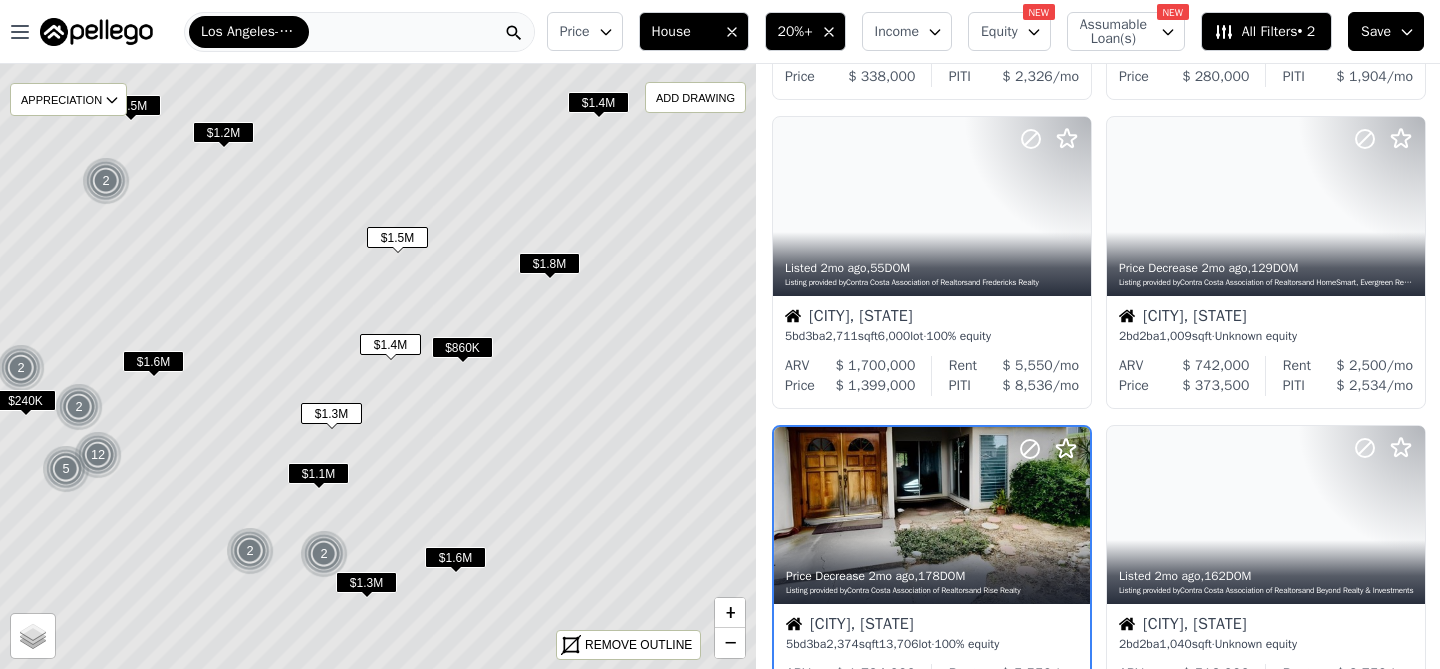 scroll, scrollTop: 1102, scrollLeft: 0, axis: vertical 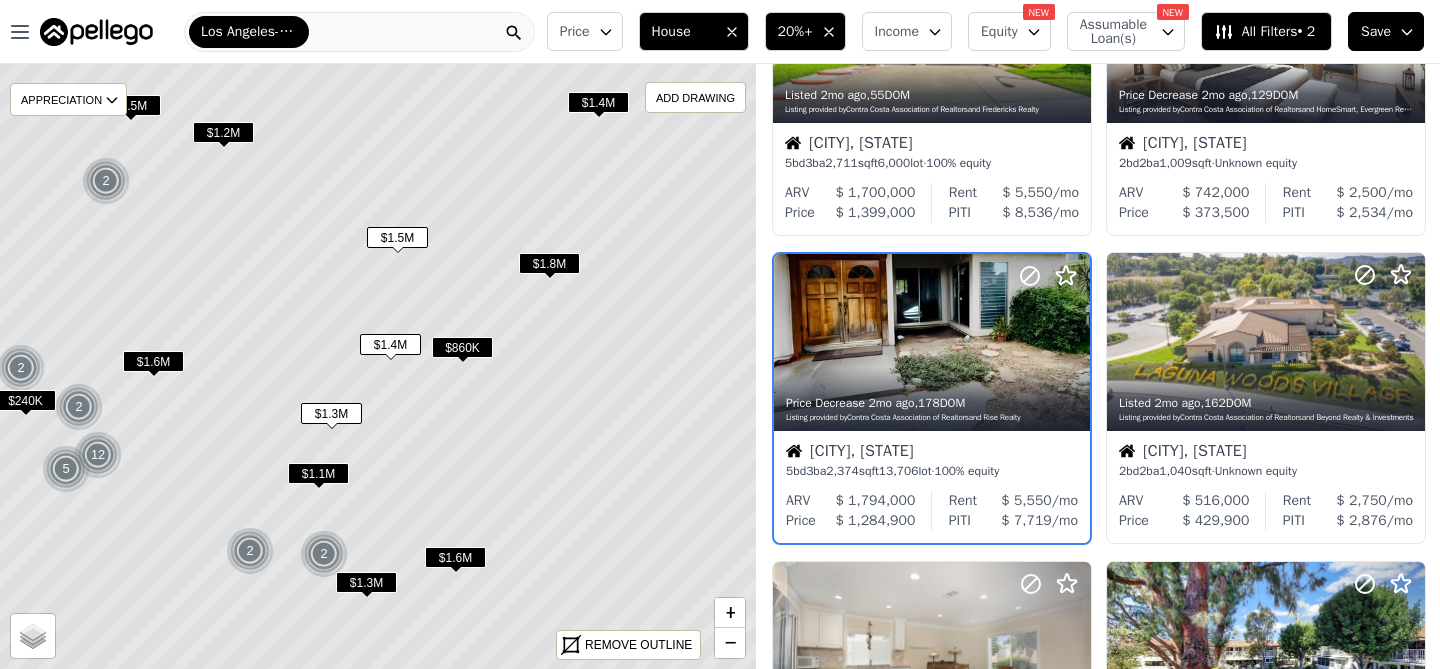 click on "$1.3M" at bounding box center [366, 582] 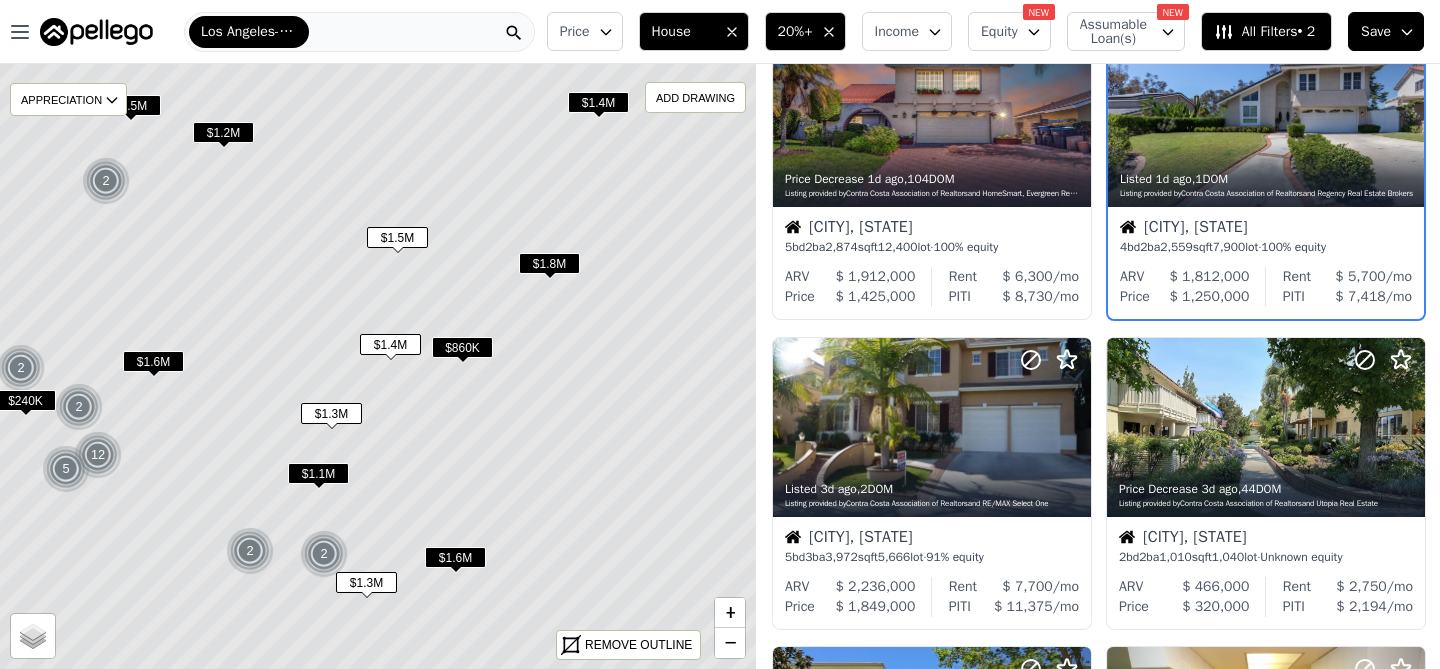 scroll, scrollTop: 175, scrollLeft: 0, axis: vertical 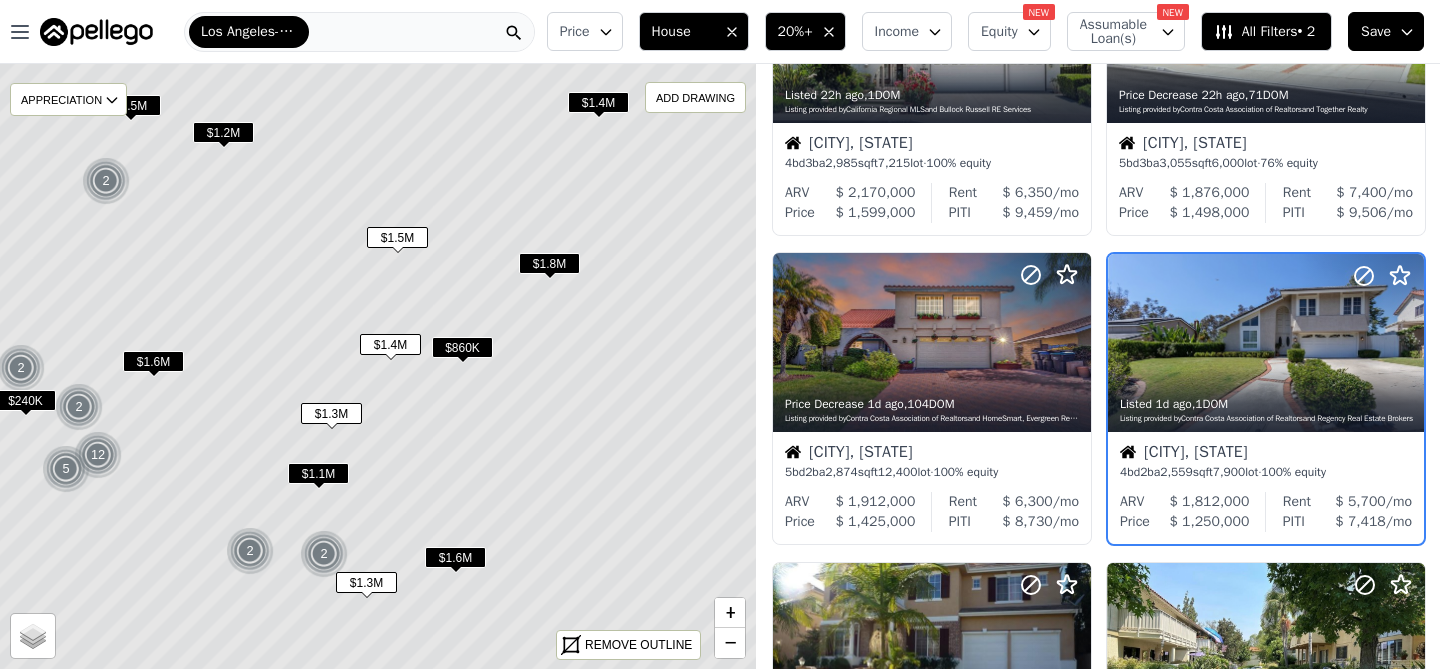 click at bounding box center (324, 554) 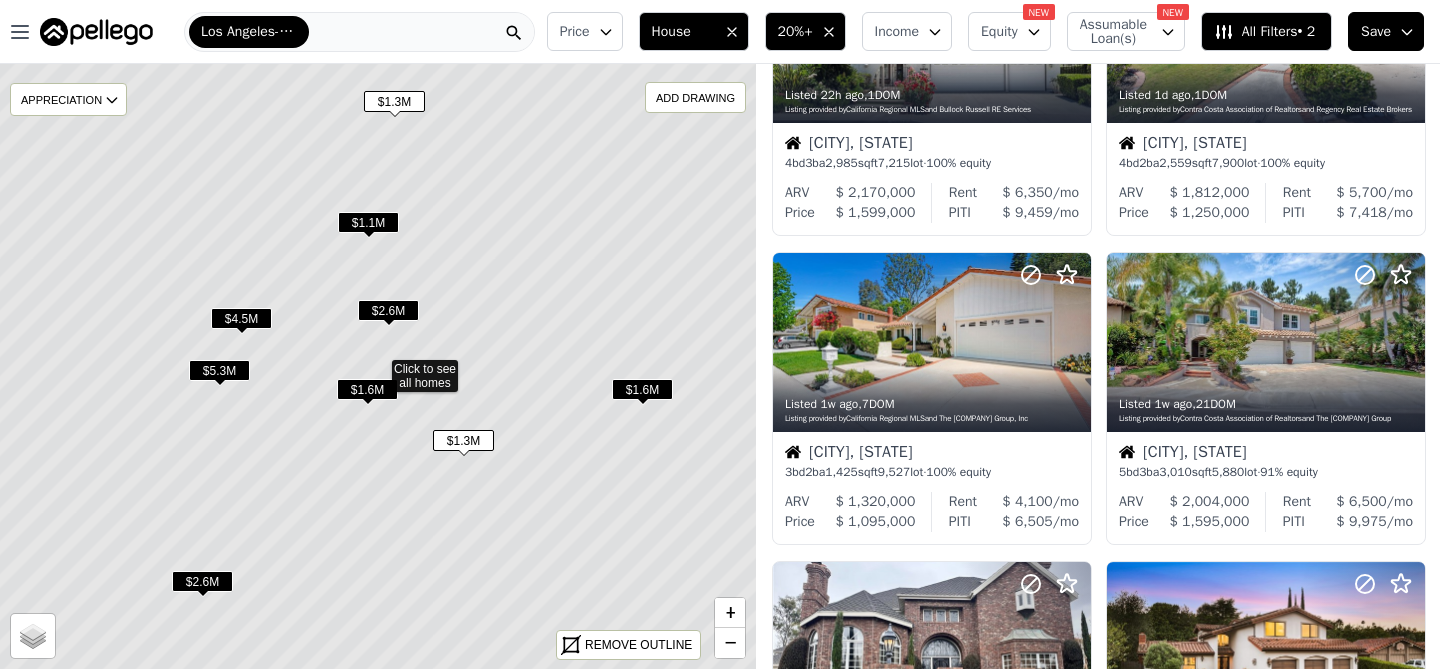 click on "$1.6M" at bounding box center (367, 389) 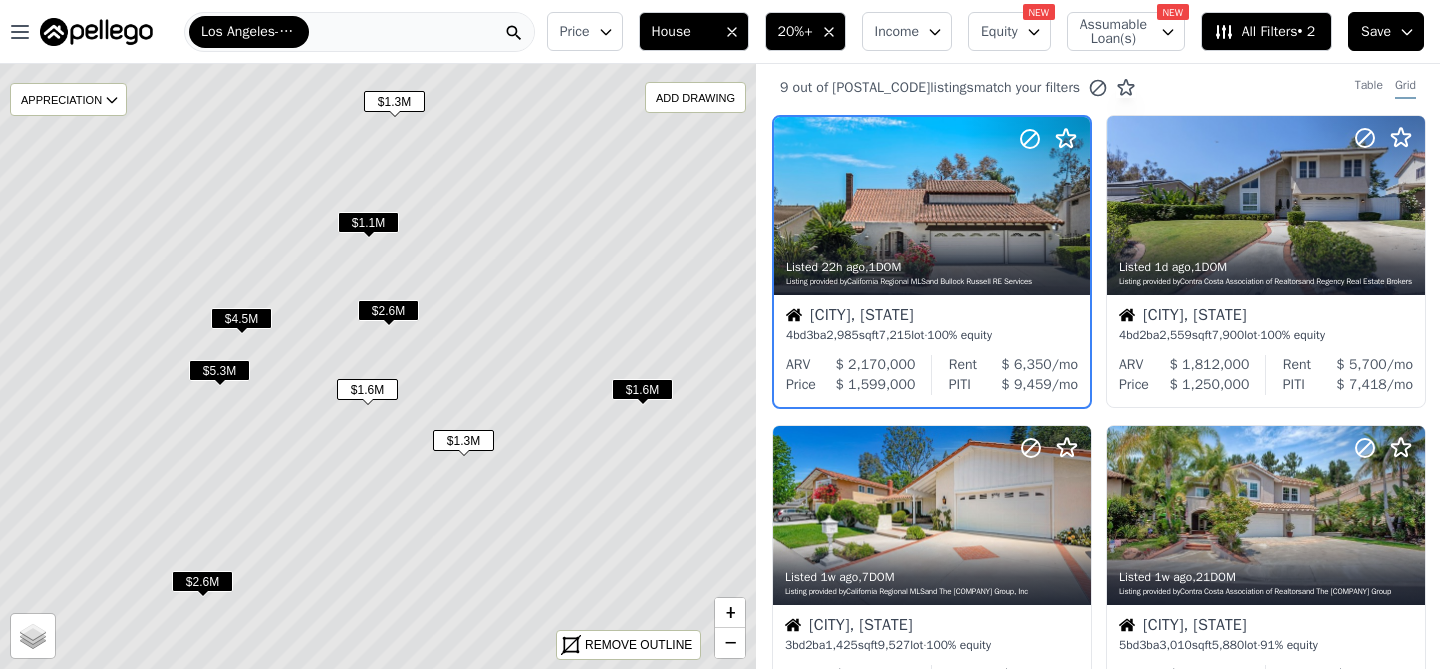scroll, scrollTop: 0, scrollLeft: 0, axis: both 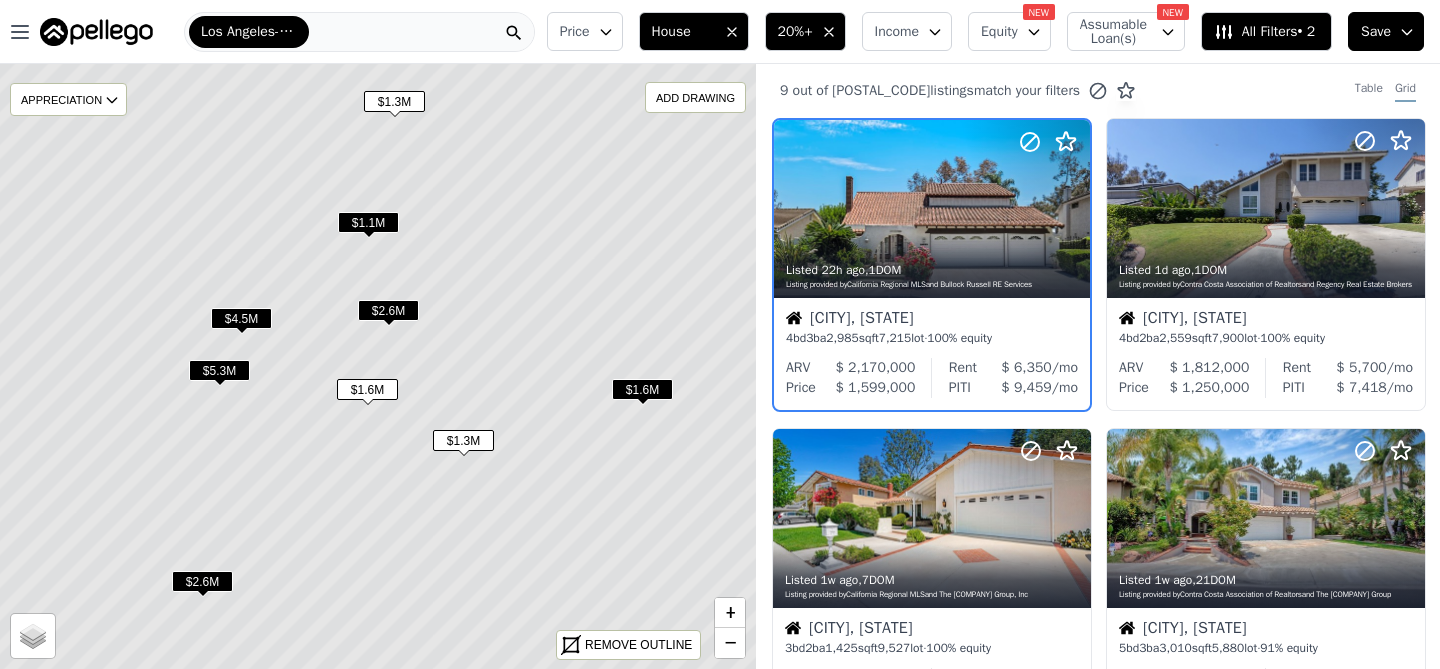 click on "$1.3M" at bounding box center [463, 440] 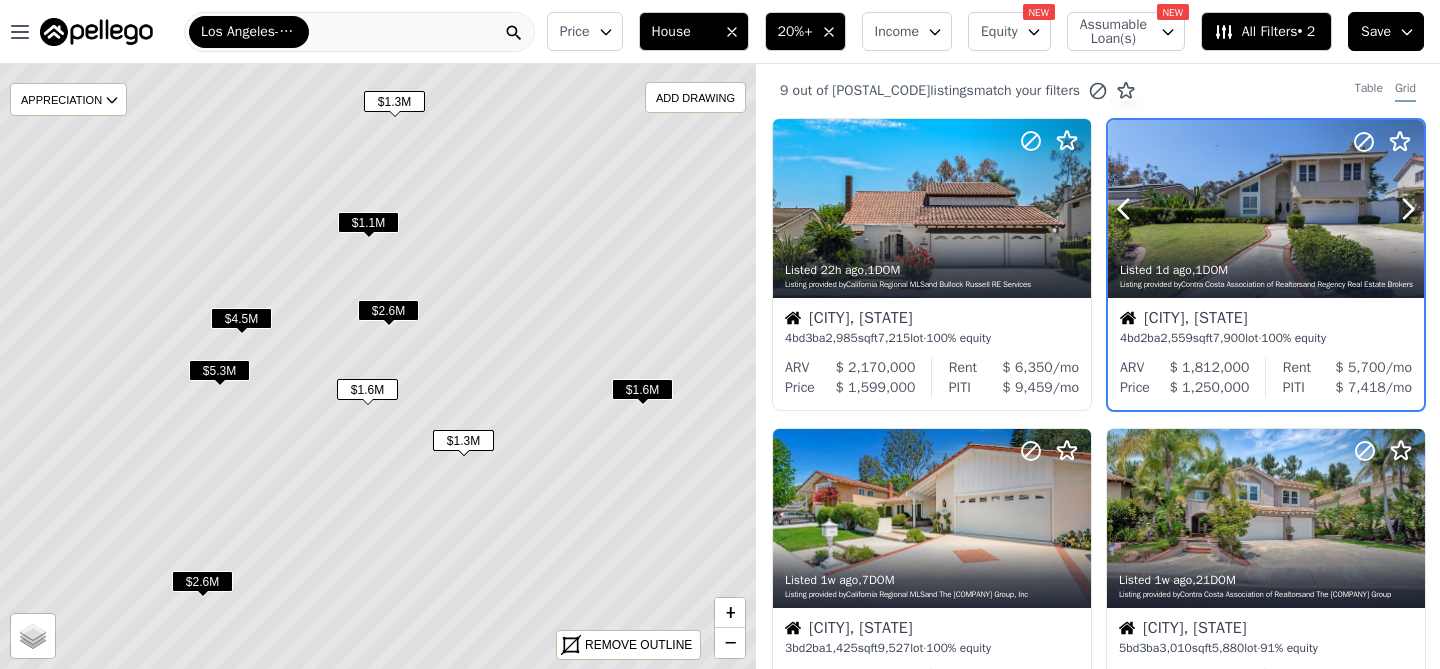 click 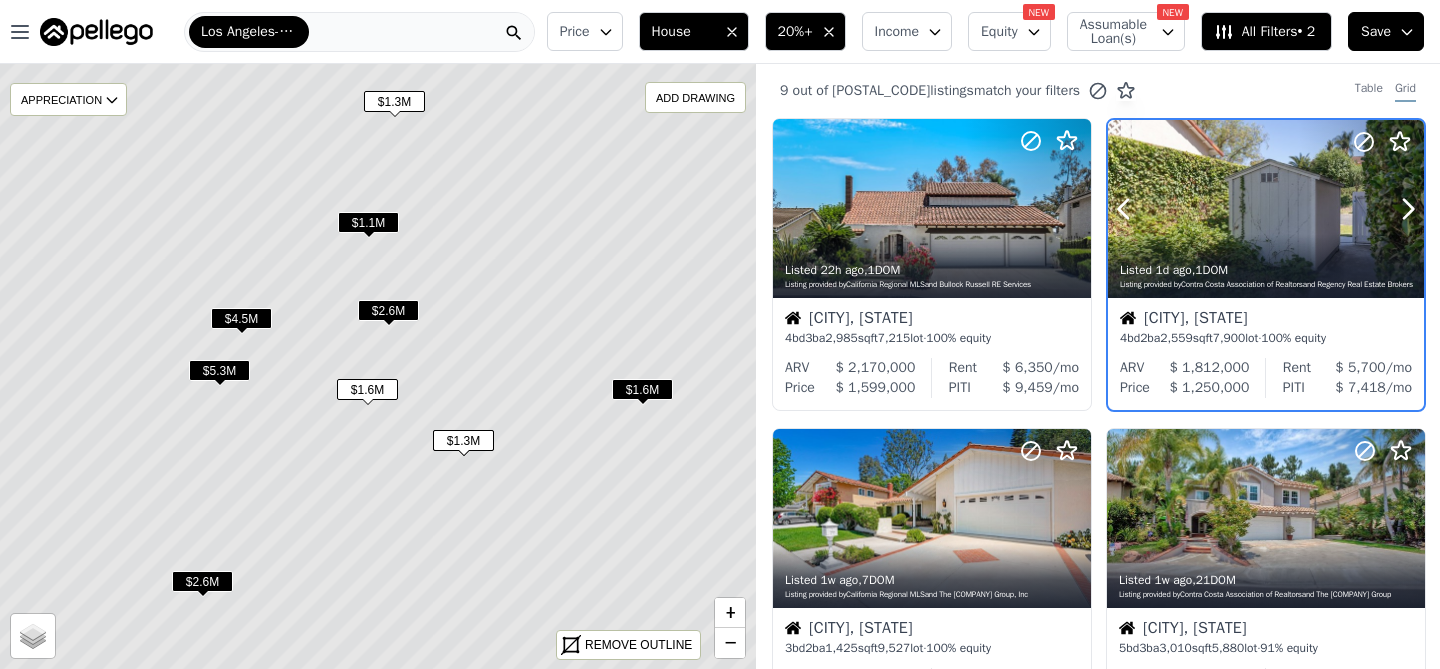 click at bounding box center (1360, 184) 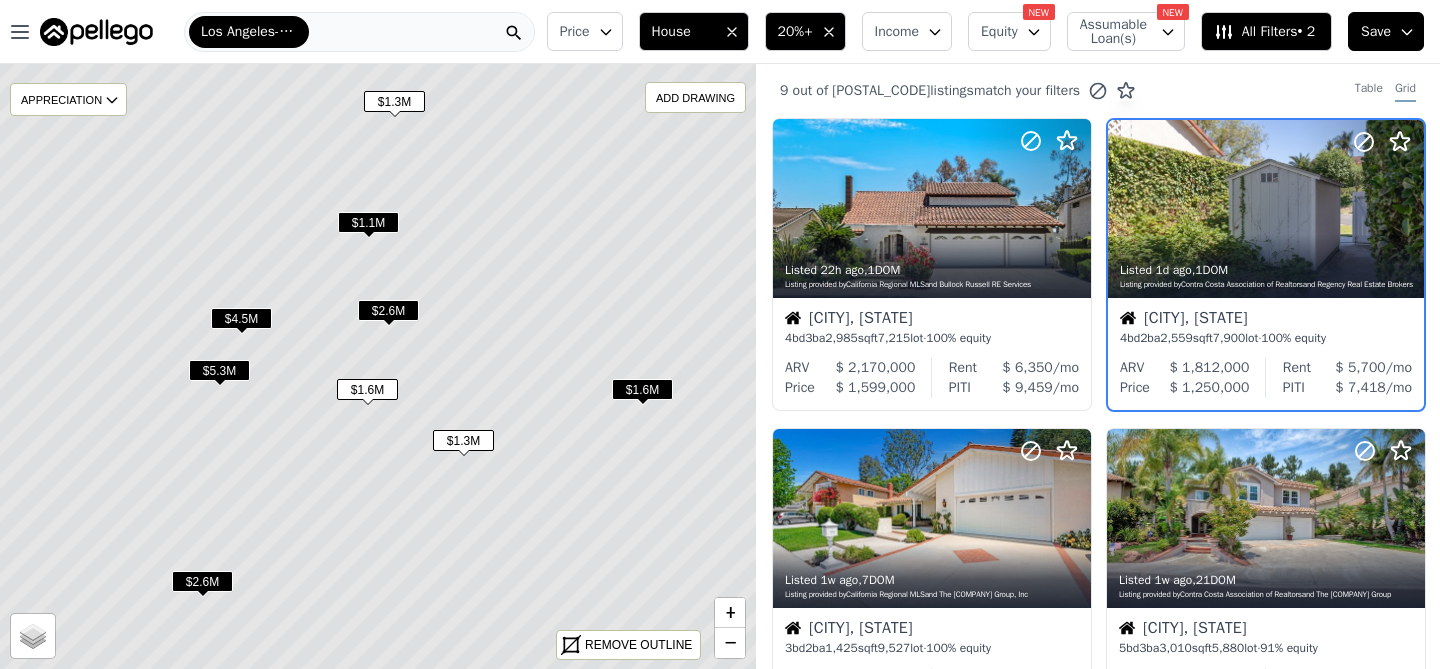 click on "$1.1M" at bounding box center (368, 222) 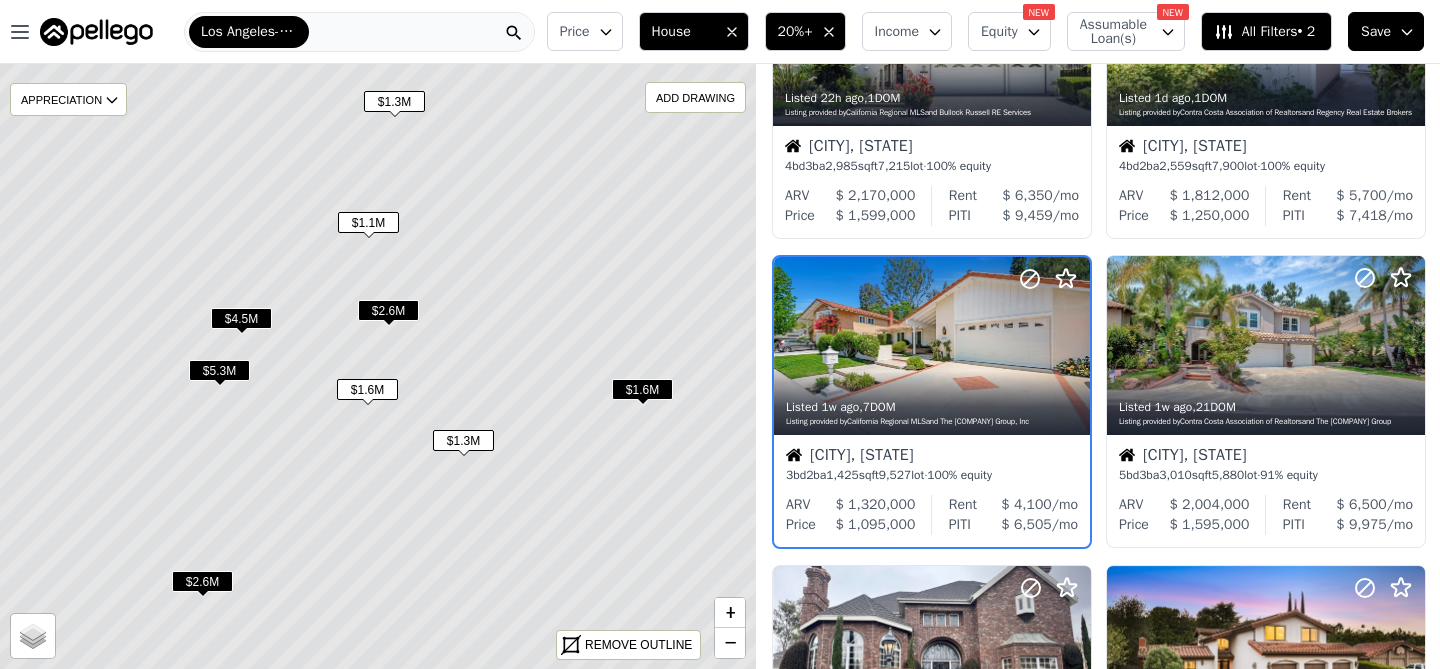scroll, scrollTop: 175, scrollLeft: 0, axis: vertical 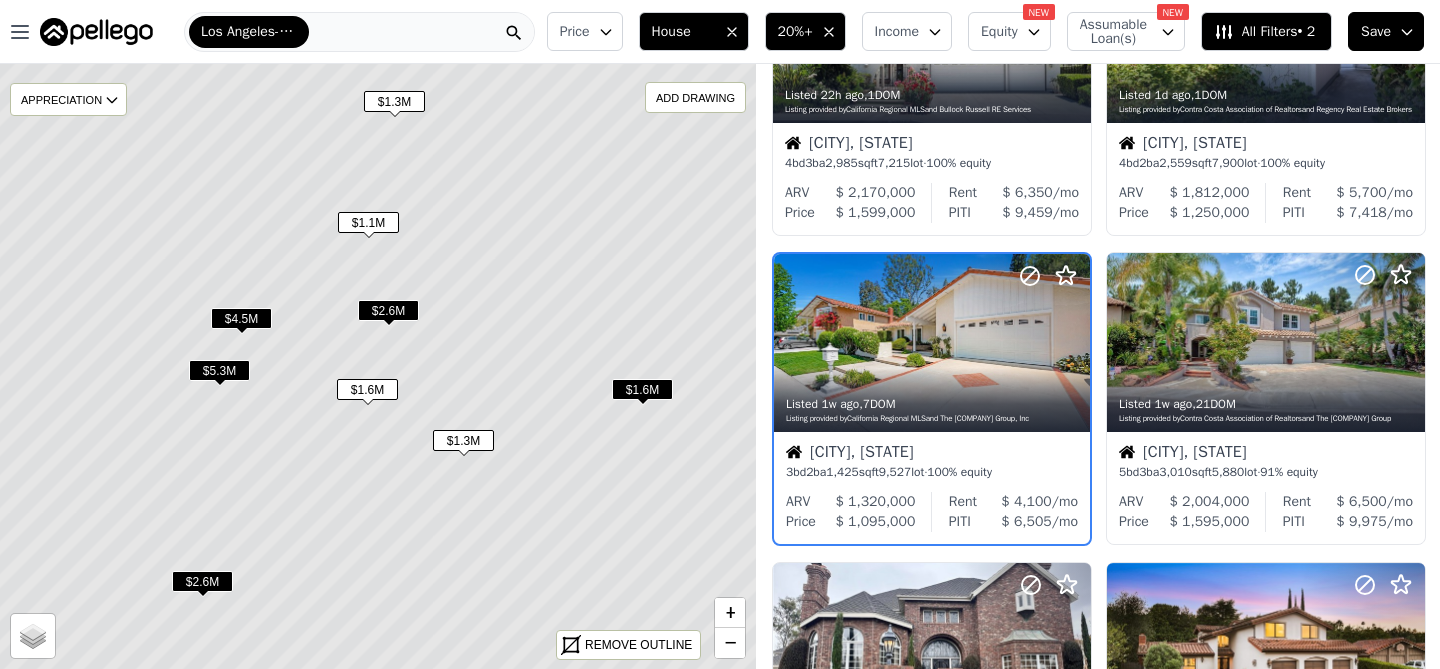 click on "Price" at bounding box center (575, 32) 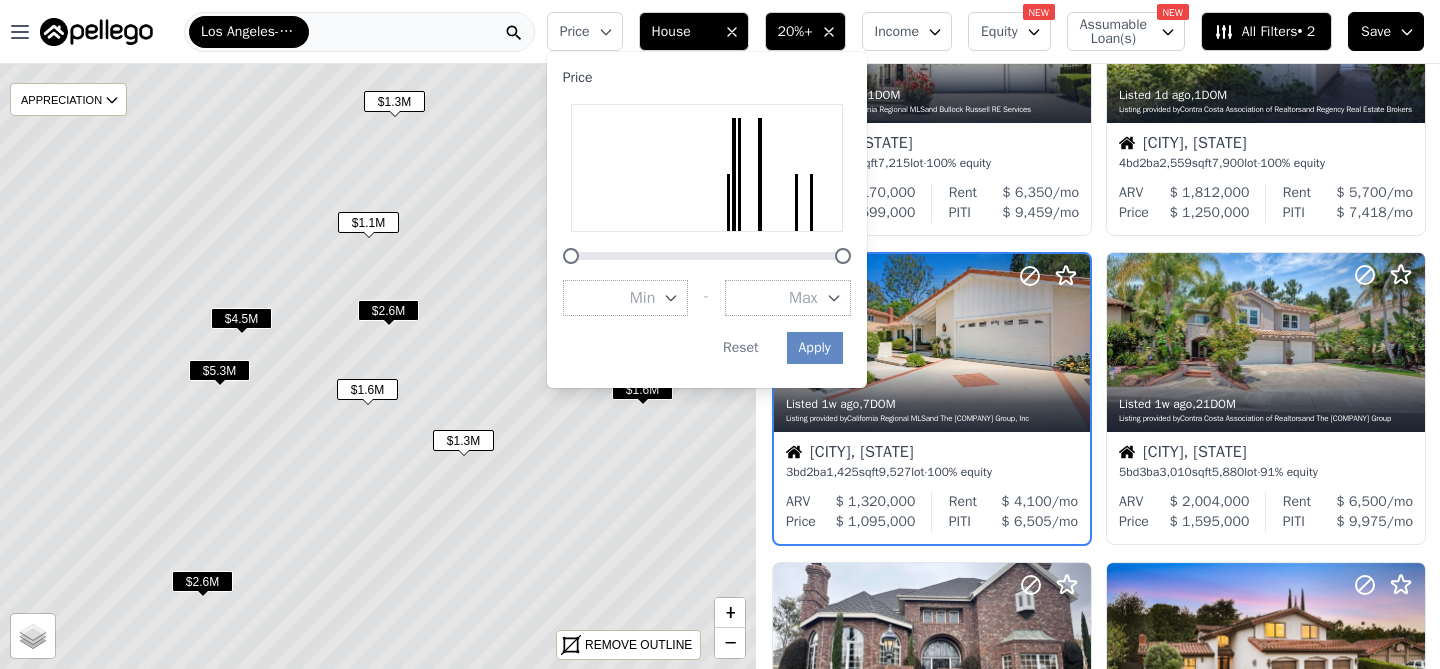 click on "Max" at bounding box center [803, 298] 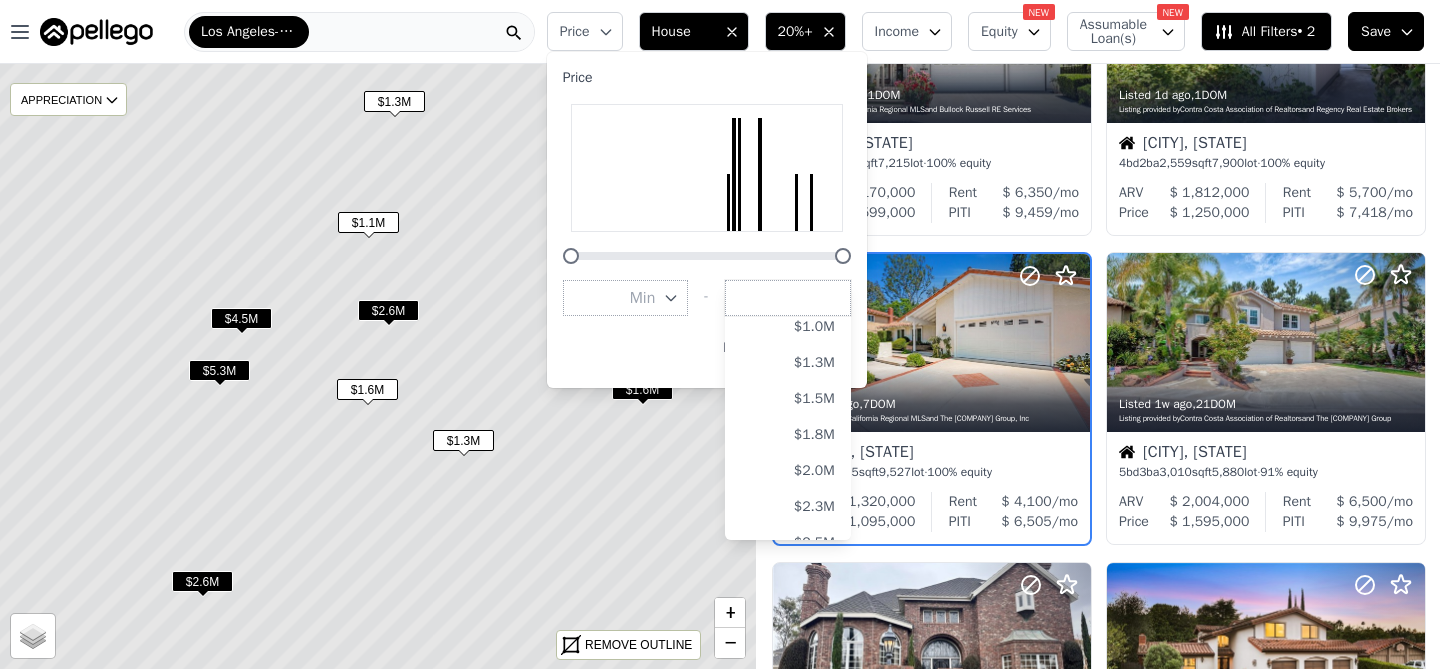 scroll, scrollTop: 369, scrollLeft: 0, axis: vertical 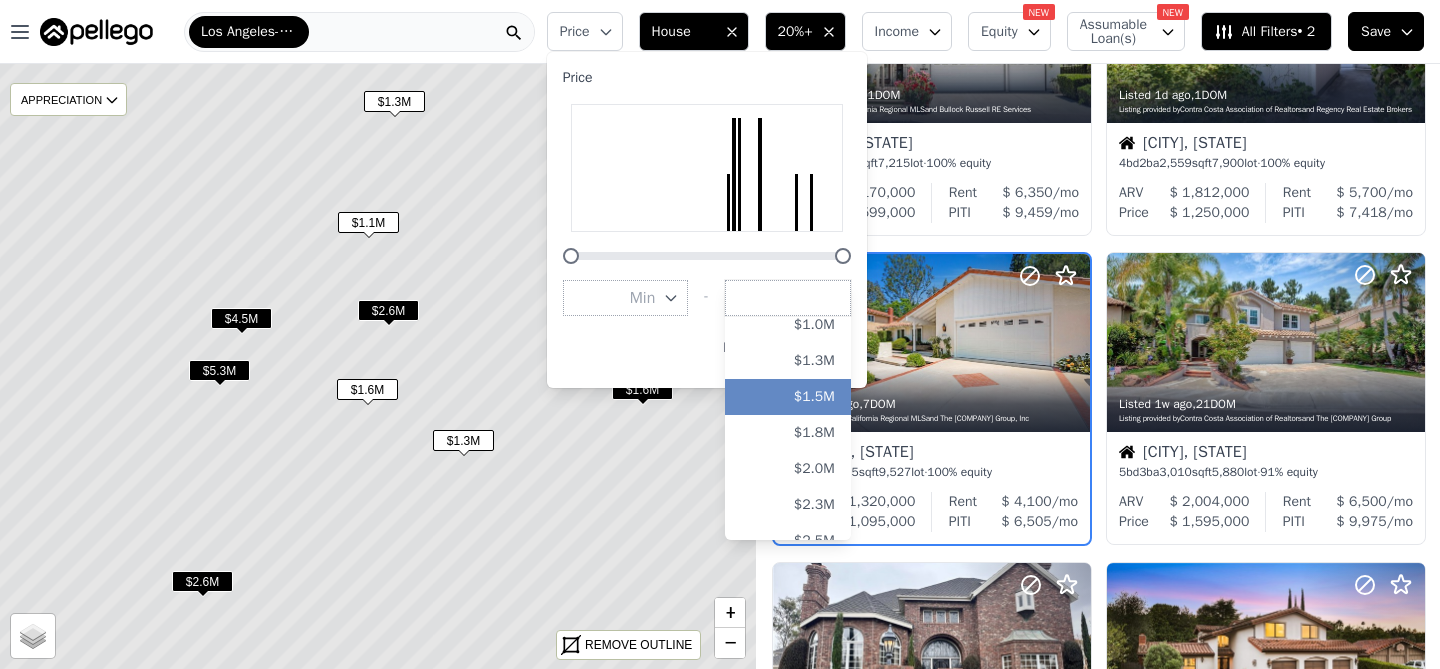 click on "$1.5M" at bounding box center [788, 397] 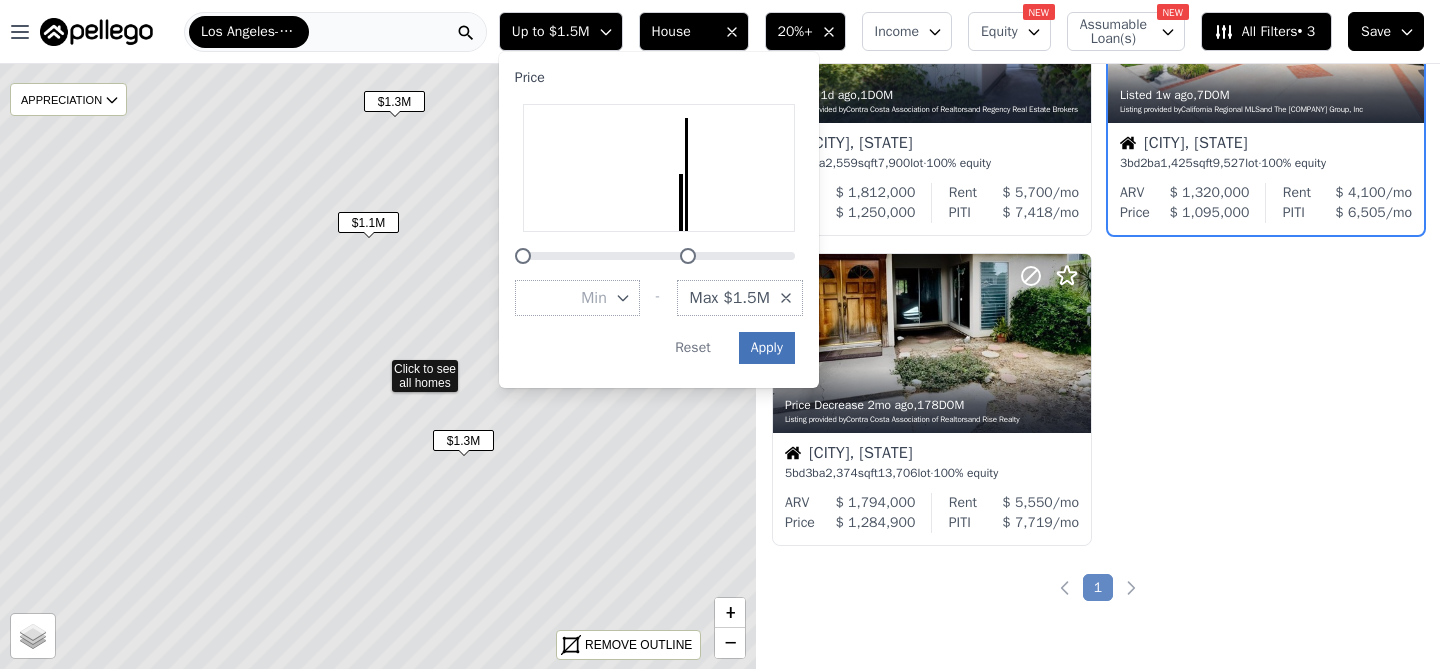 click on "Apply" at bounding box center (767, 348) 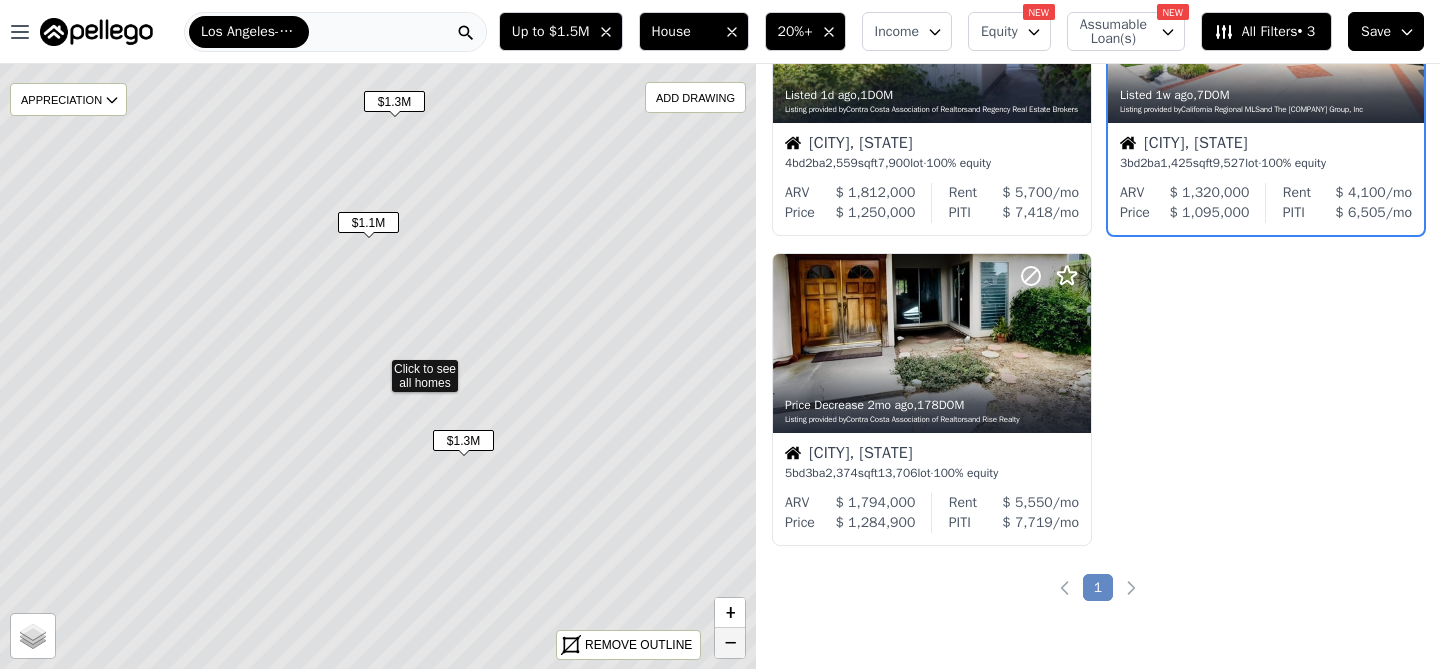 click on "−" at bounding box center [730, 643] 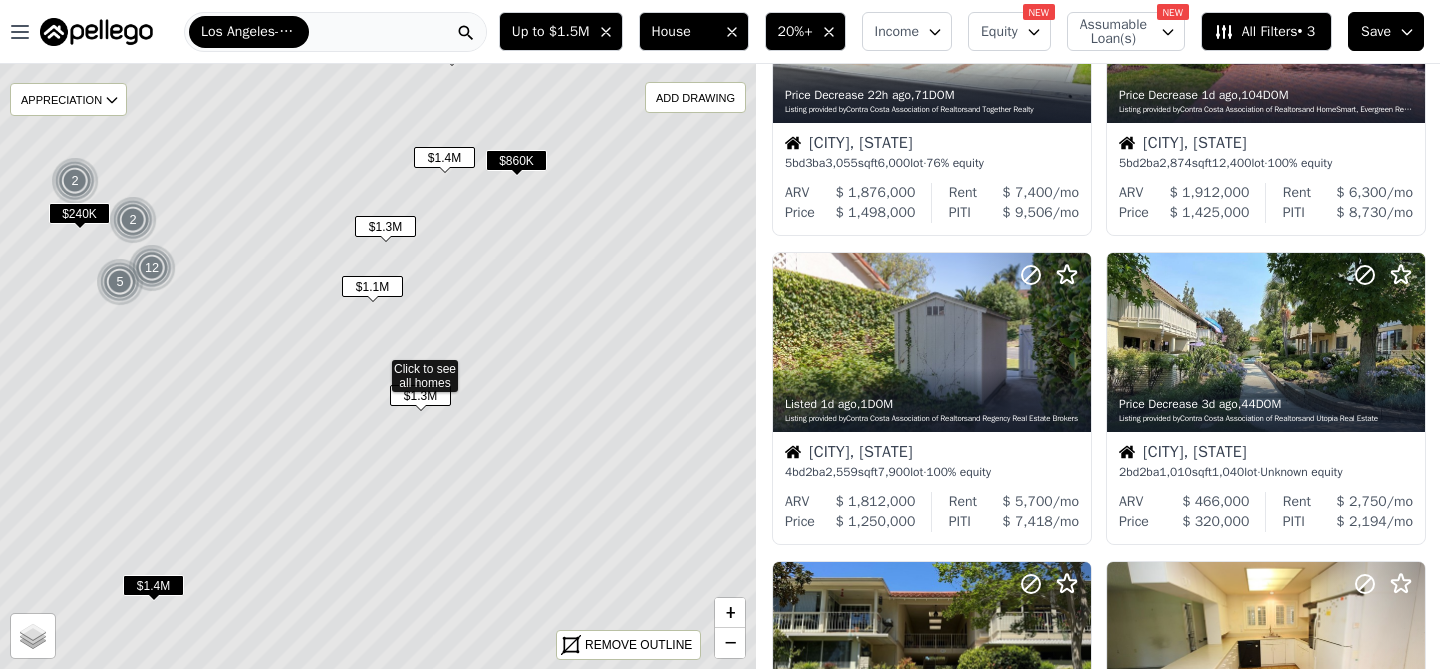 scroll, scrollTop: 484, scrollLeft: 0, axis: vertical 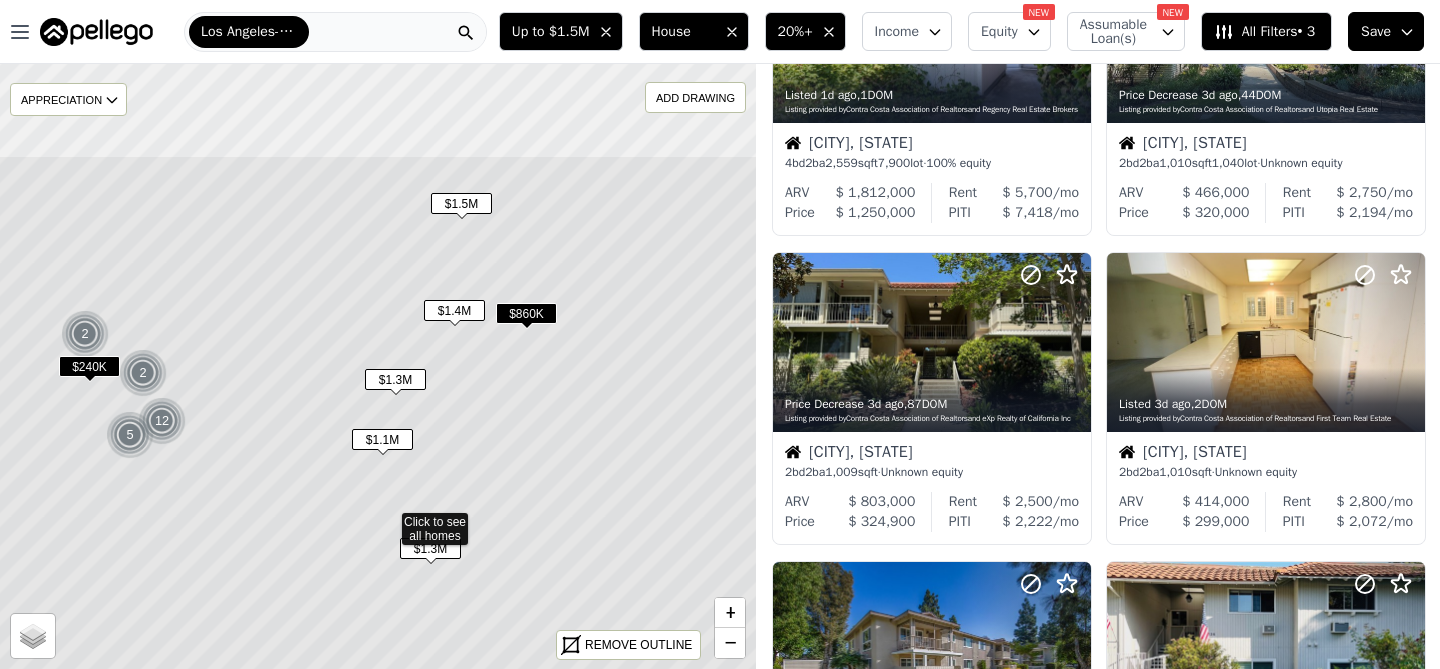 drag, startPoint x: 557, startPoint y: 154, endPoint x: 558, endPoint y: 313, distance: 159.00314 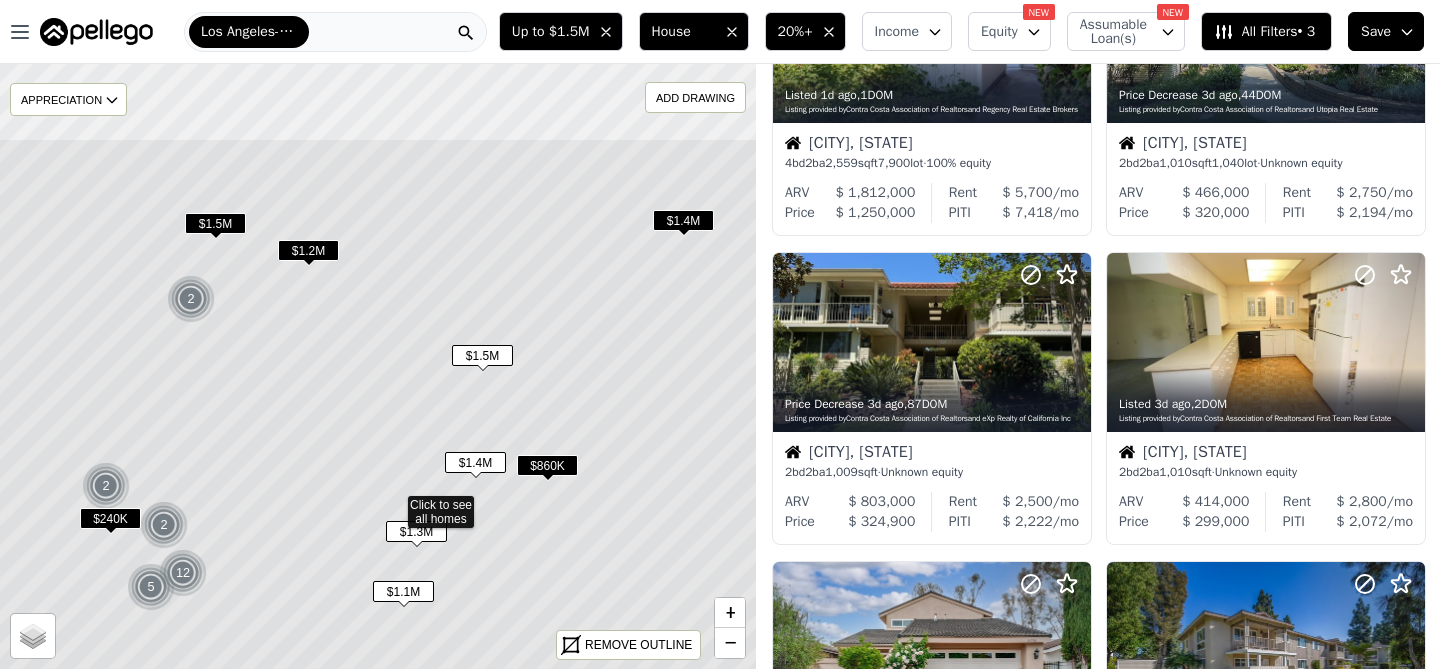 drag, startPoint x: 574, startPoint y: 207, endPoint x: 584, endPoint y: 328, distance: 121.41252 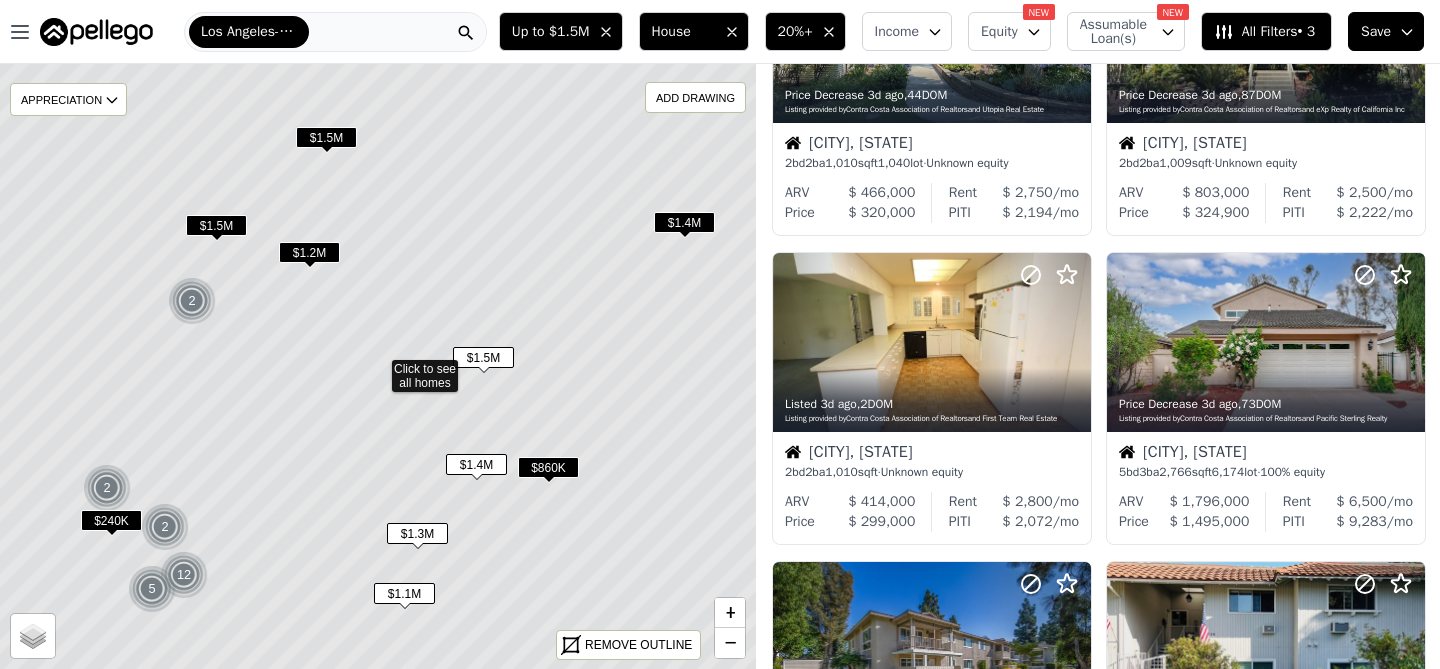 click 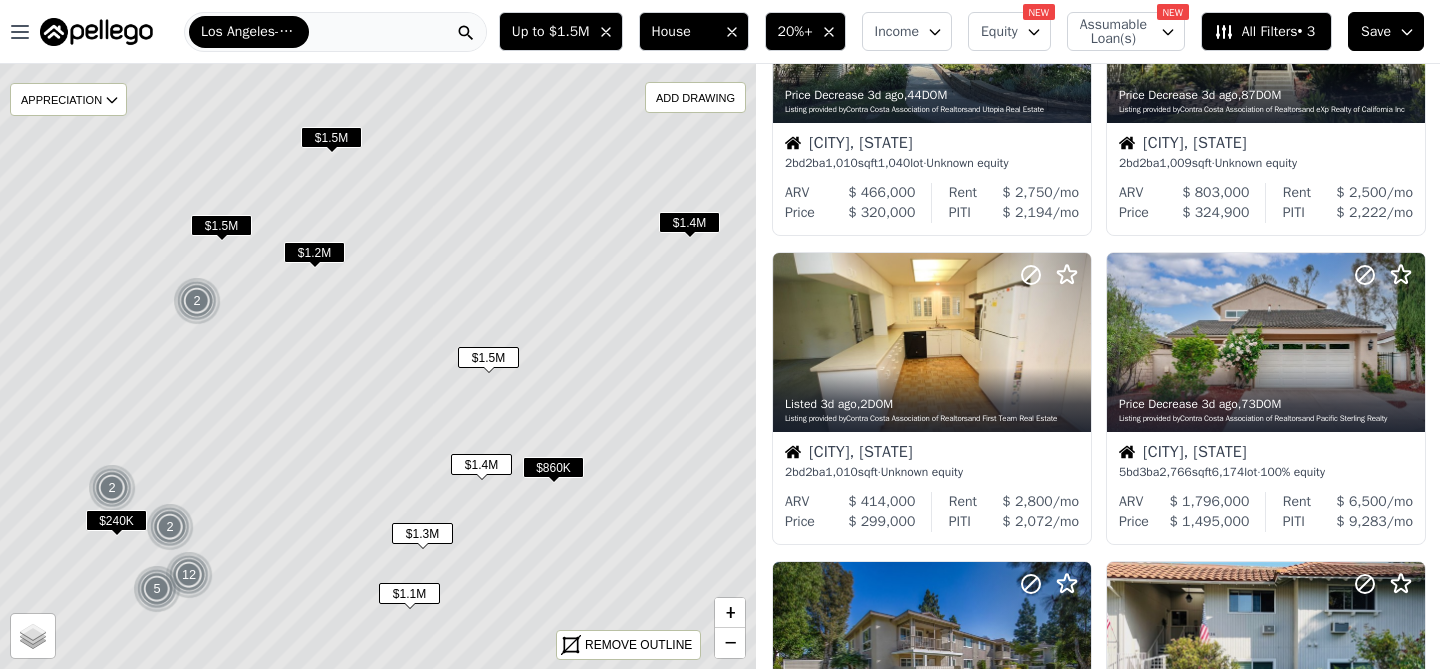 drag, startPoint x: 211, startPoint y: 274, endPoint x: 232, endPoint y: 333, distance: 62.625874 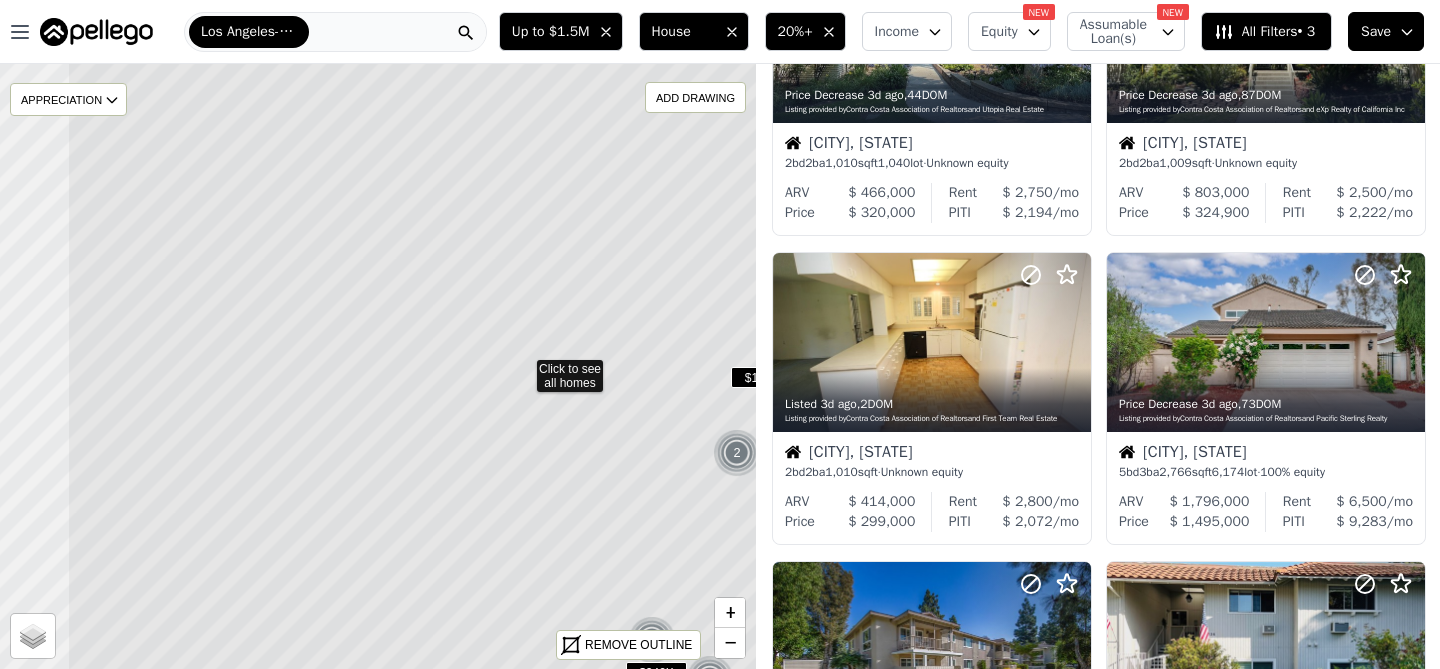 drag, startPoint x: 232, startPoint y: 333, endPoint x: 262, endPoint y: 367, distance: 45.343136 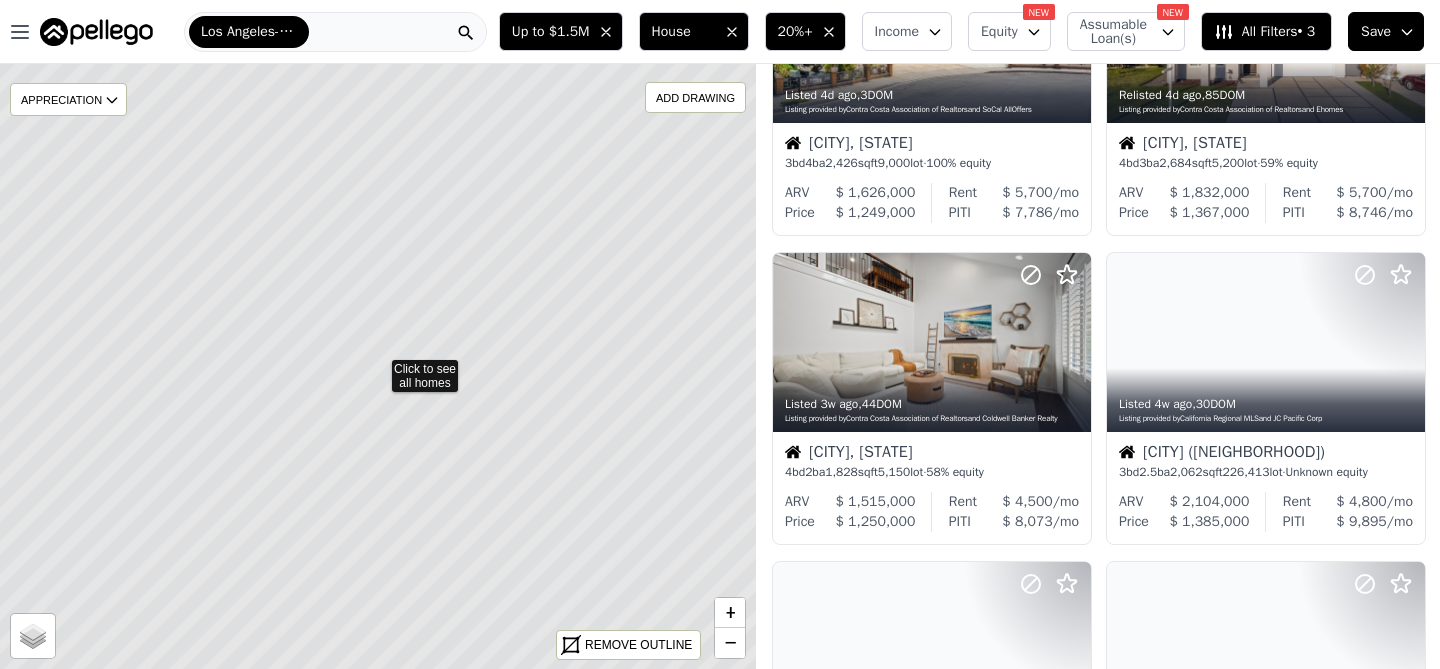 scroll, scrollTop: 0, scrollLeft: 0, axis: both 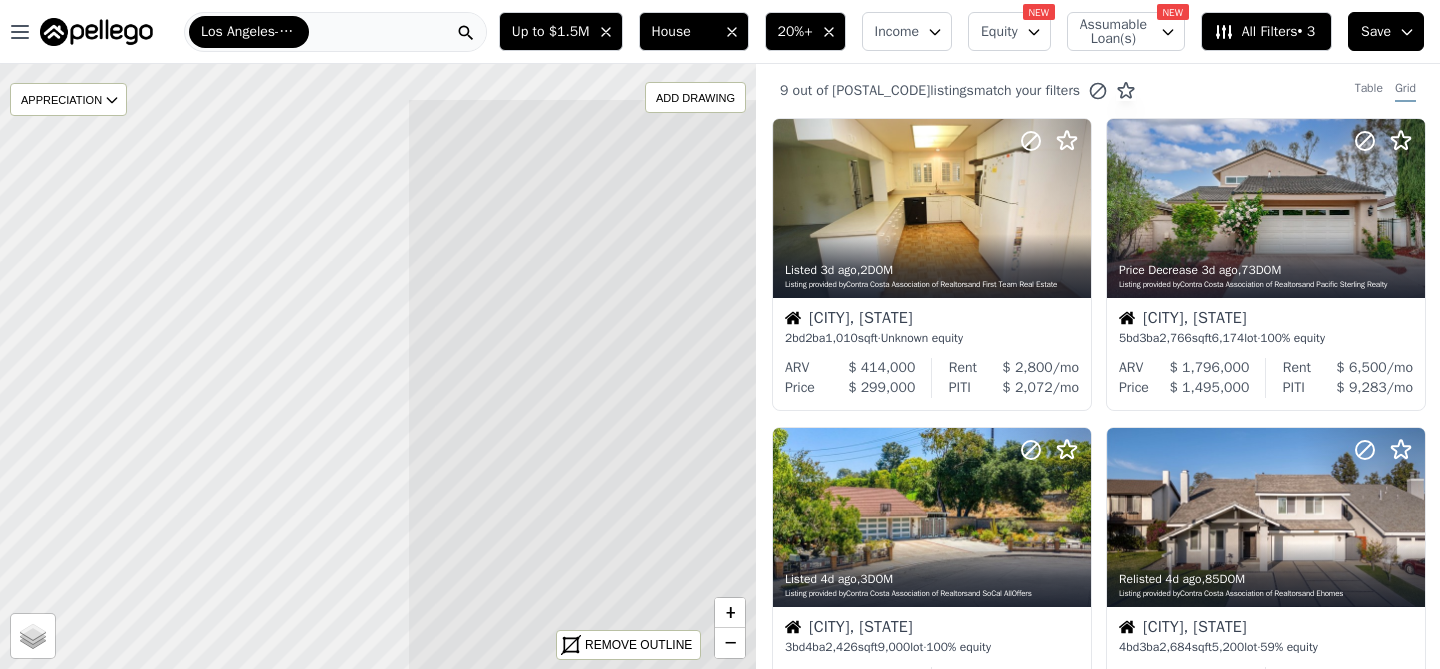 drag, startPoint x: 362, startPoint y: 359, endPoint x: 377, endPoint y: 406, distance: 49.335587 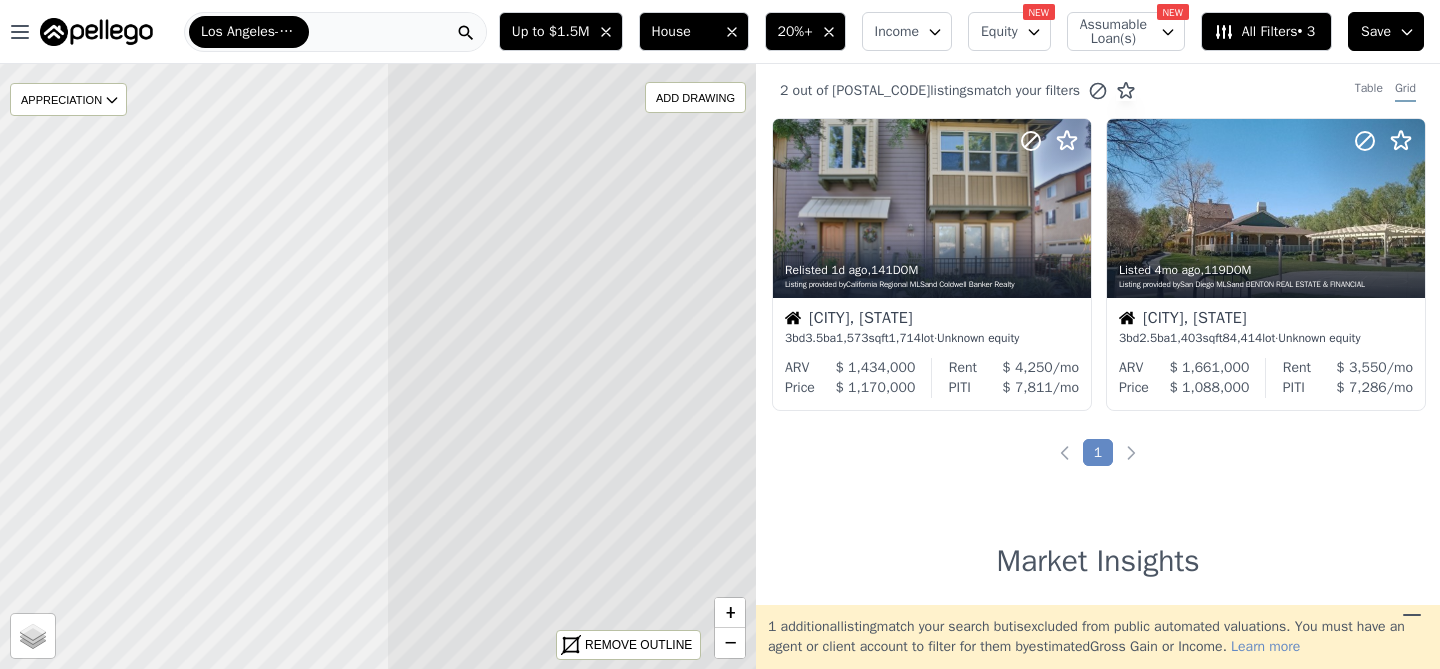 drag, startPoint x: 277, startPoint y: 384, endPoint x: 770, endPoint y: 409, distance: 493.63345 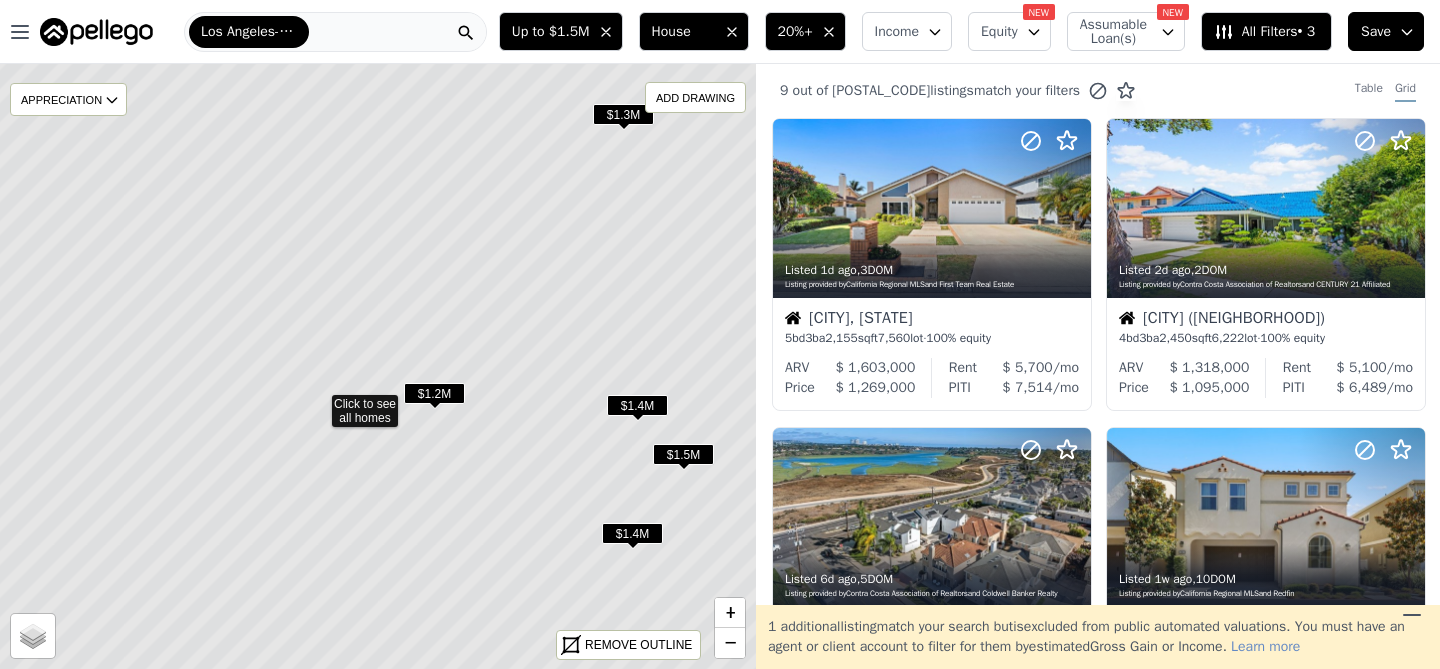 drag, startPoint x: 486, startPoint y: 255, endPoint x: 405, endPoint y: 351, distance: 125.60653 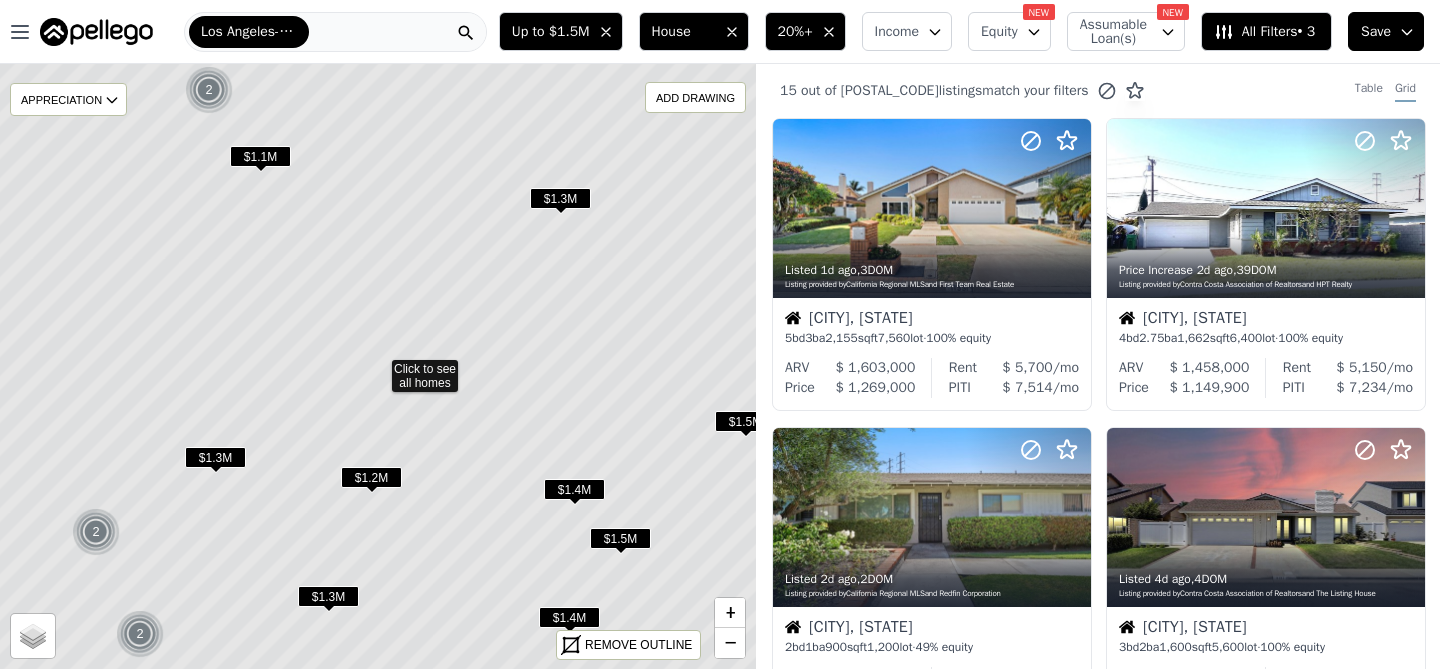 click 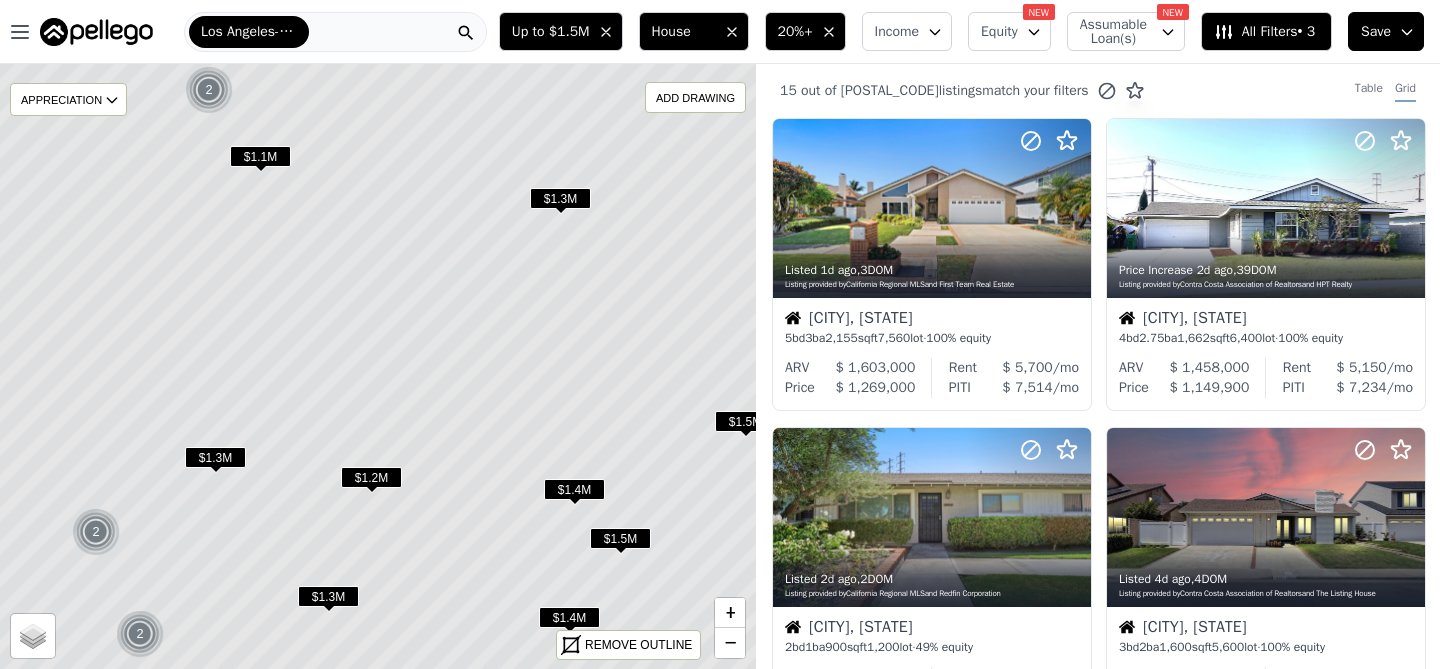 click on "$1.3M" at bounding box center [560, 198] 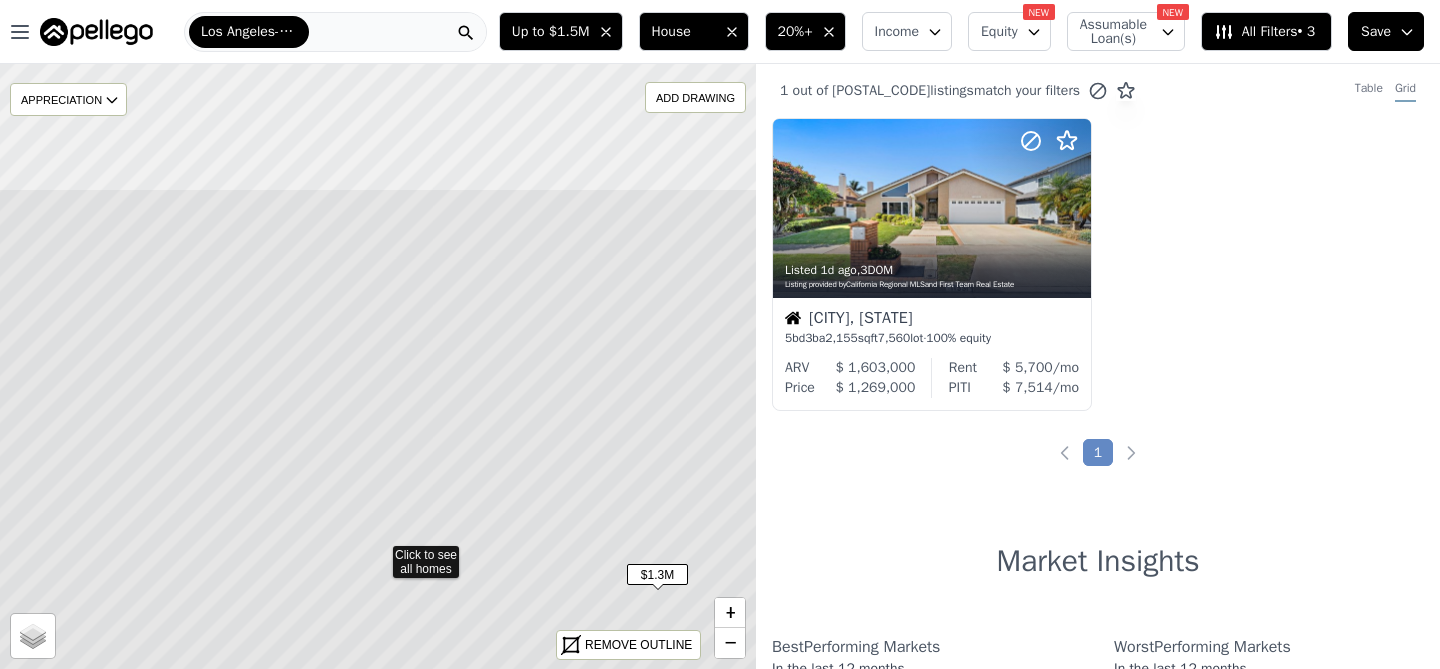 drag, startPoint x: 528, startPoint y: 139, endPoint x: 522, endPoint y: 325, distance: 186.09676 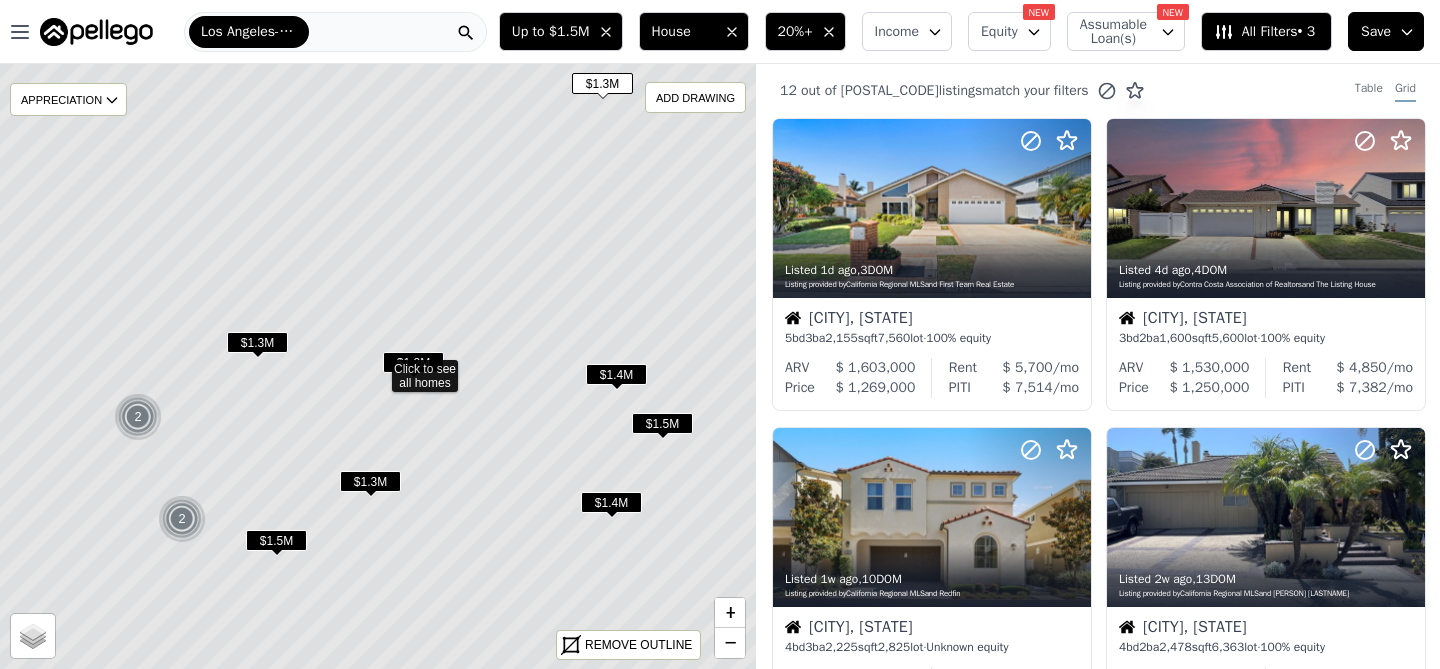 click on "$1.2M" at bounding box center (413, 366) 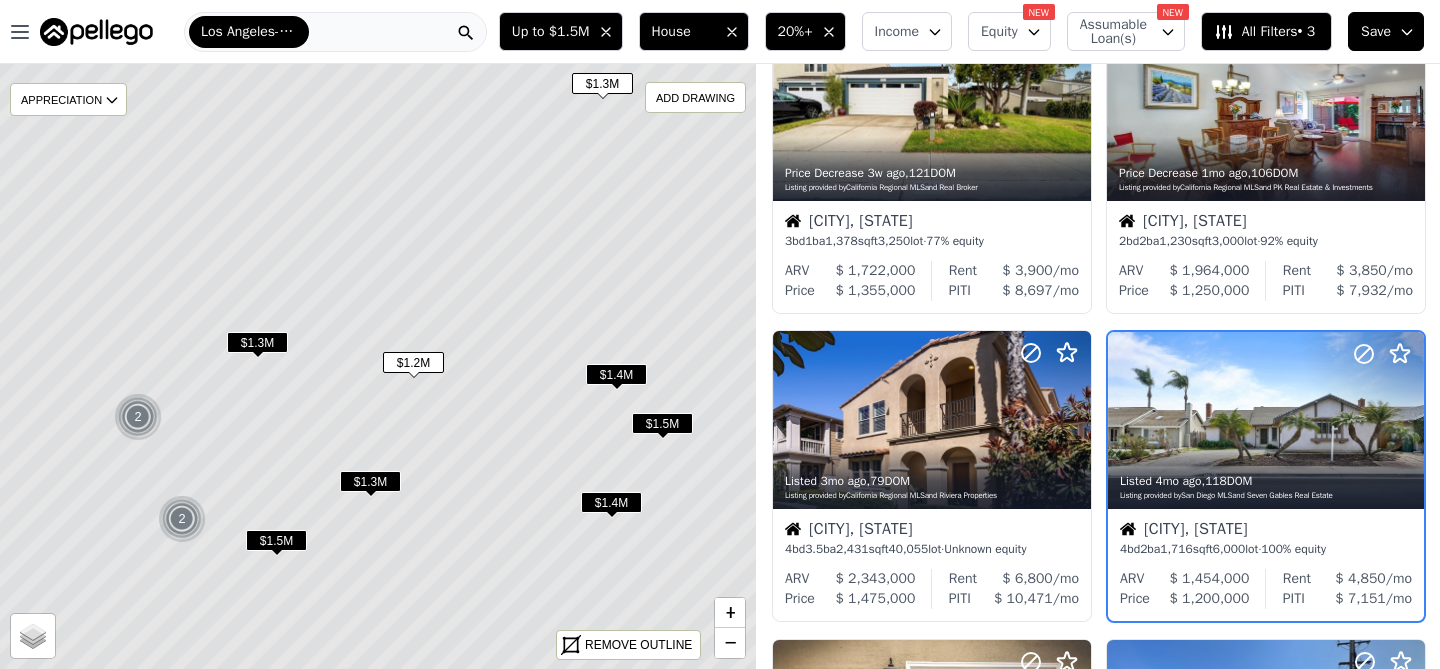 scroll, scrollTop: 1102, scrollLeft: 0, axis: vertical 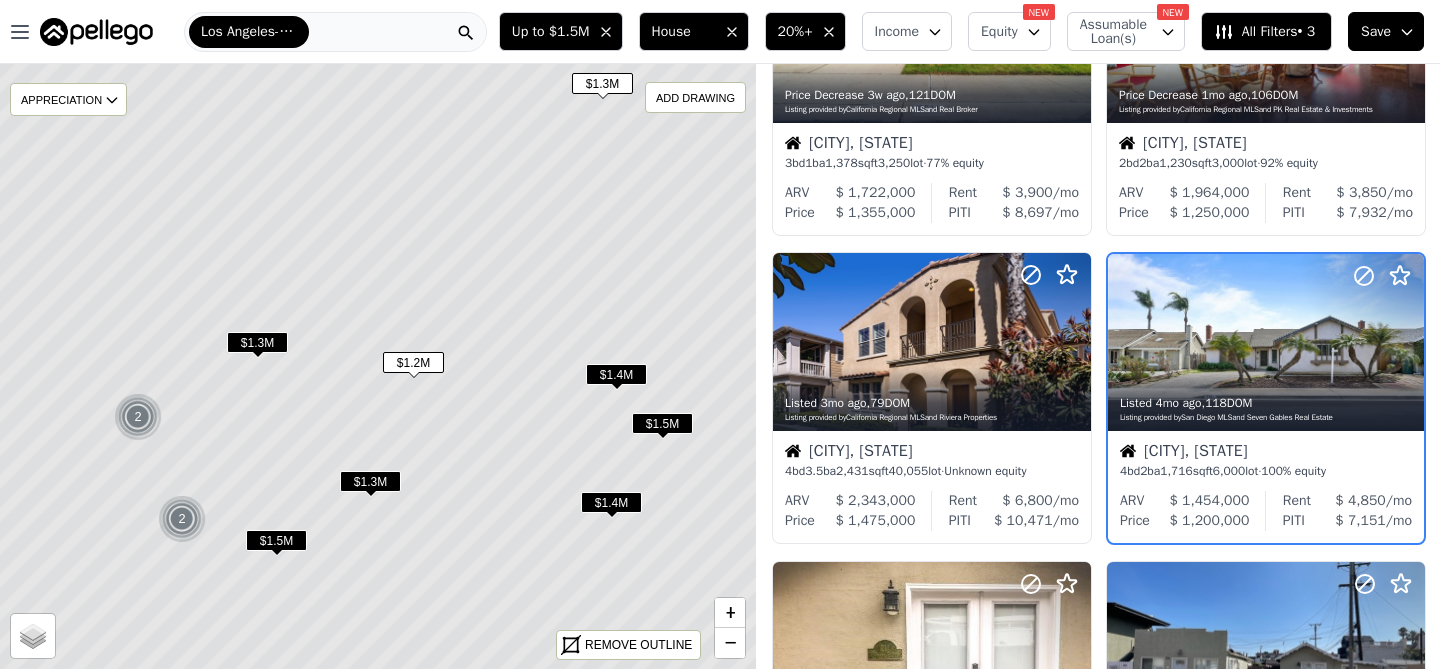 click on "$1.4M" at bounding box center [616, 374] 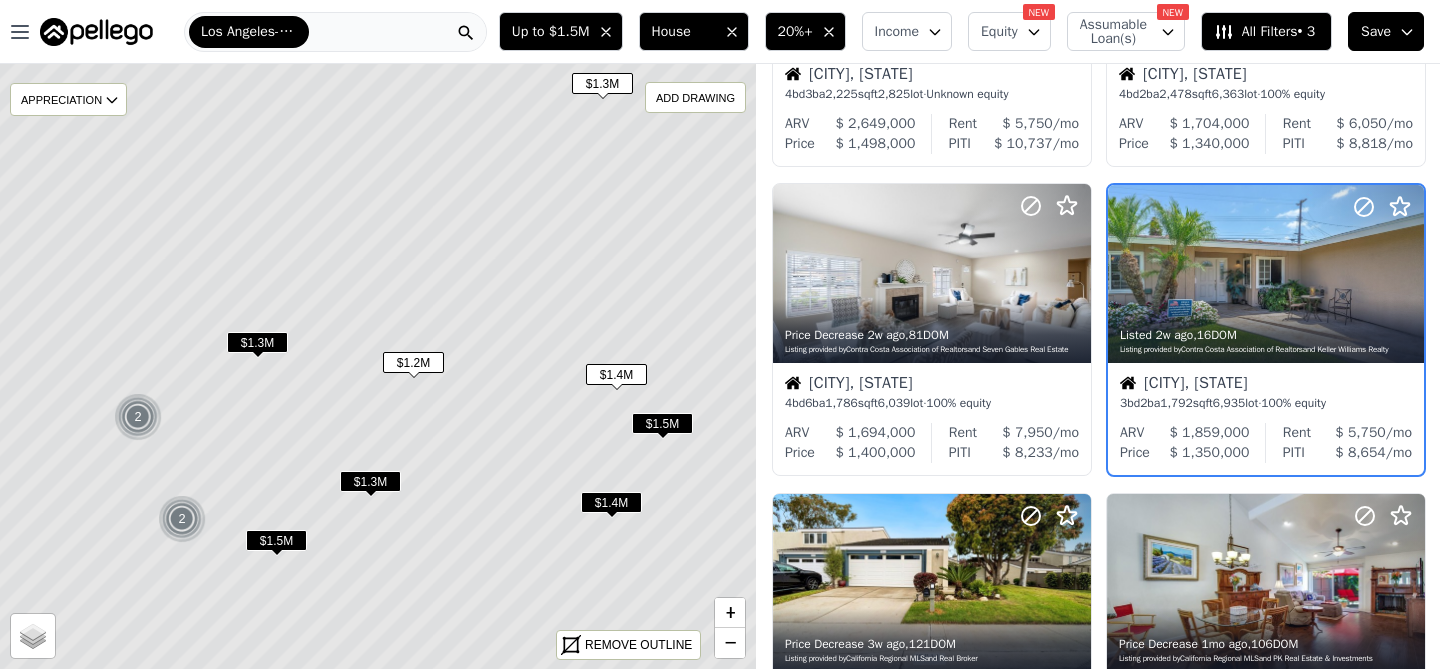 scroll, scrollTop: 484, scrollLeft: 0, axis: vertical 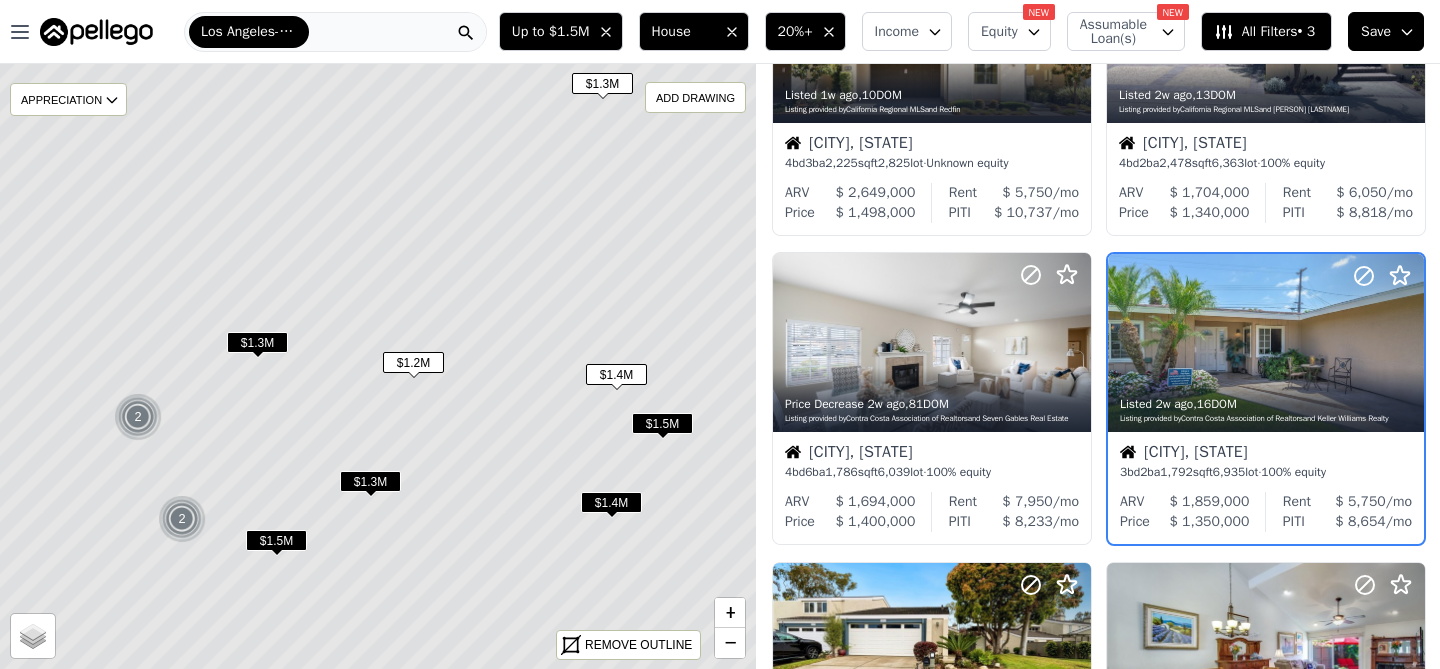 click on "$1.3M" at bounding box center (257, 342) 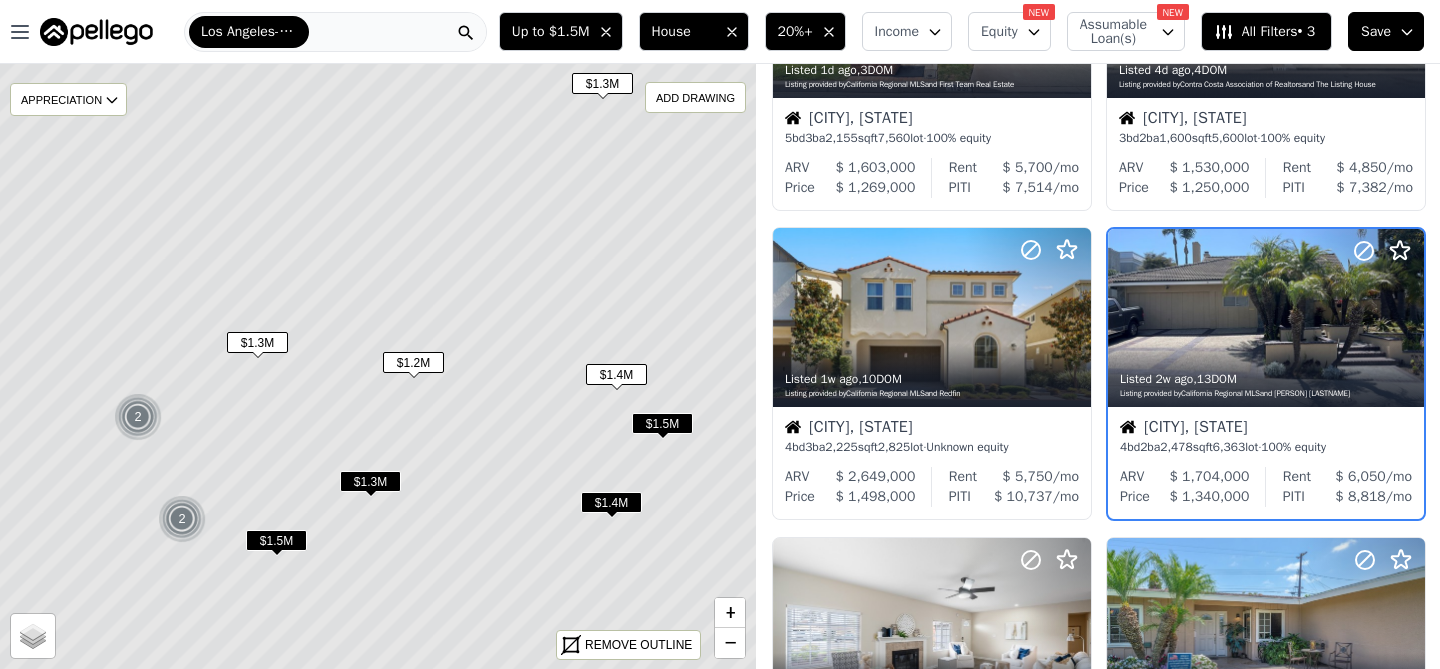 scroll, scrollTop: 175, scrollLeft: 0, axis: vertical 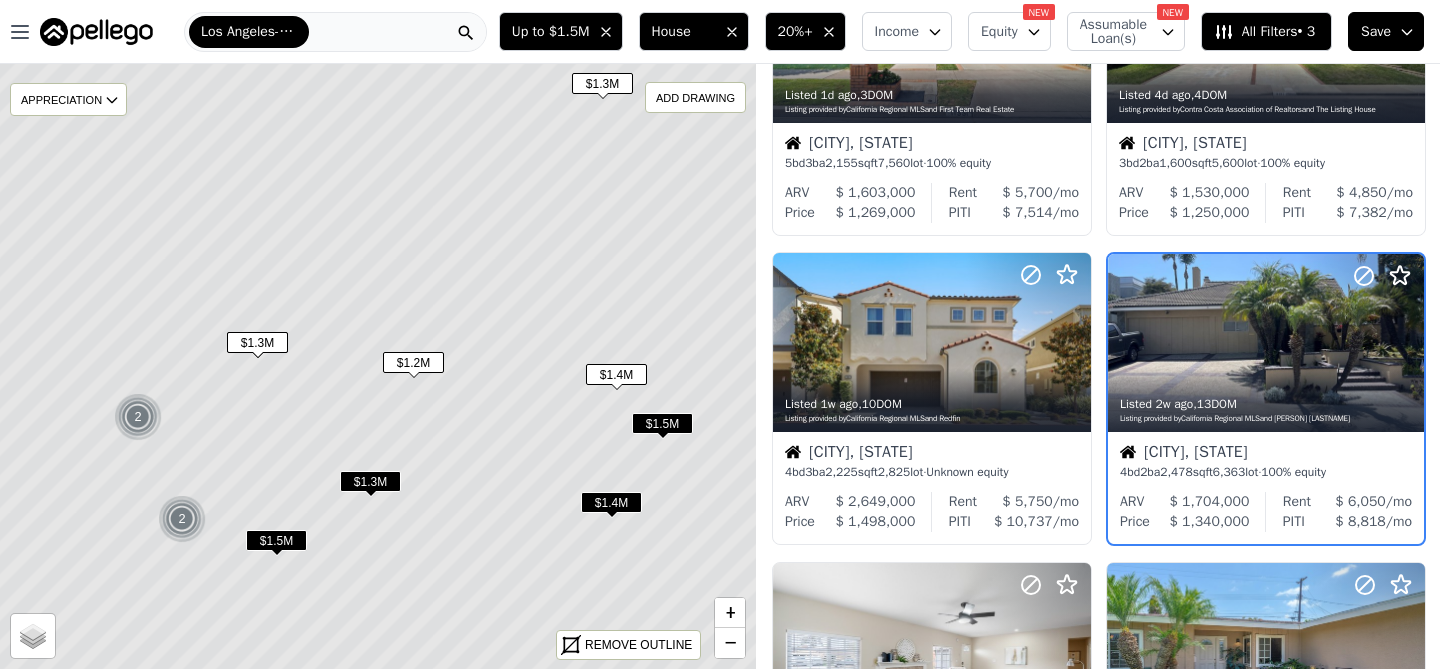 click at bounding box center [1360, 318] 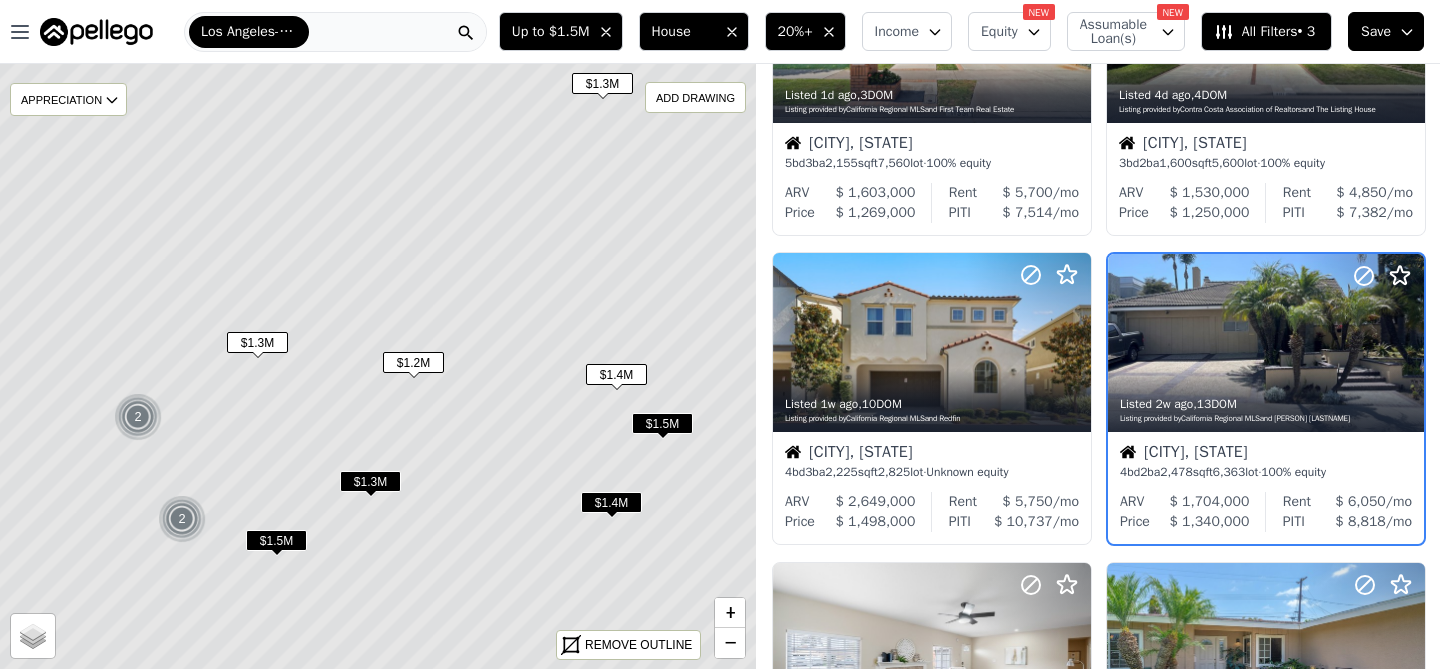 click on "$1.3M" at bounding box center [370, 481] 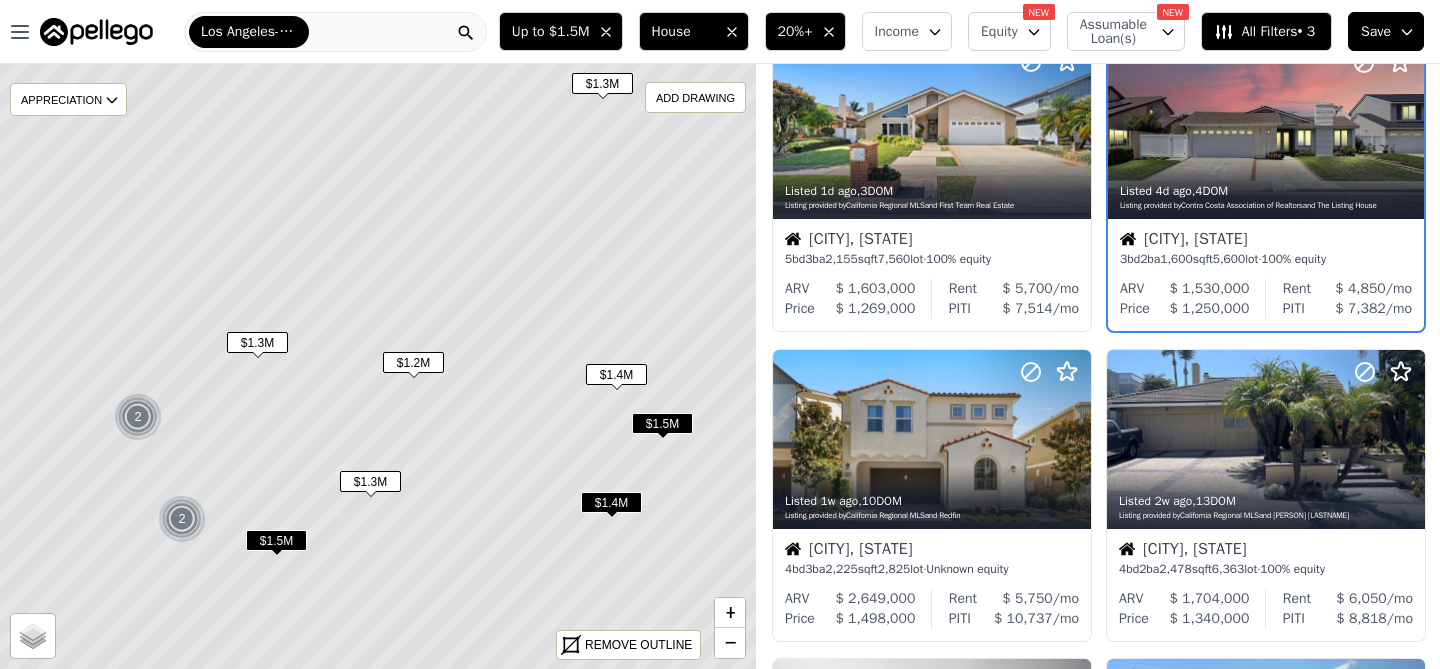 scroll, scrollTop: 0, scrollLeft: 0, axis: both 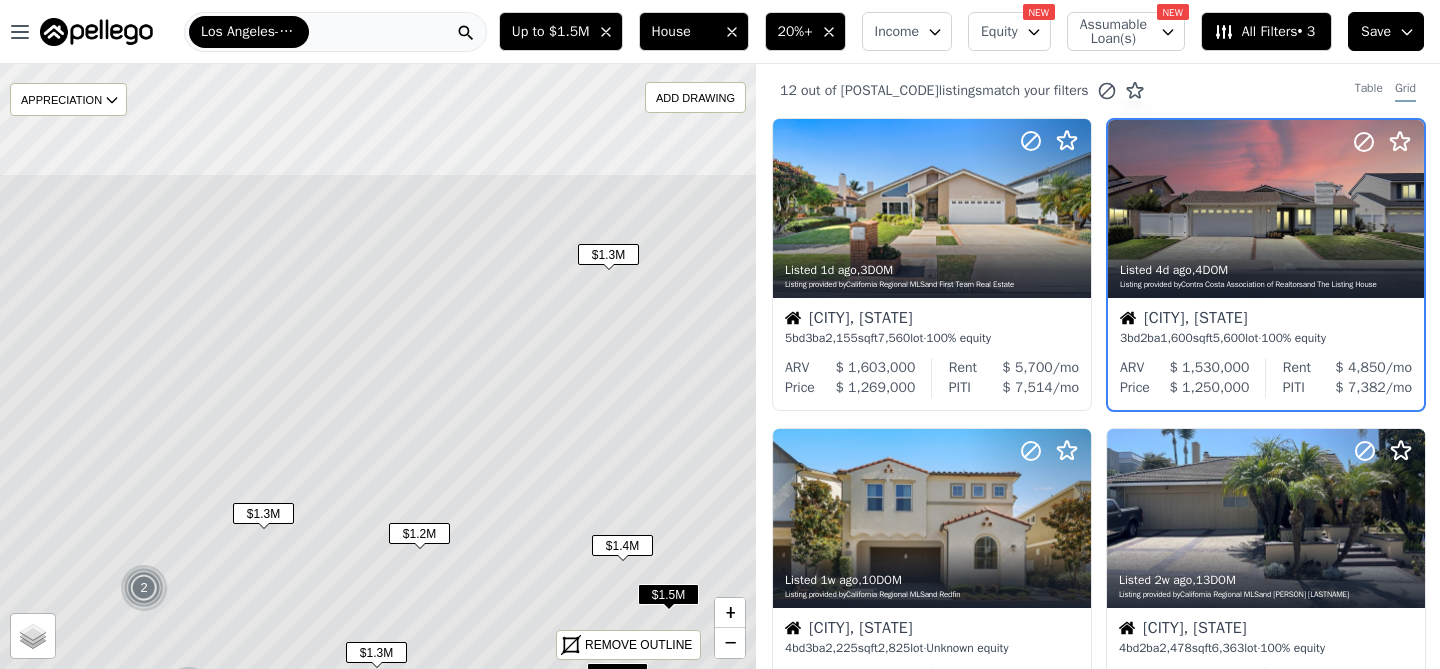 drag, startPoint x: 442, startPoint y: 277, endPoint x: 448, endPoint y: 430, distance: 153.1176 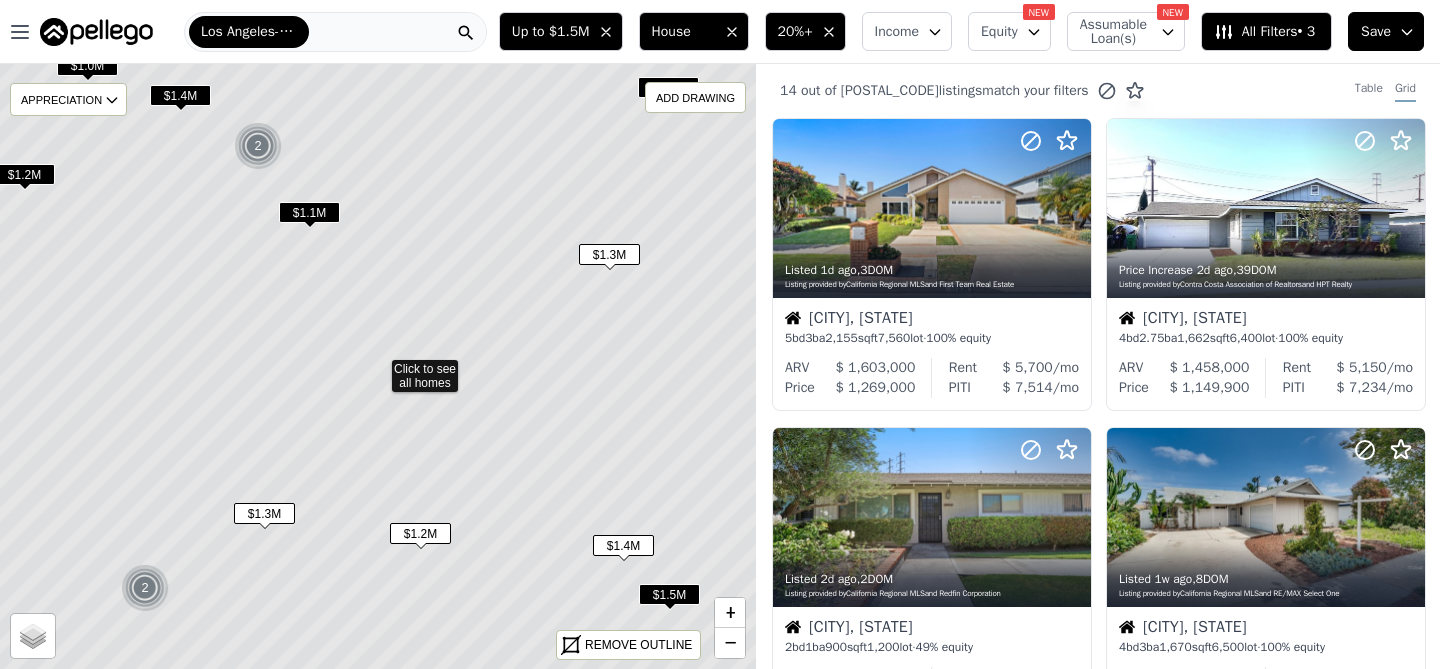 click 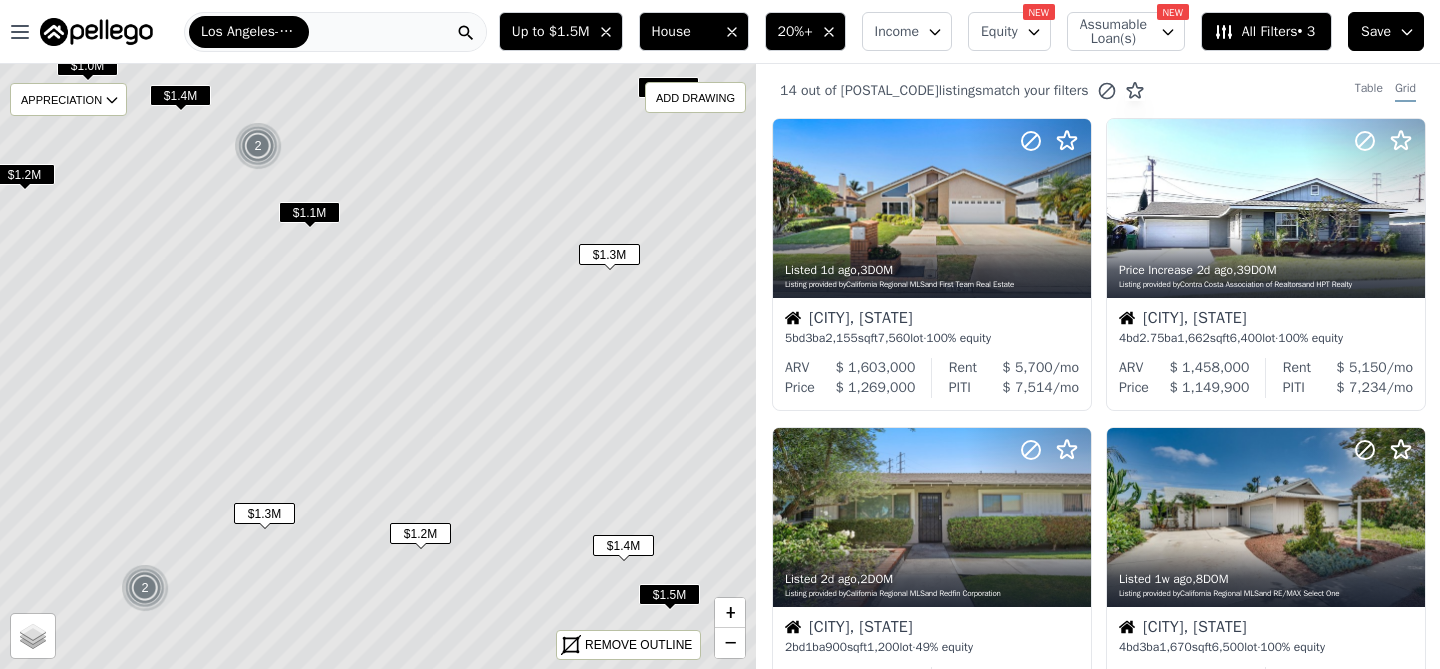click on "$1.1M" at bounding box center [309, 212] 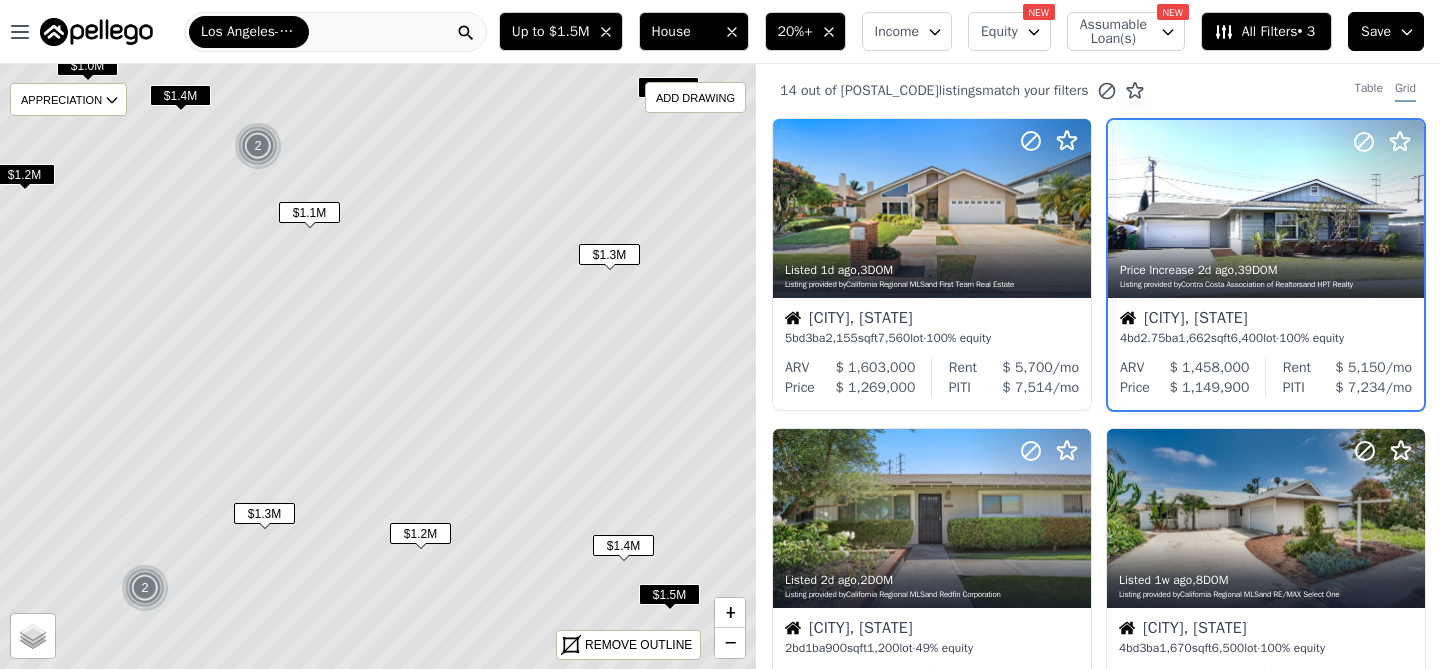 click 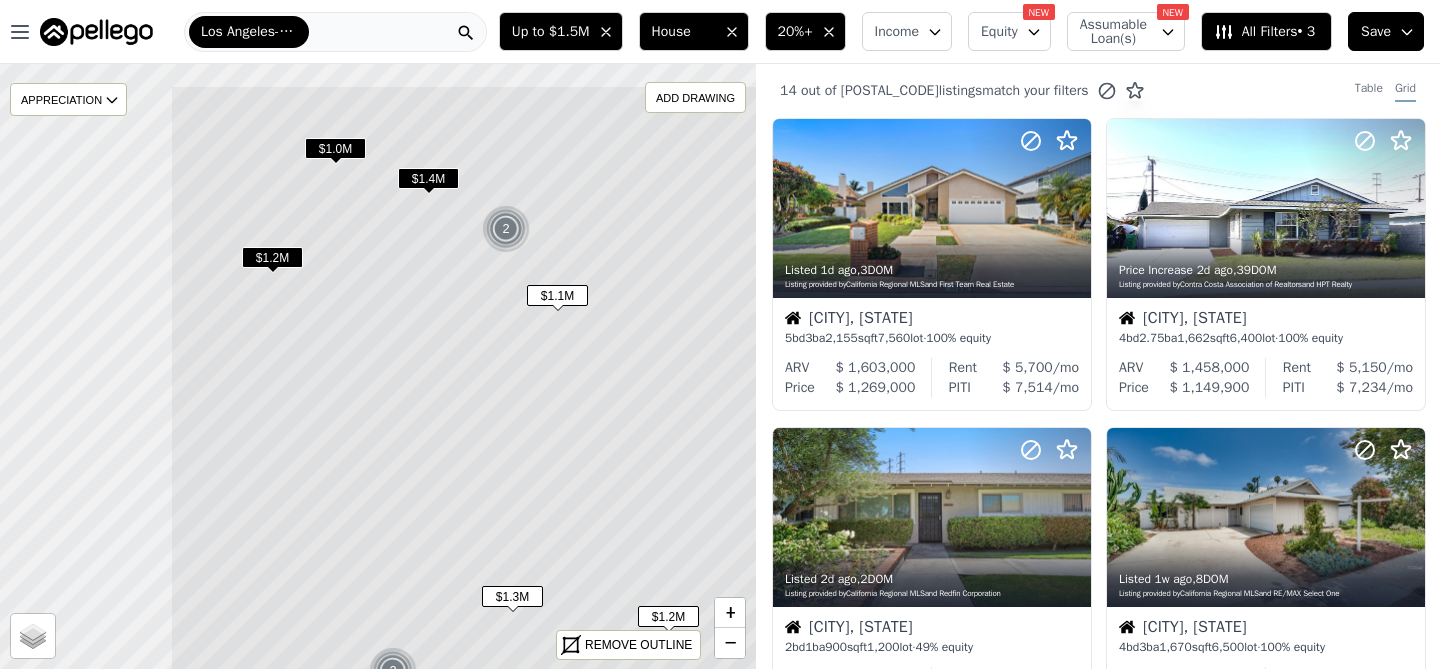 drag, startPoint x: 198, startPoint y: 263, endPoint x: 335, endPoint y: 307, distance: 143.89232 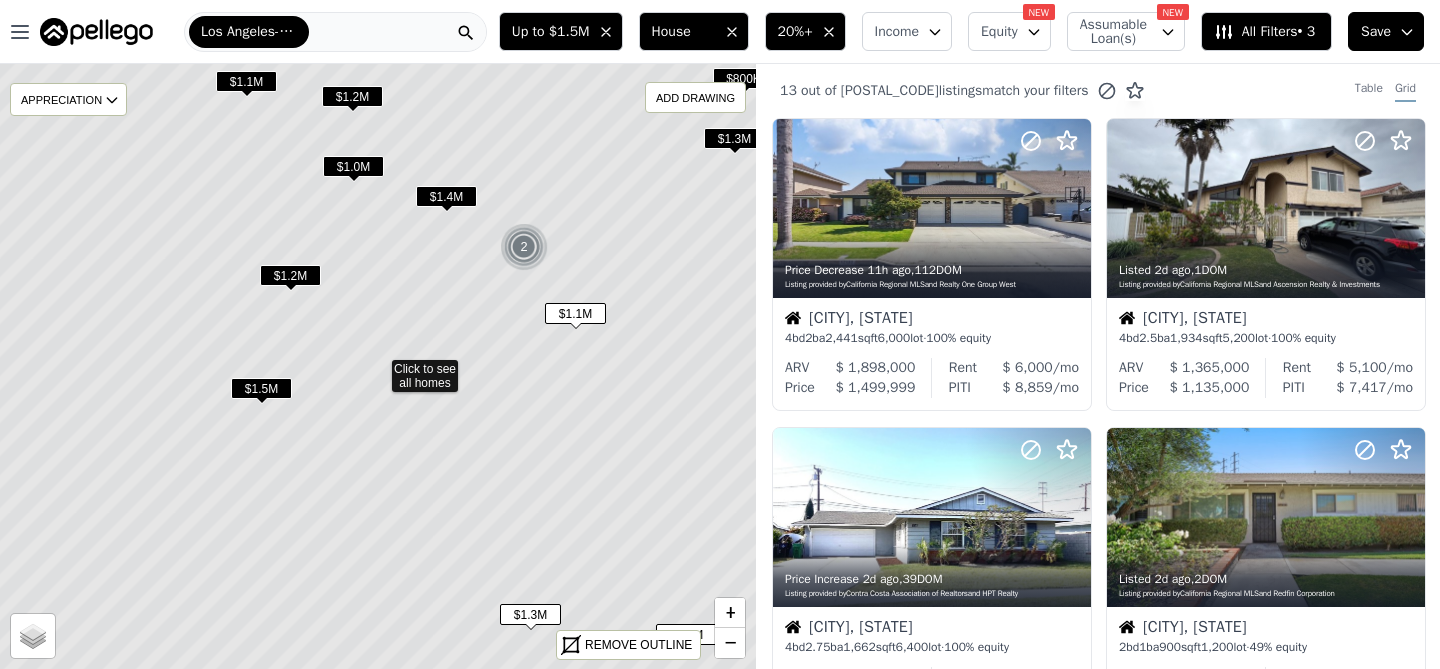 click on "$1.2M" at bounding box center [290, 275] 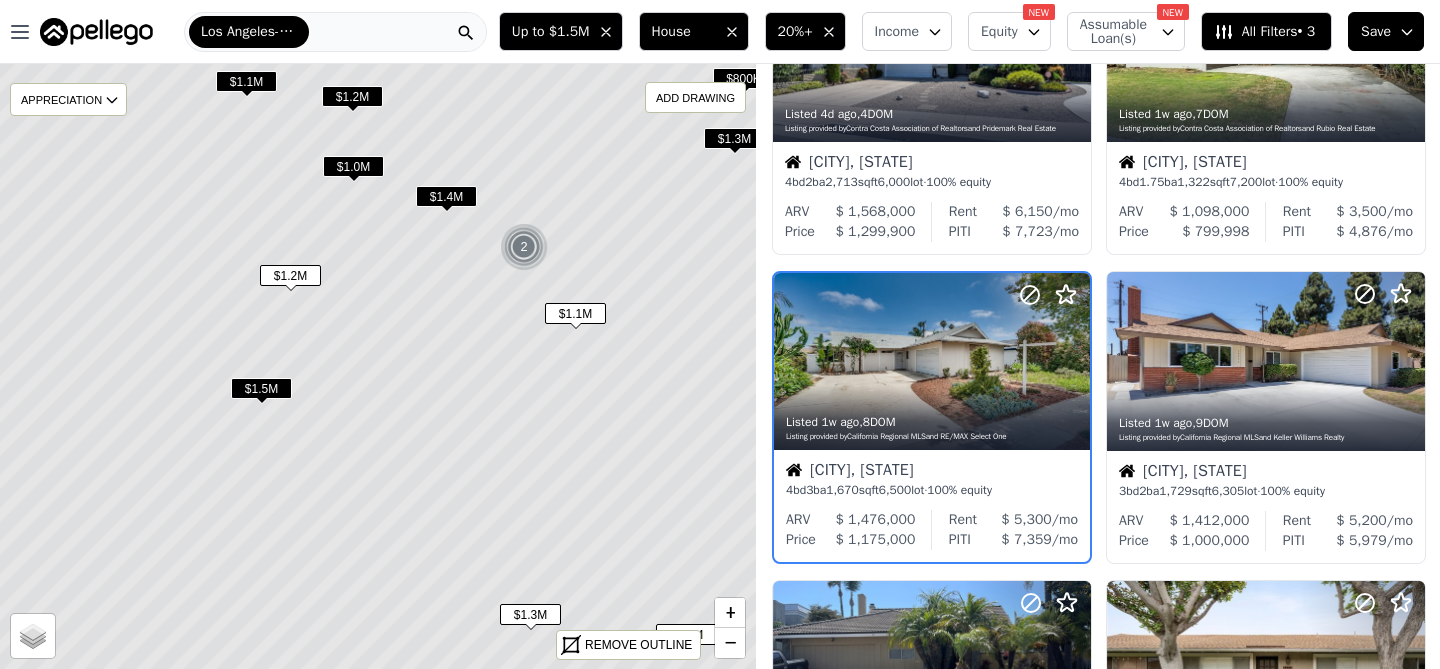 scroll, scrollTop: 793, scrollLeft: 0, axis: vertical 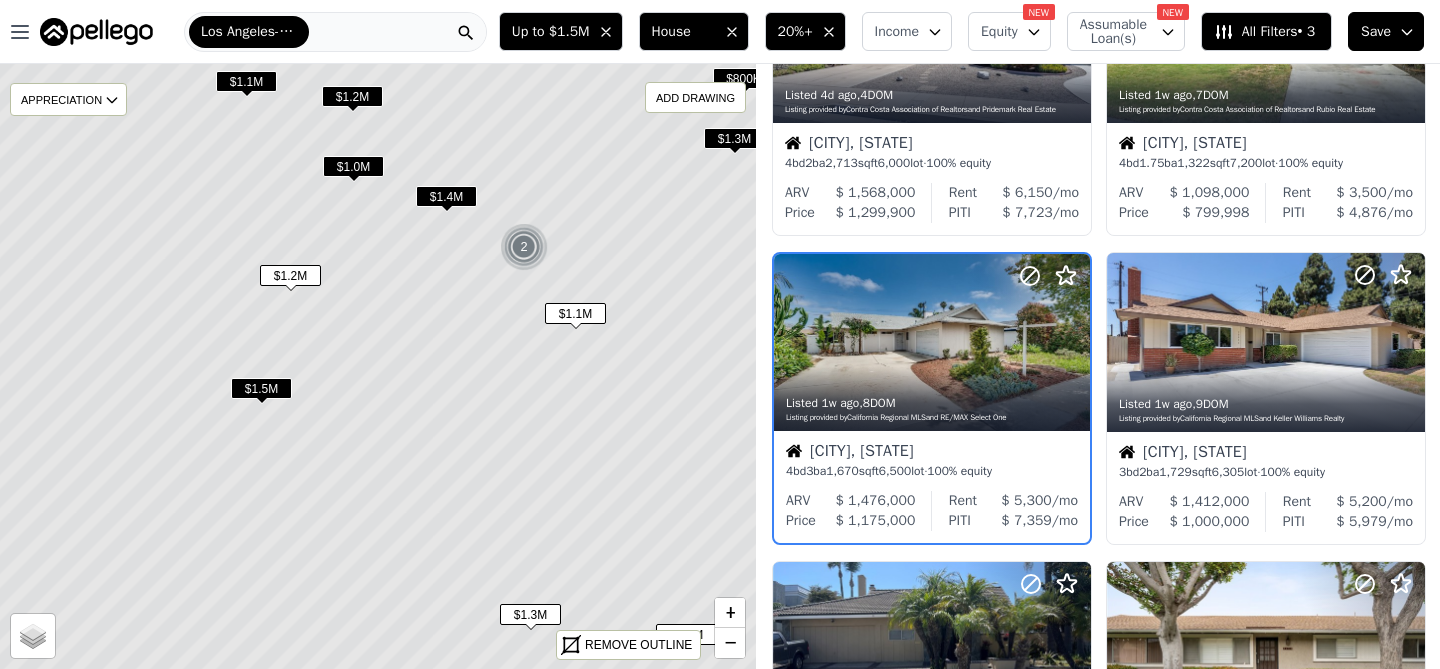 click on "$1.5M" at bounding box center [261, 388] 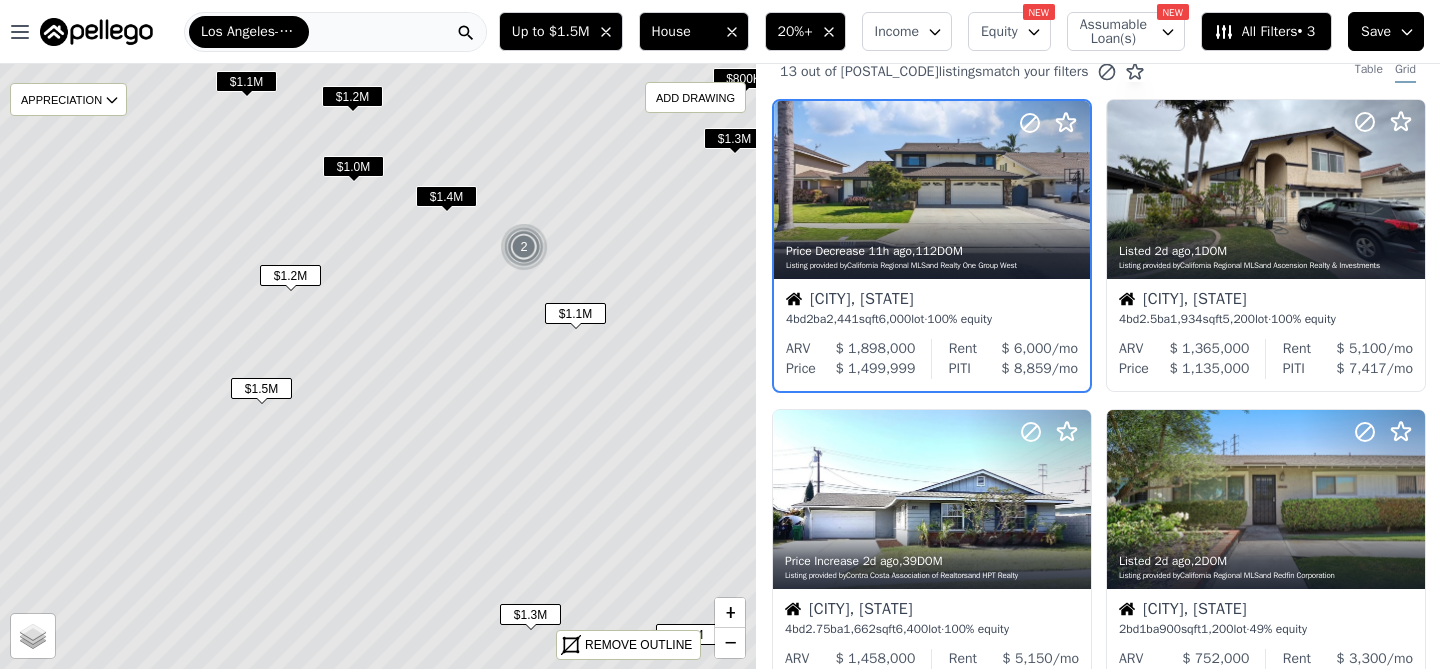 scroll, scrollTop: 0, scrollLeft: 0, axis: both 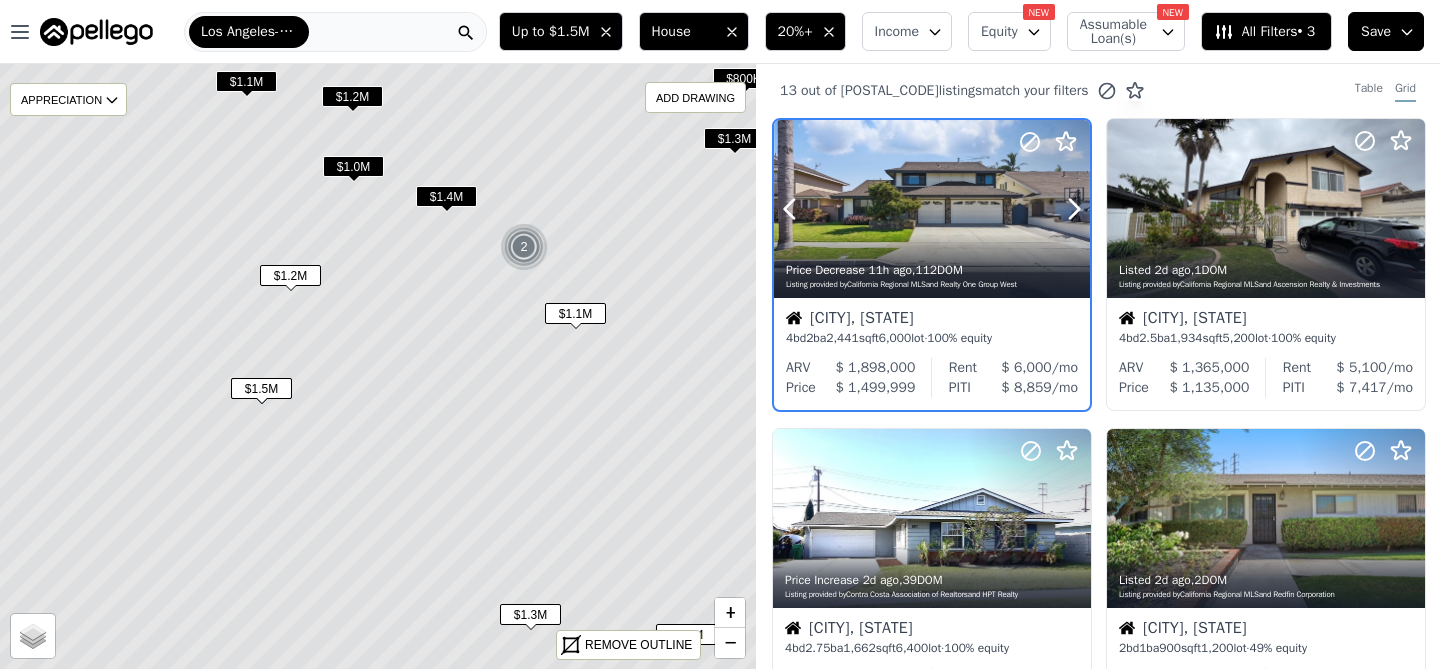 click at bounding box center [1026, 184] 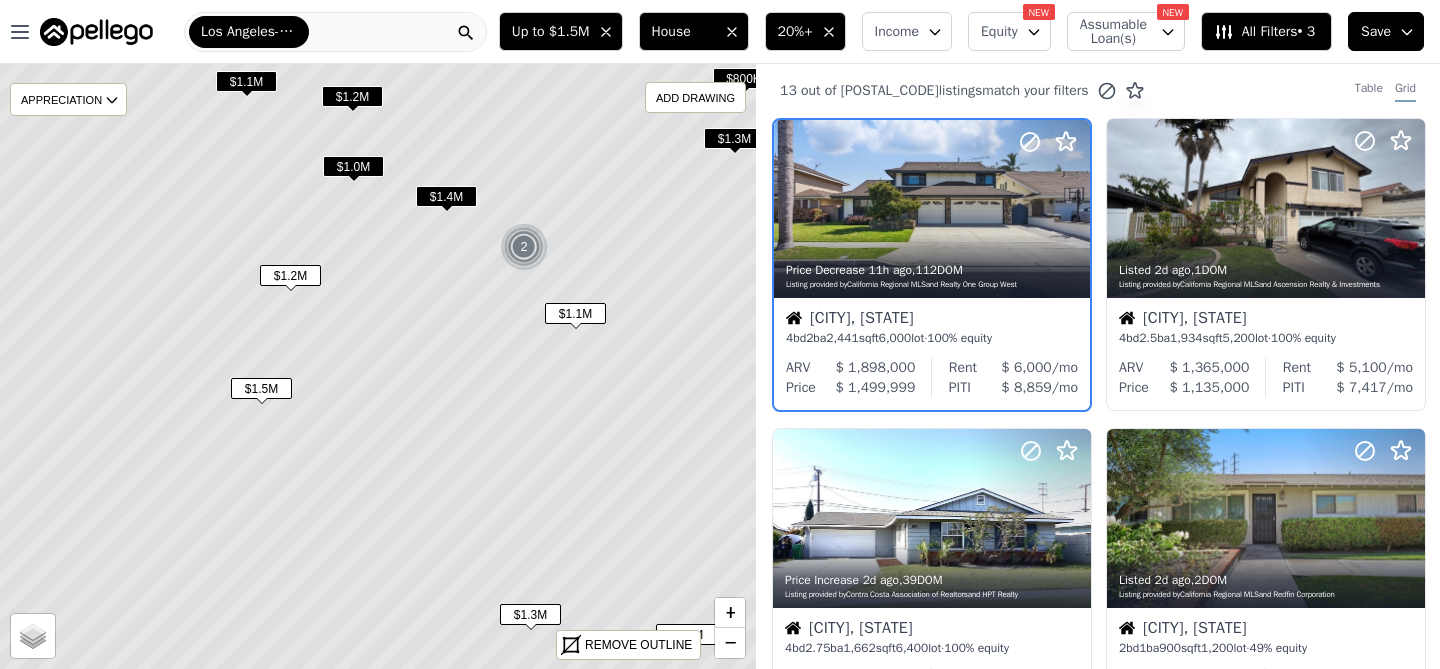 click on "$1.2M" at bounding box center (290, 275) 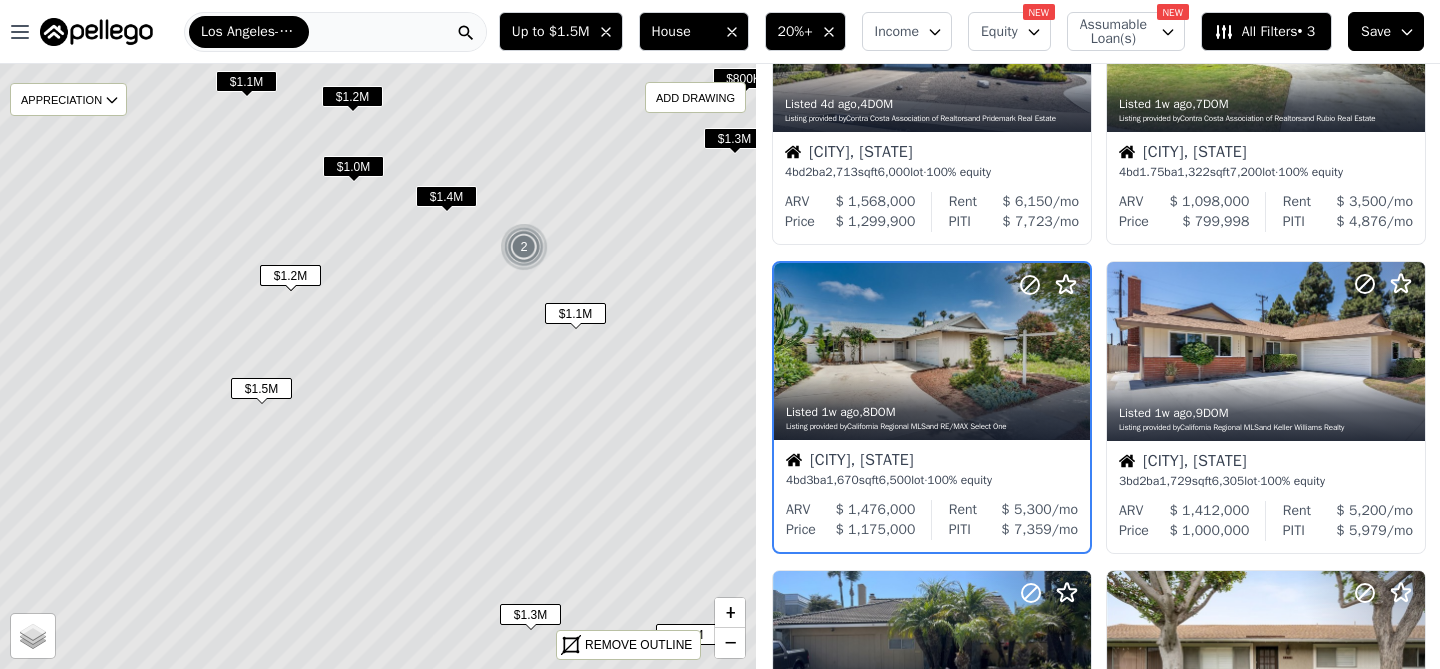 scroll, scrollTop: 793, scrollLeft: 0, axis: vertical 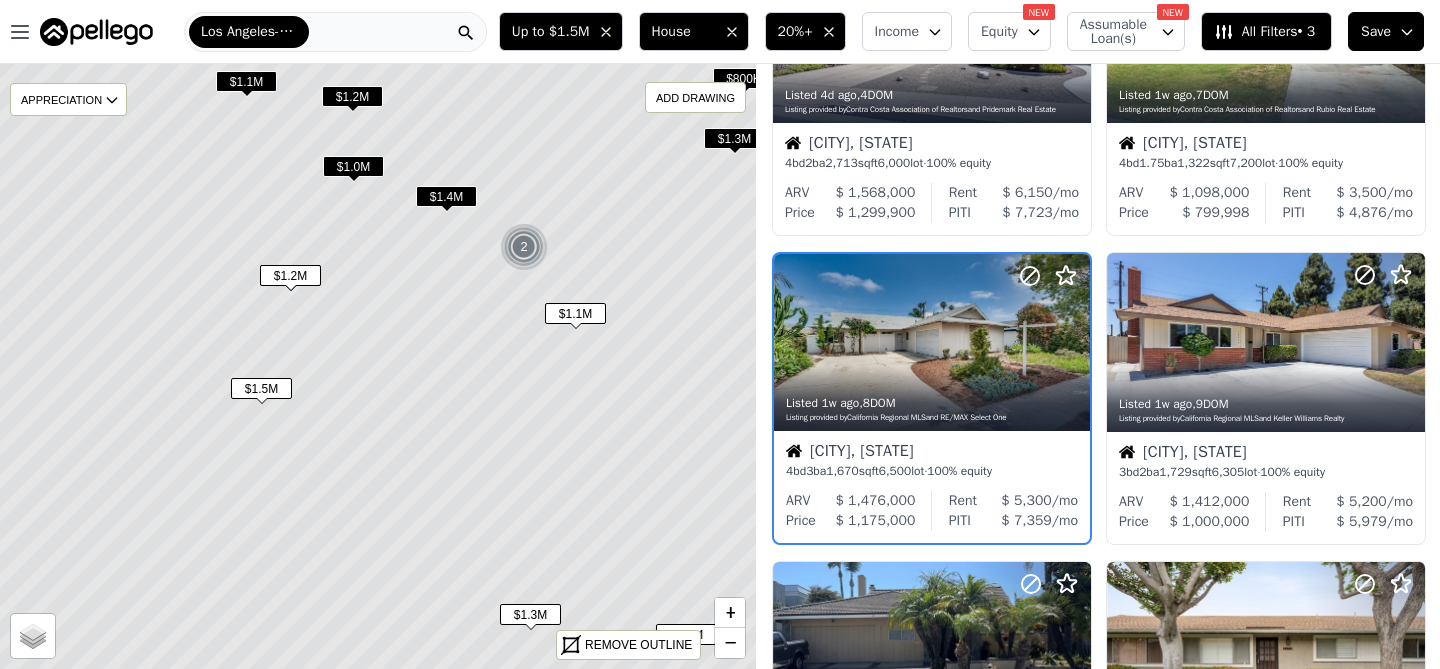 click 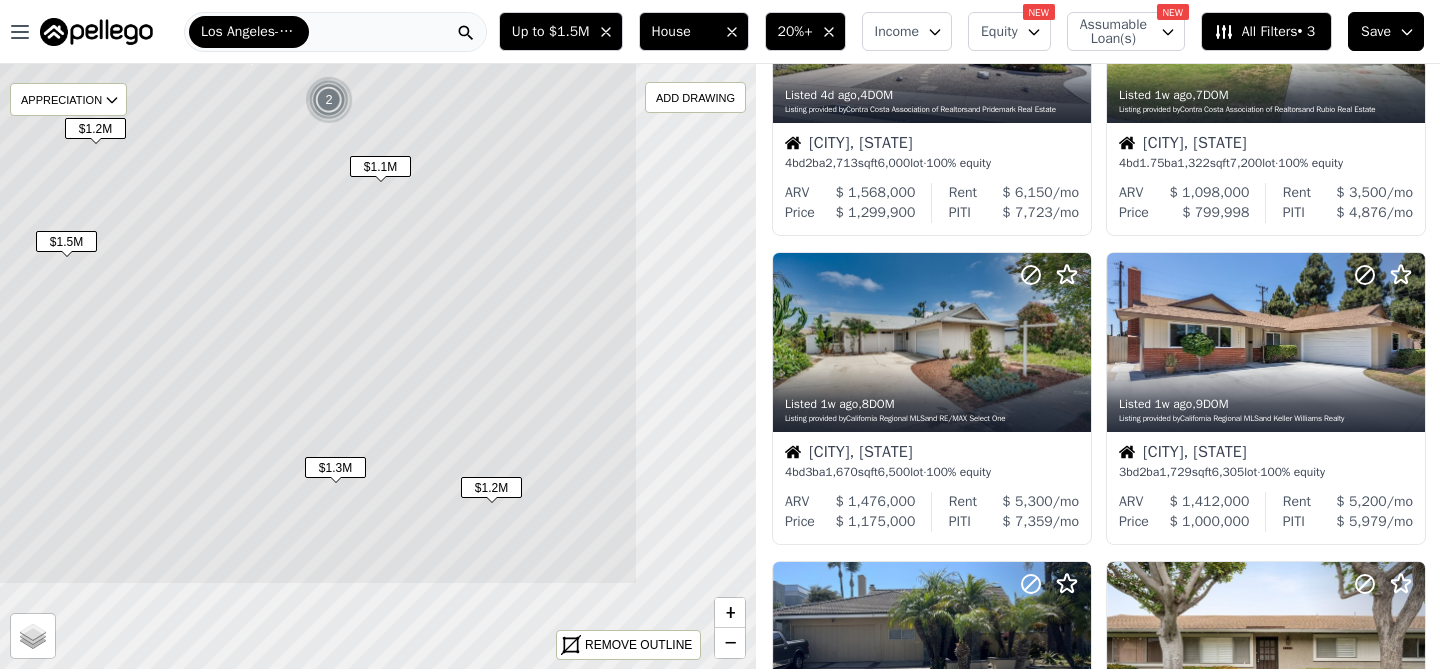 drag, startPoint x: 587, startPoint y: 355, endPoint x: 392, endPoint y: 208, distance: 244.20074 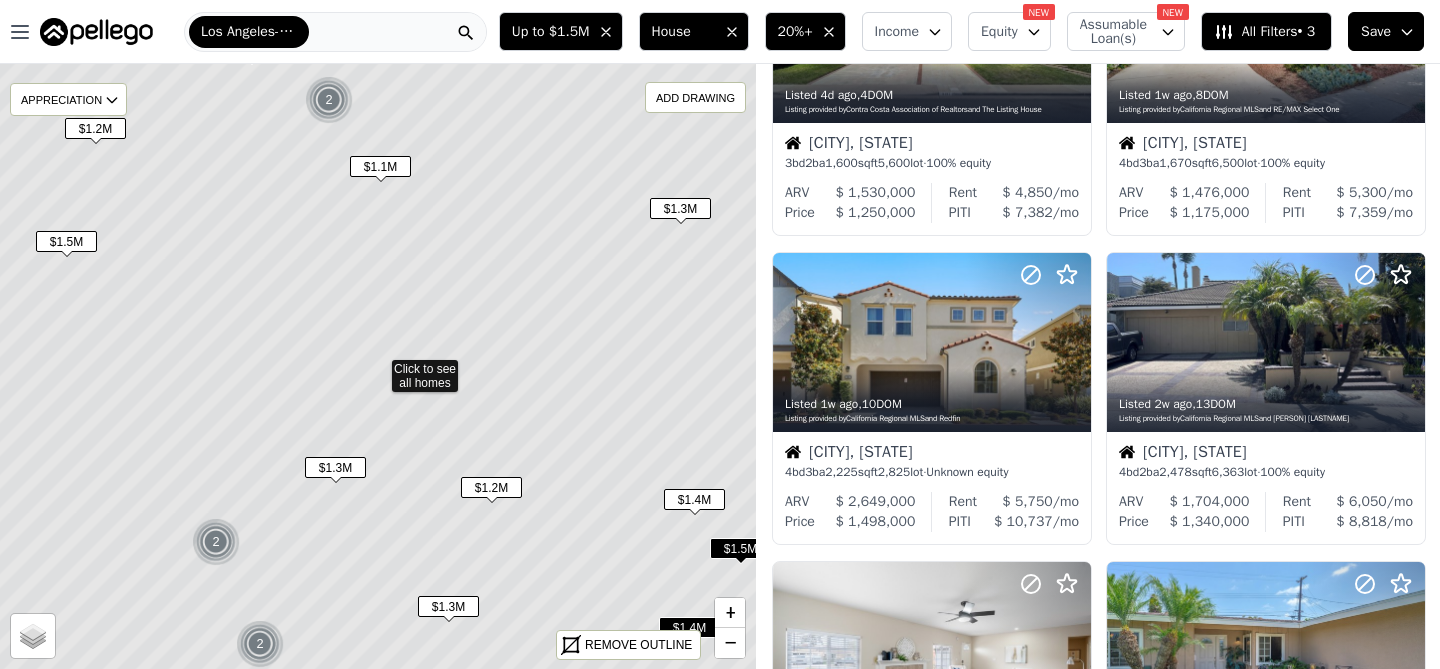 scroll, scrollTop: 484, scrollLeft: 0, axis: vertical 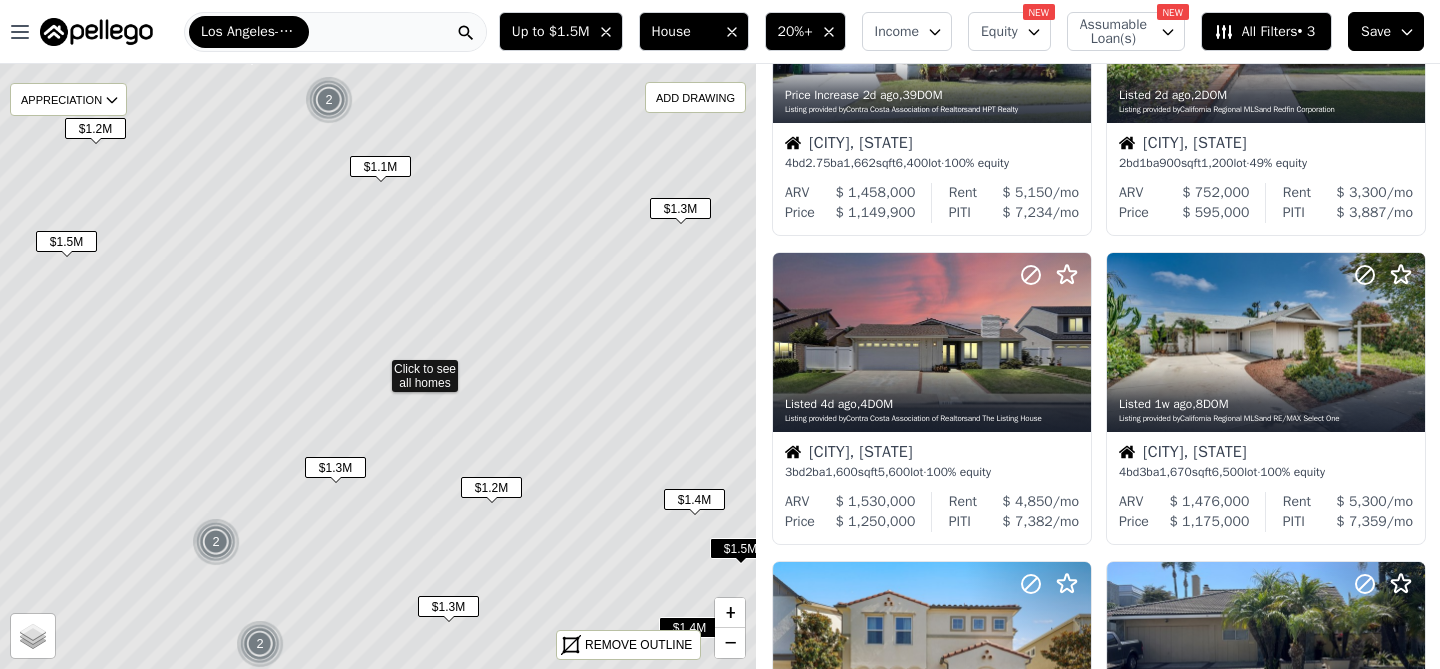 click 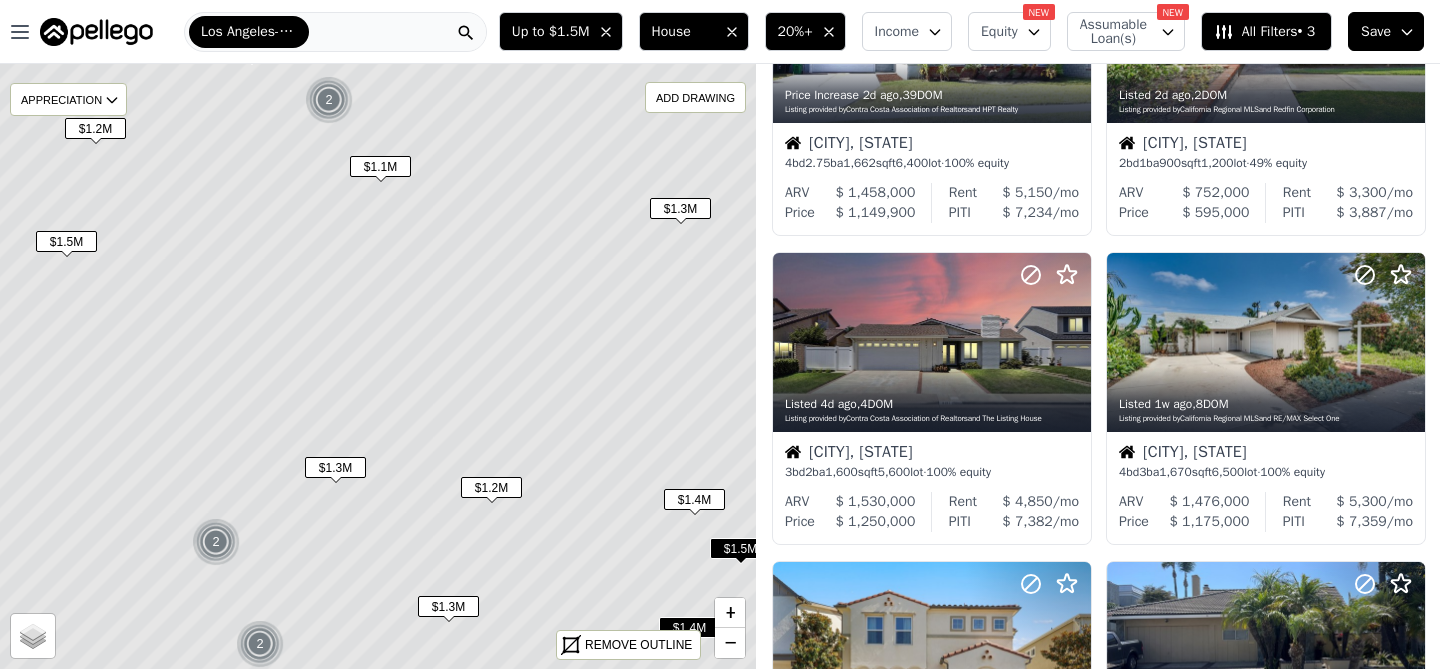 click on "$1.2M" at bounding box center [491, 487] 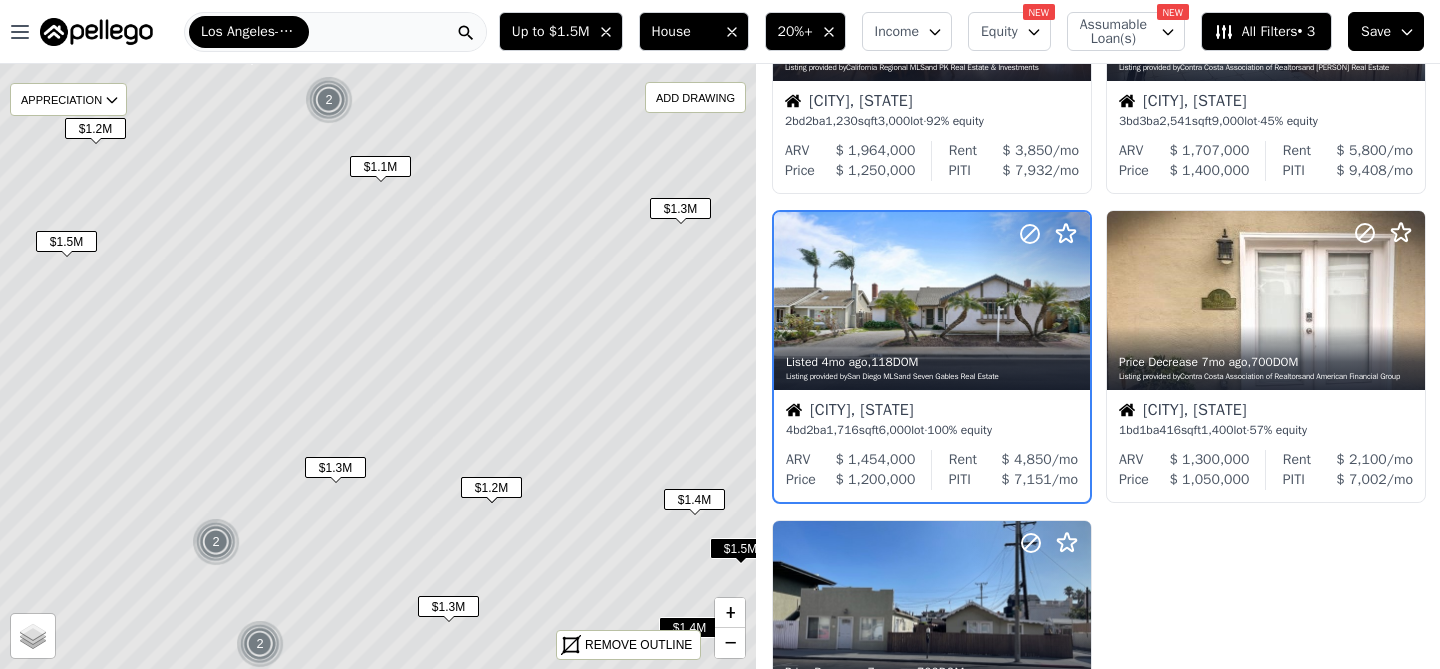 scroll, scrollTop: 175, scrollLeft: 0, axis: vertical 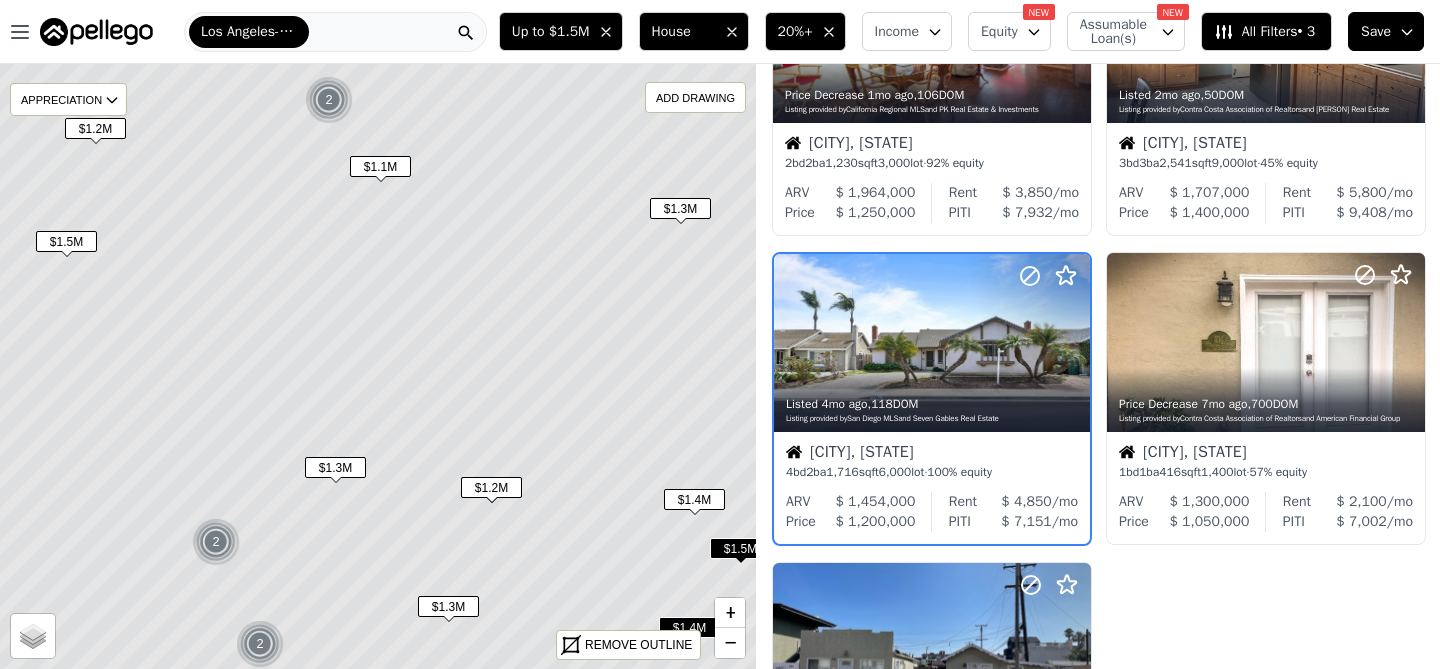 click on "$1.3M" at bounding box center [335, 467] 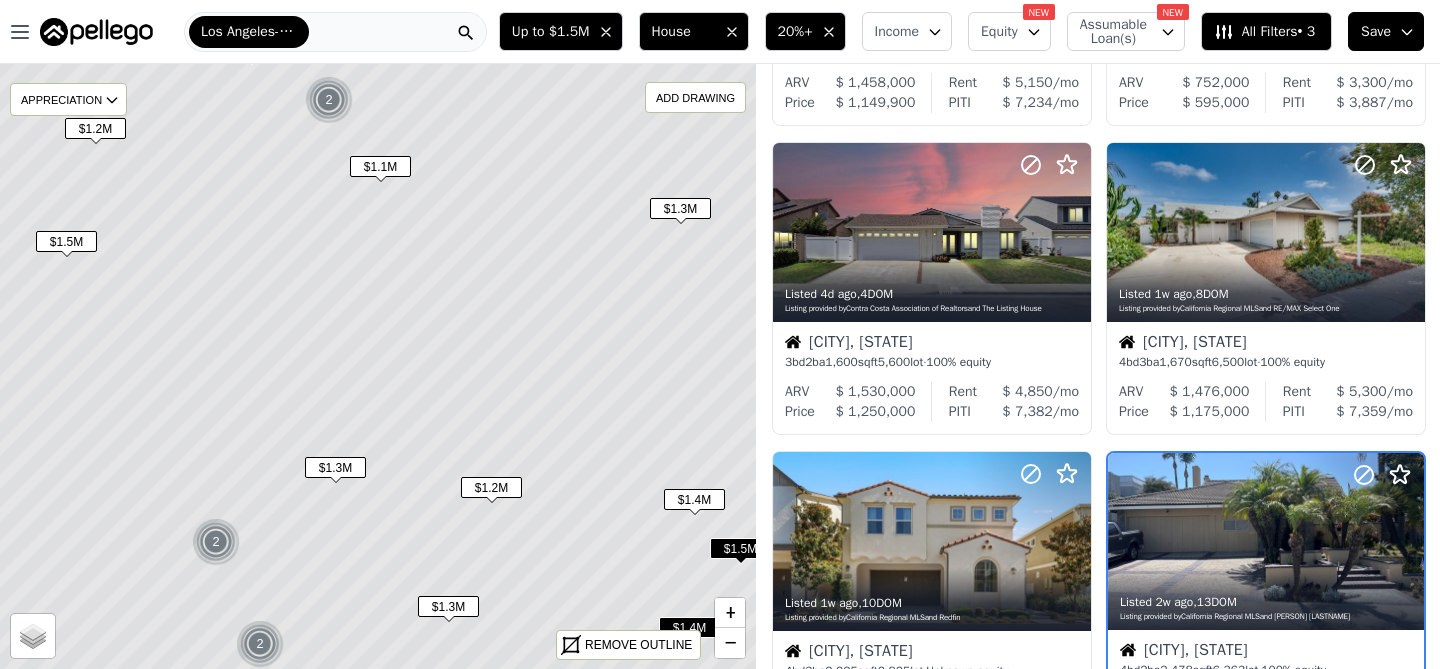scroll, scrollTop: 793, scrollLeft: 0, axis: vertical 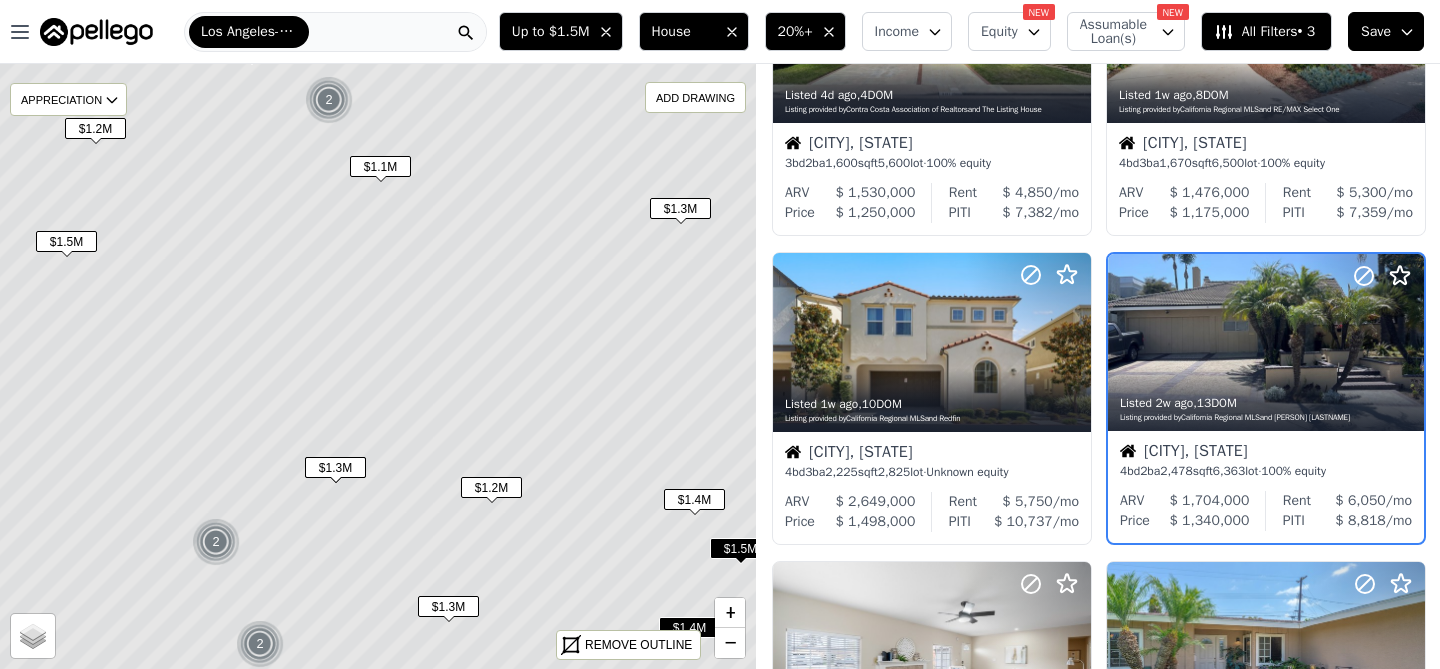 click at bounding box center (1360, 318) 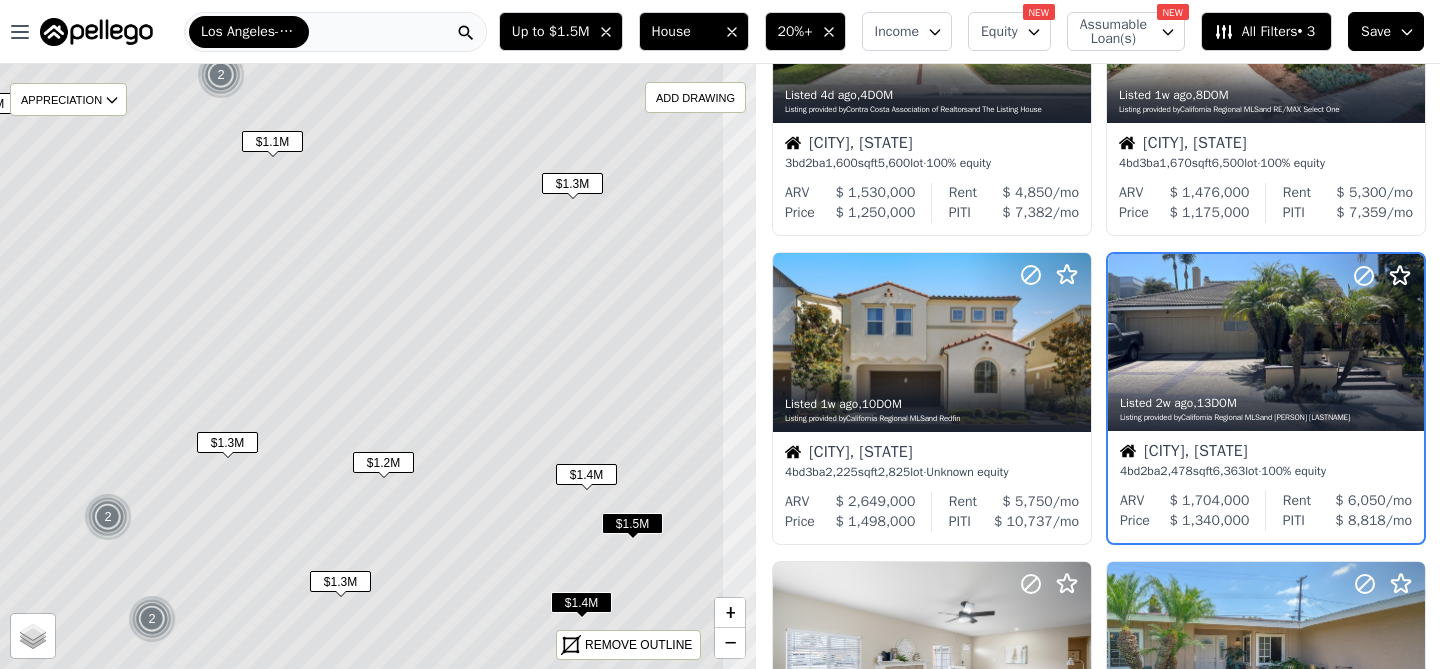 drag, startPoint x: 552, startPoint y: 277, endPoint x: 403, endPoint y: 399, distance: 192.57466 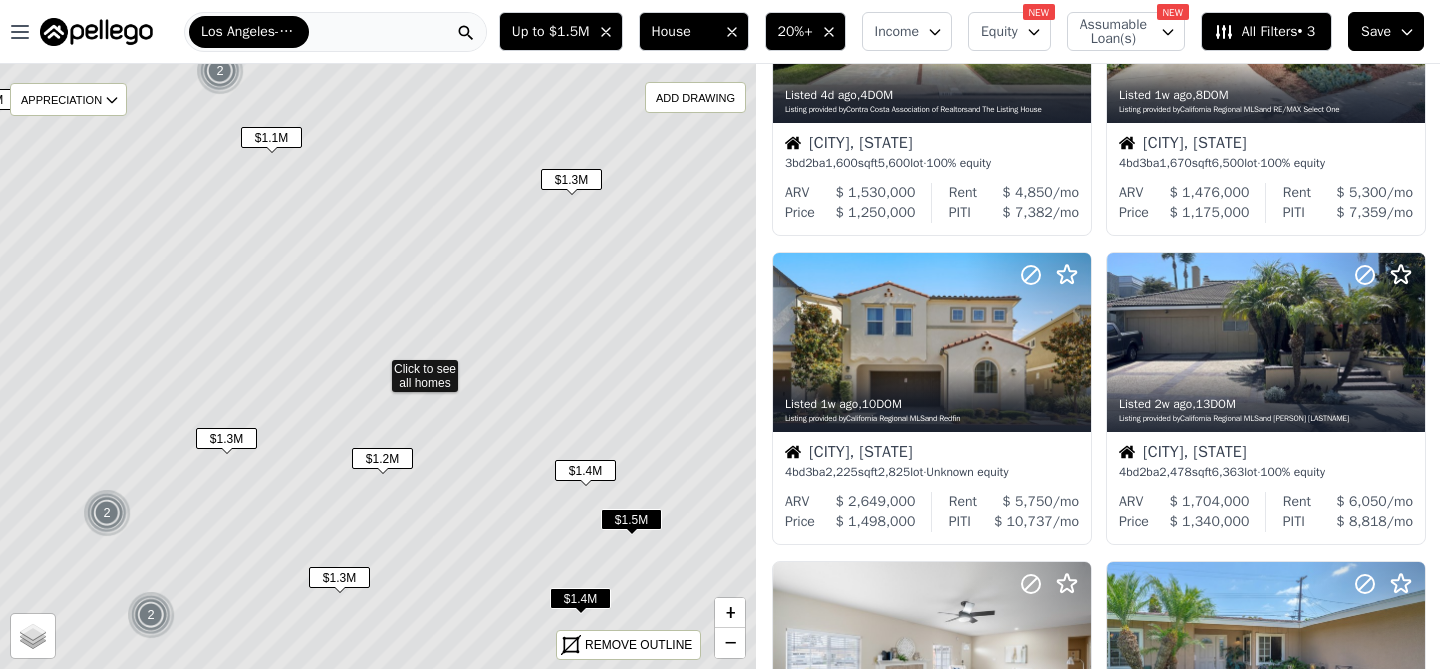 click on "$1.2M" at bounding box center (382, 458) 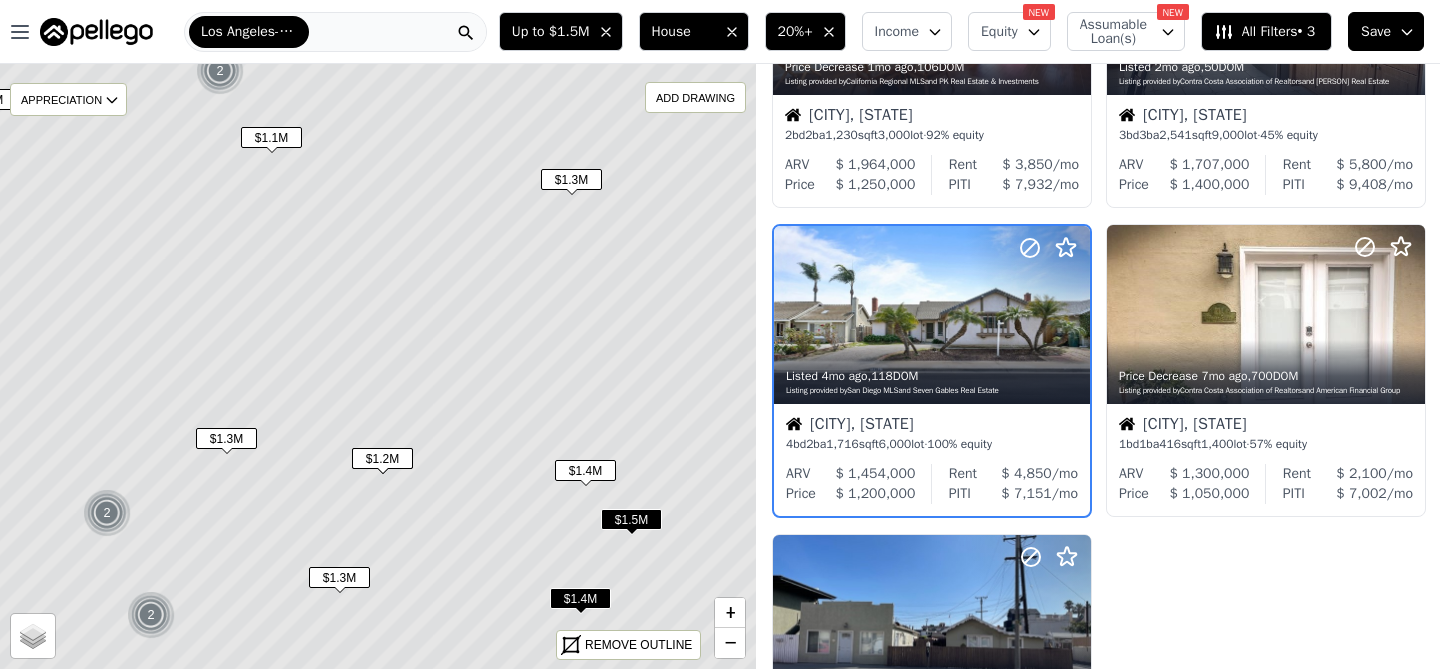 scroll, scrollTop: 175, scrollLeft: 0, axis: vertical 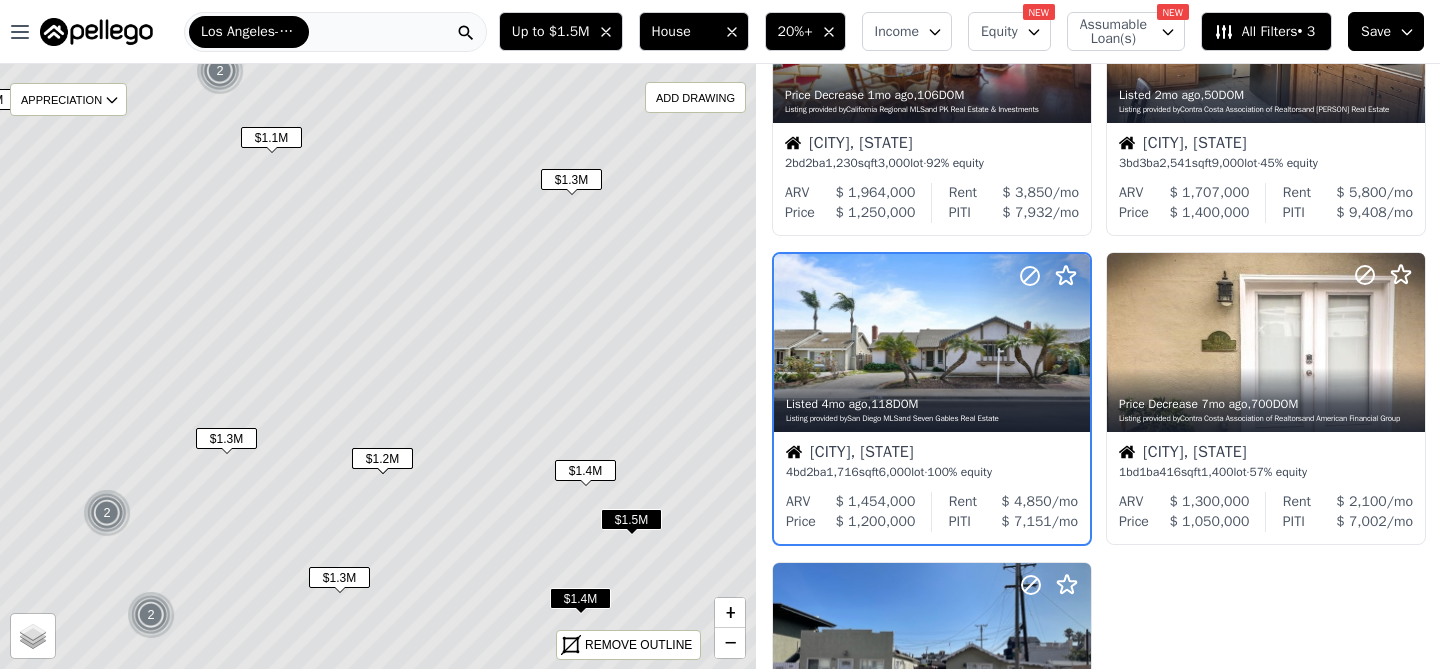 click on "$1.4M" at bounding box center [585, 470] 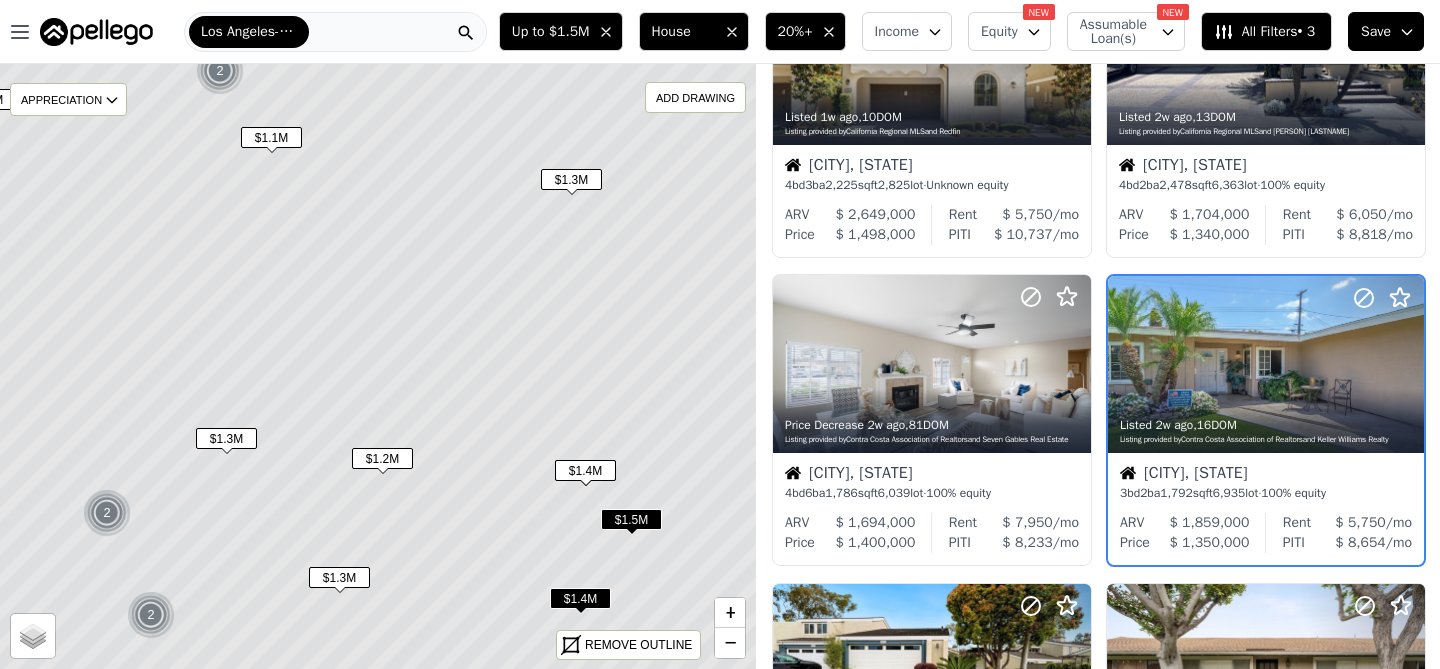 scroll, scrollTop: 1102, scrollLeft: 0, axis: vertical 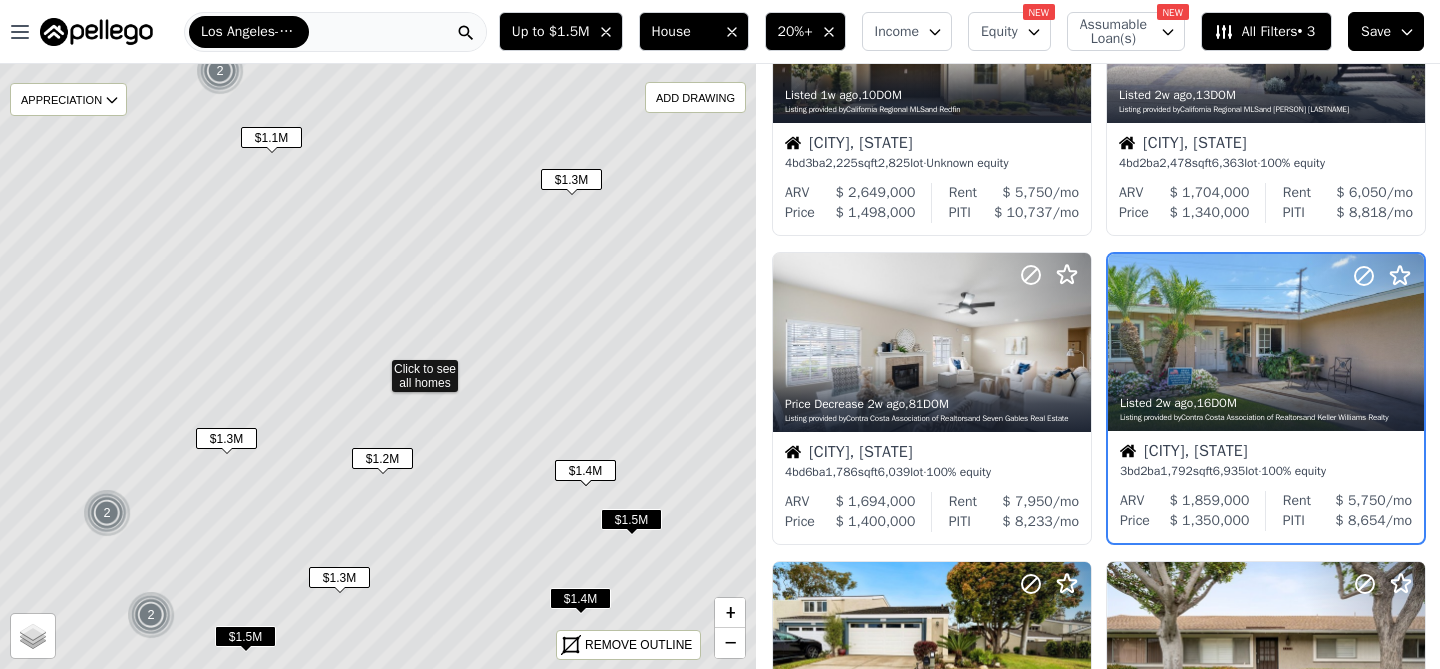 click on "$1.5M" at bounding box center (631, 519) 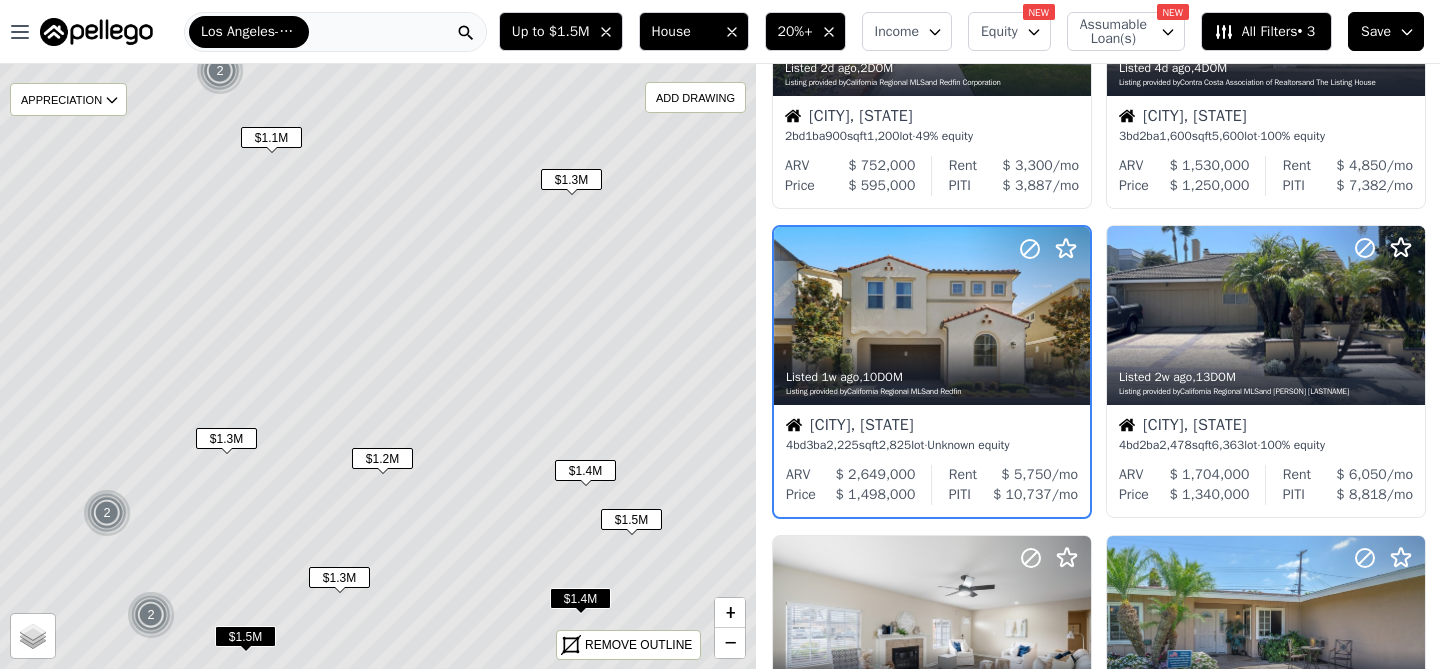 scroll, scrollTop: 484, scrollLeft: 0, axis: vertical 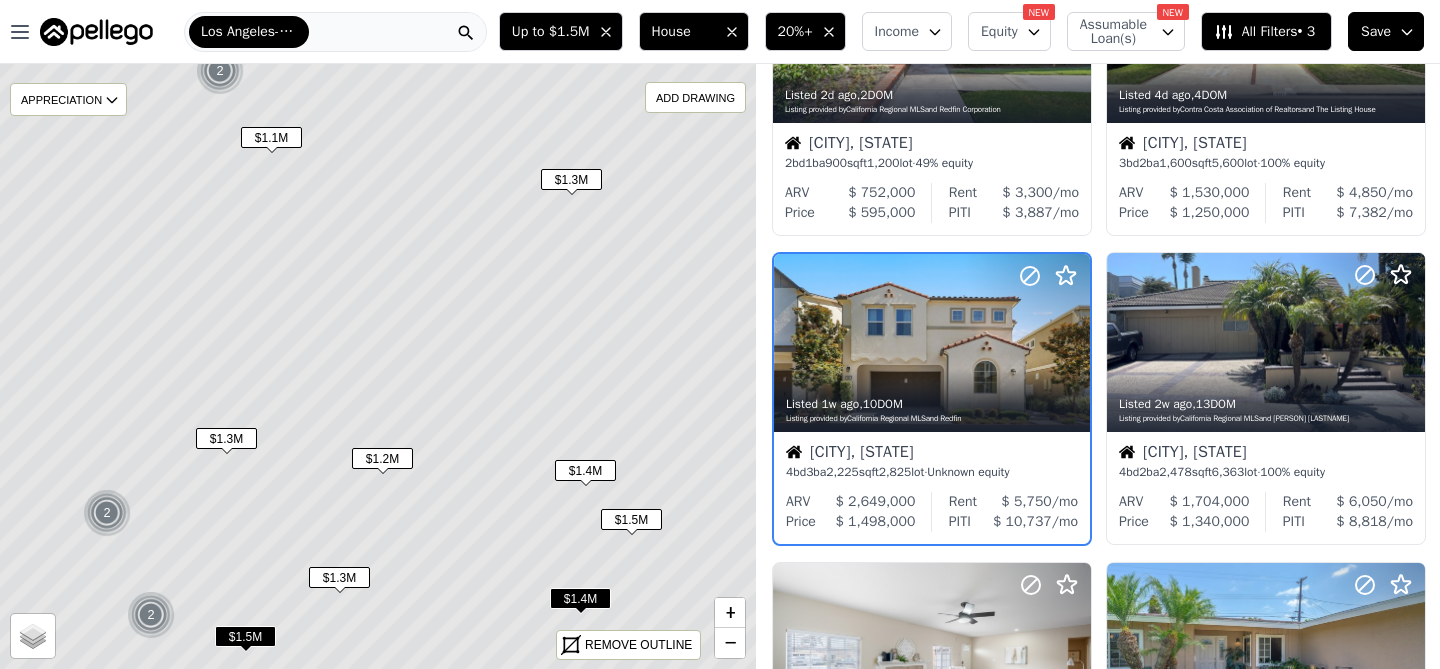 click on "$1.4M" at bounding box center [580, 598] 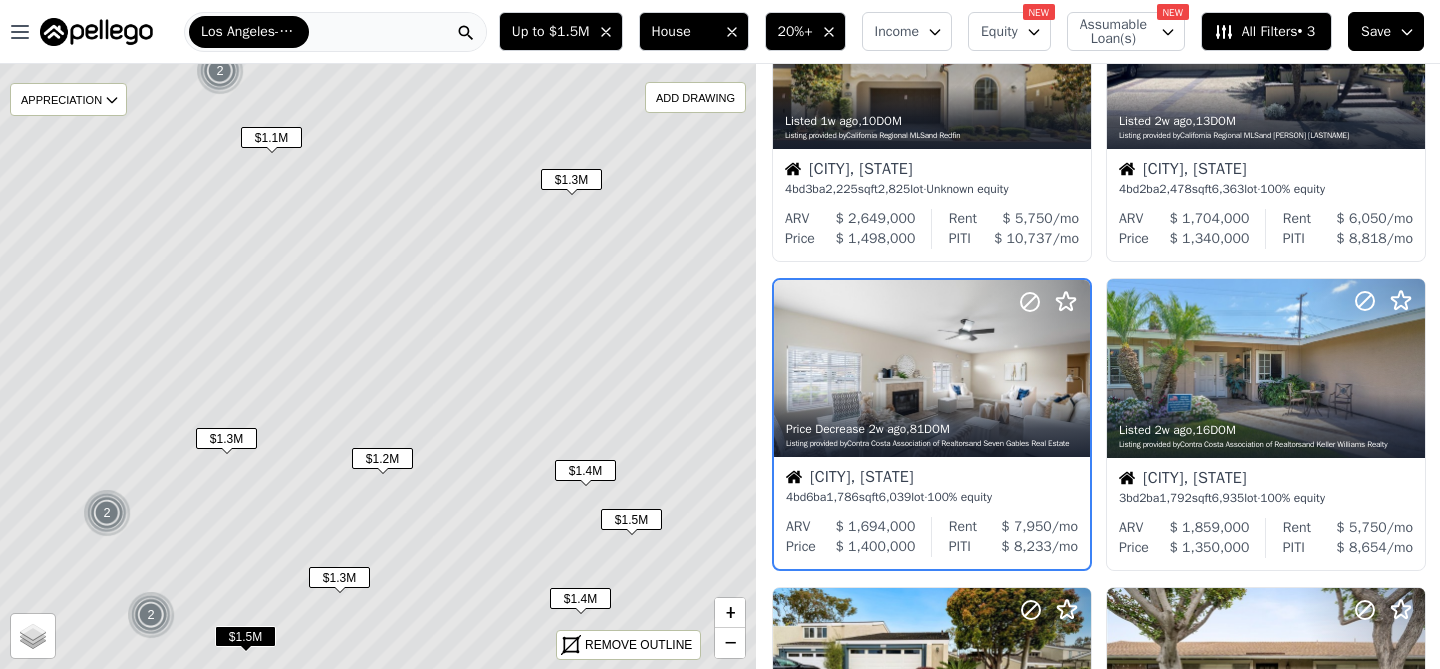 scroll, scrollTop: 793, scrollLeft: 0, axis: vertical 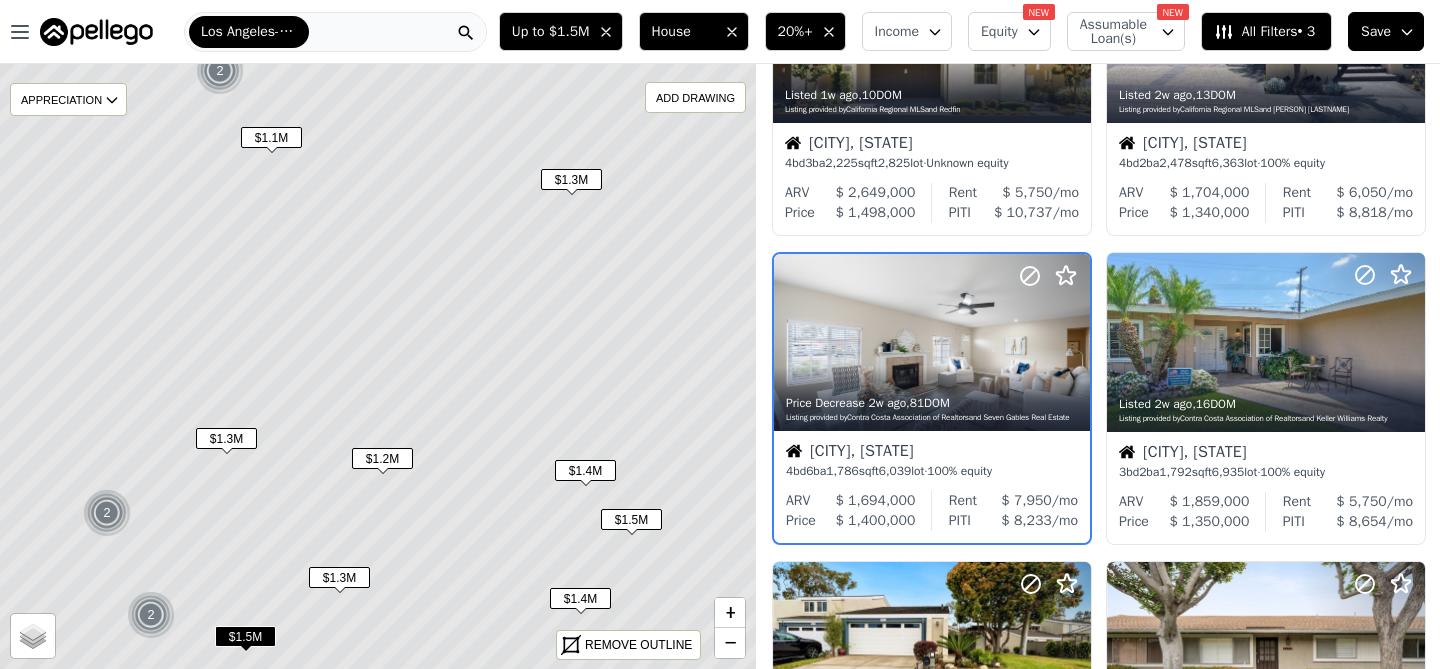 click on "$1.3M" at bounding box center [339, 577] 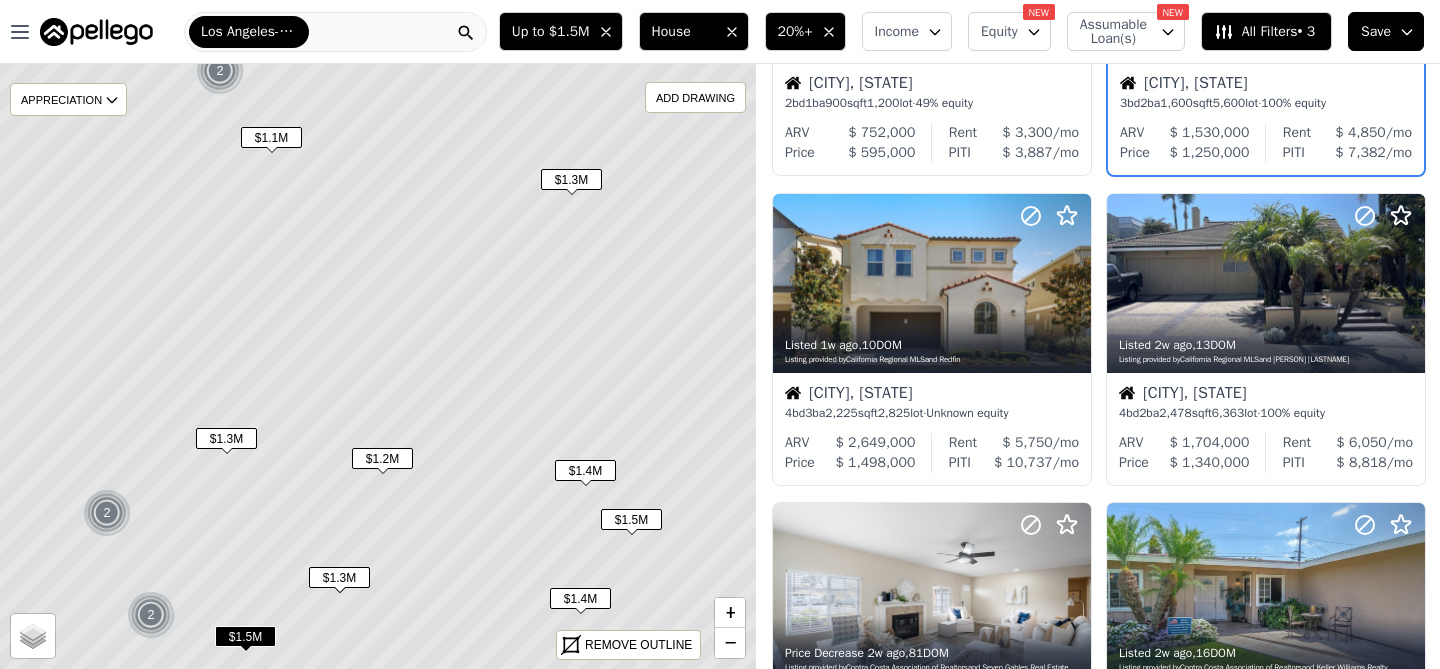 scroll, scrollTop: 175, scrollLeft: 0, axis: vertical 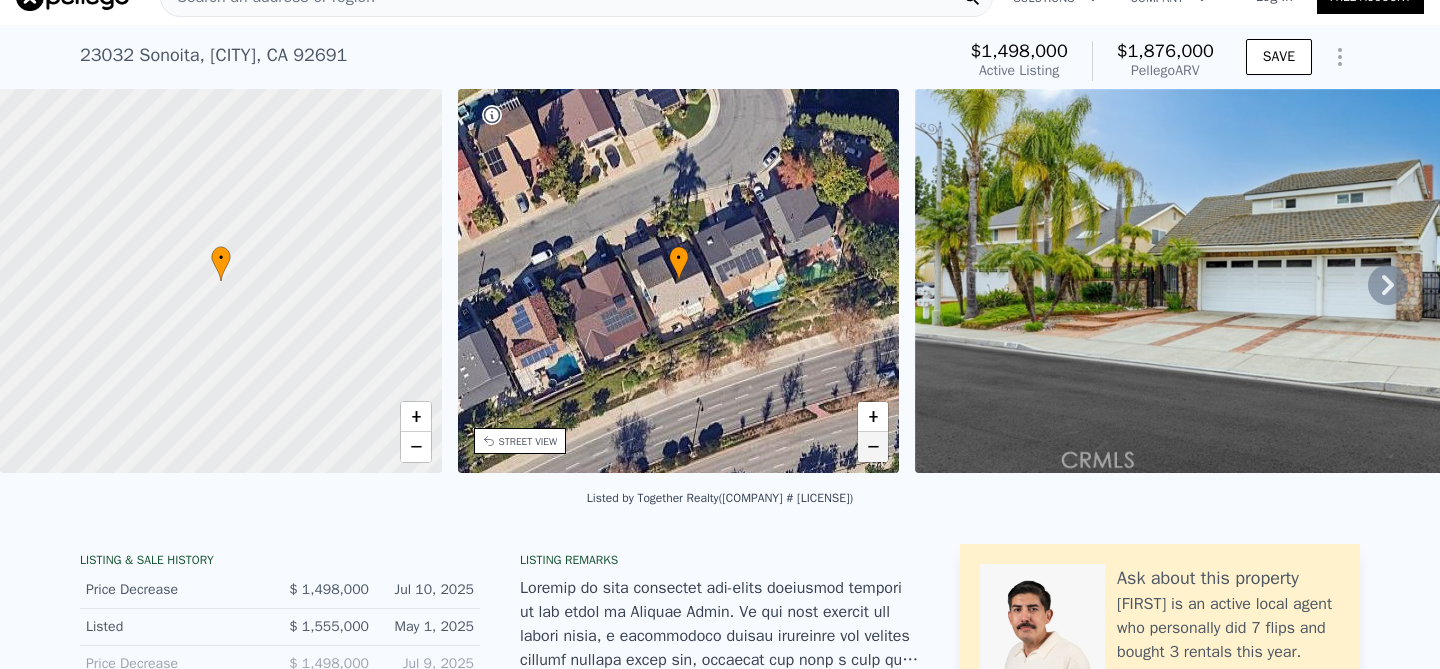click on "−" at bounding box center (873, 447) 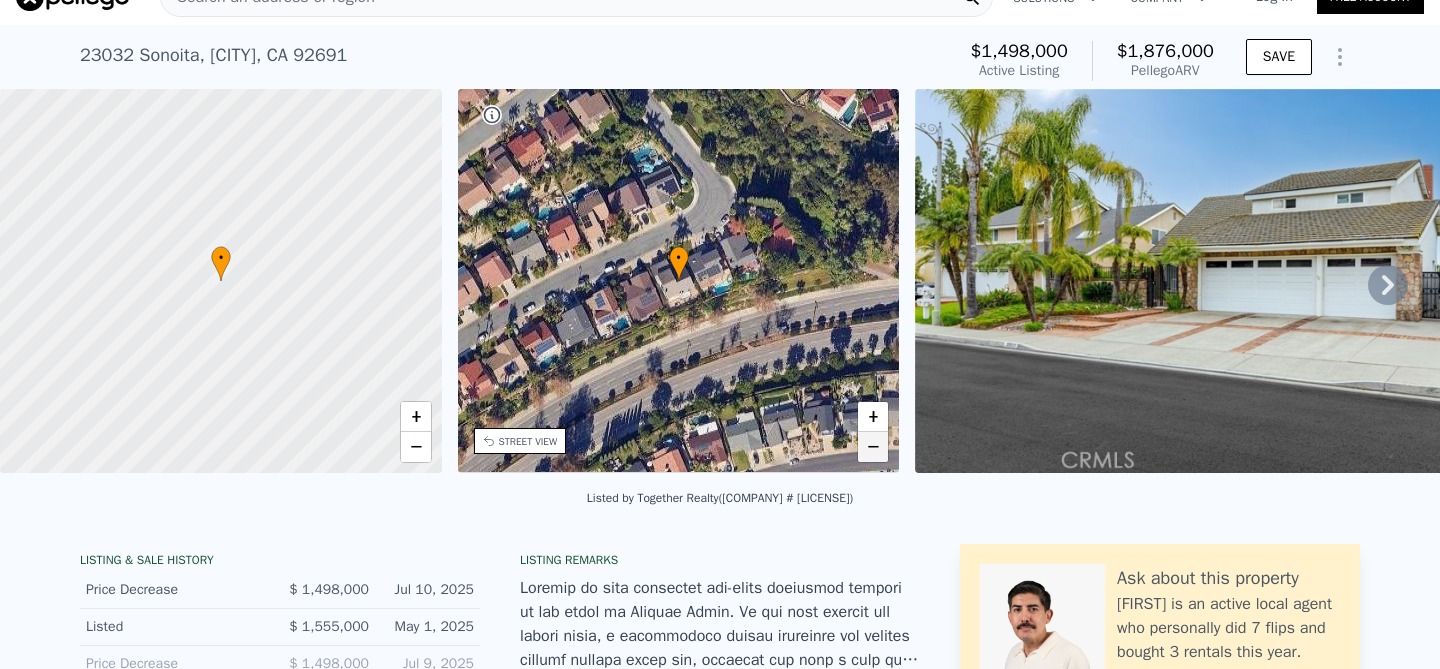 click on "−" at bounding box center (873, 447) 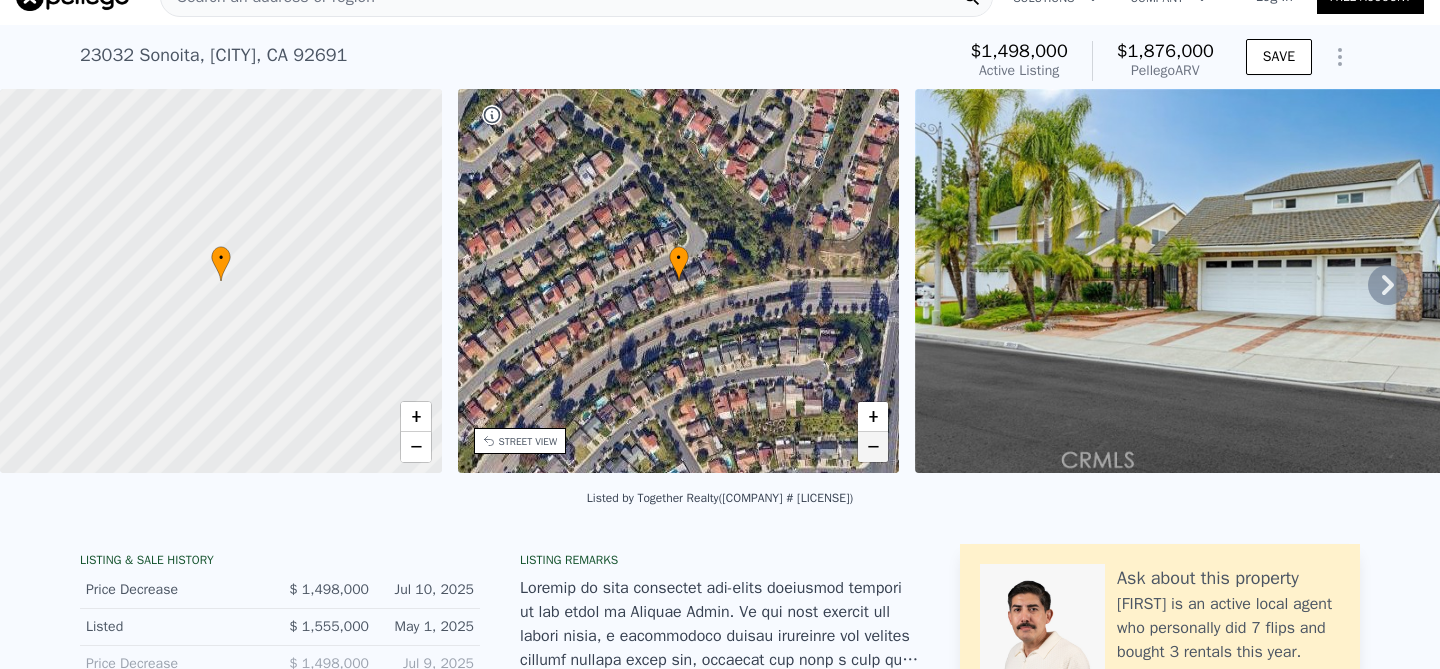 click on "−" at bounding box center [873, 447] 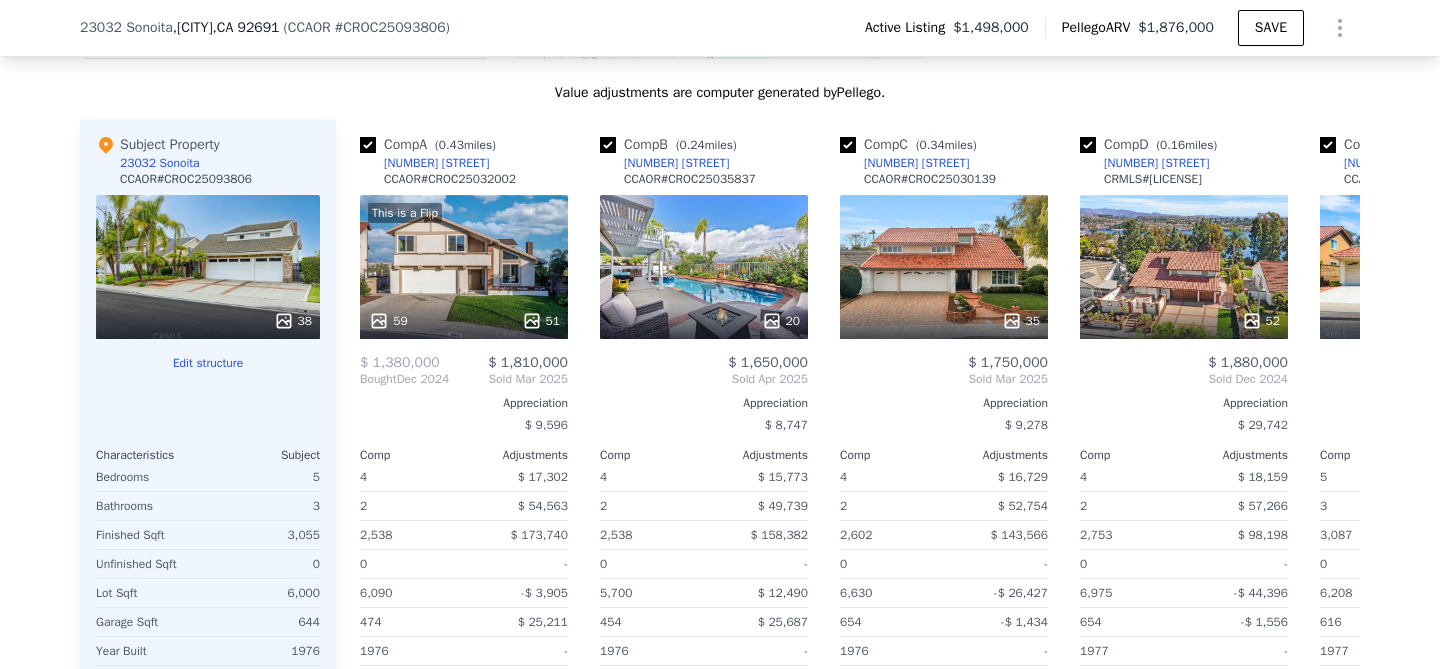 scroll, scrollTop: 2127, scrollLeft: 0, axis: vertical 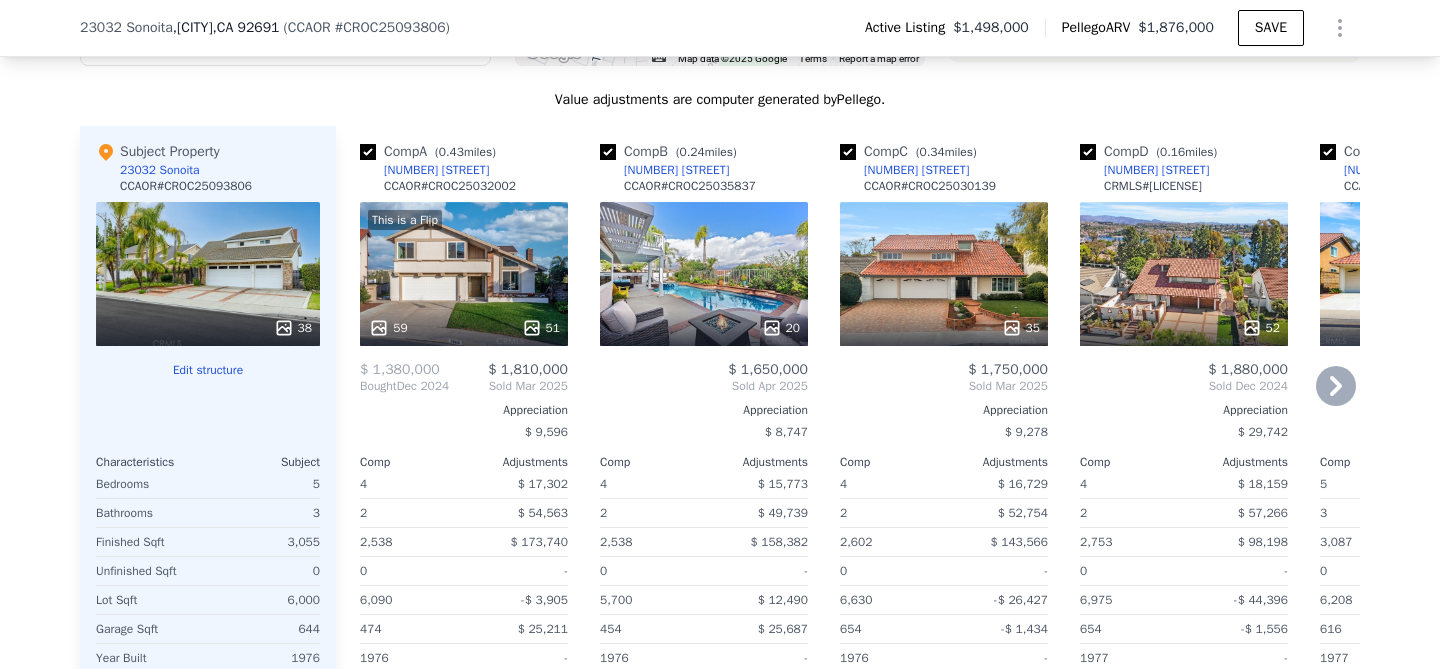 click on "This is a Flip 59 51" at bounding box center [464, 274] 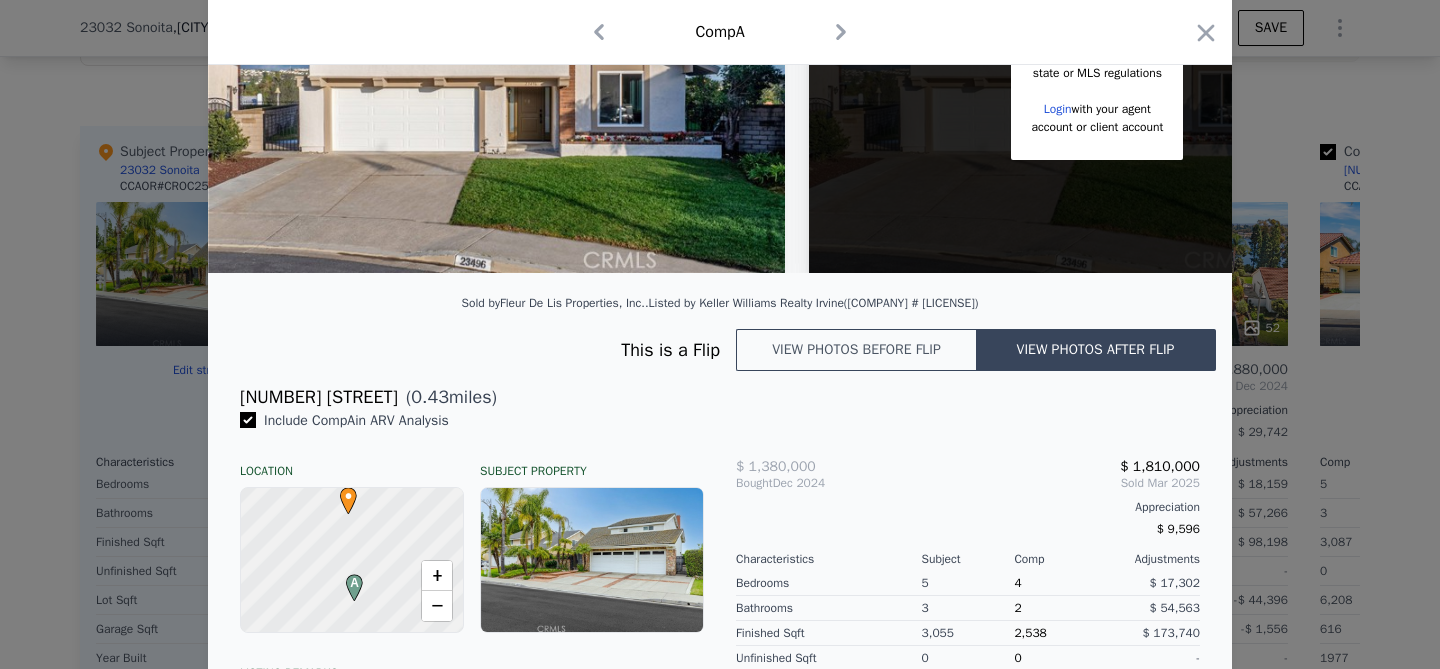 scroll, scrollTop: 253, scrollLeft: 0, axis: vertical 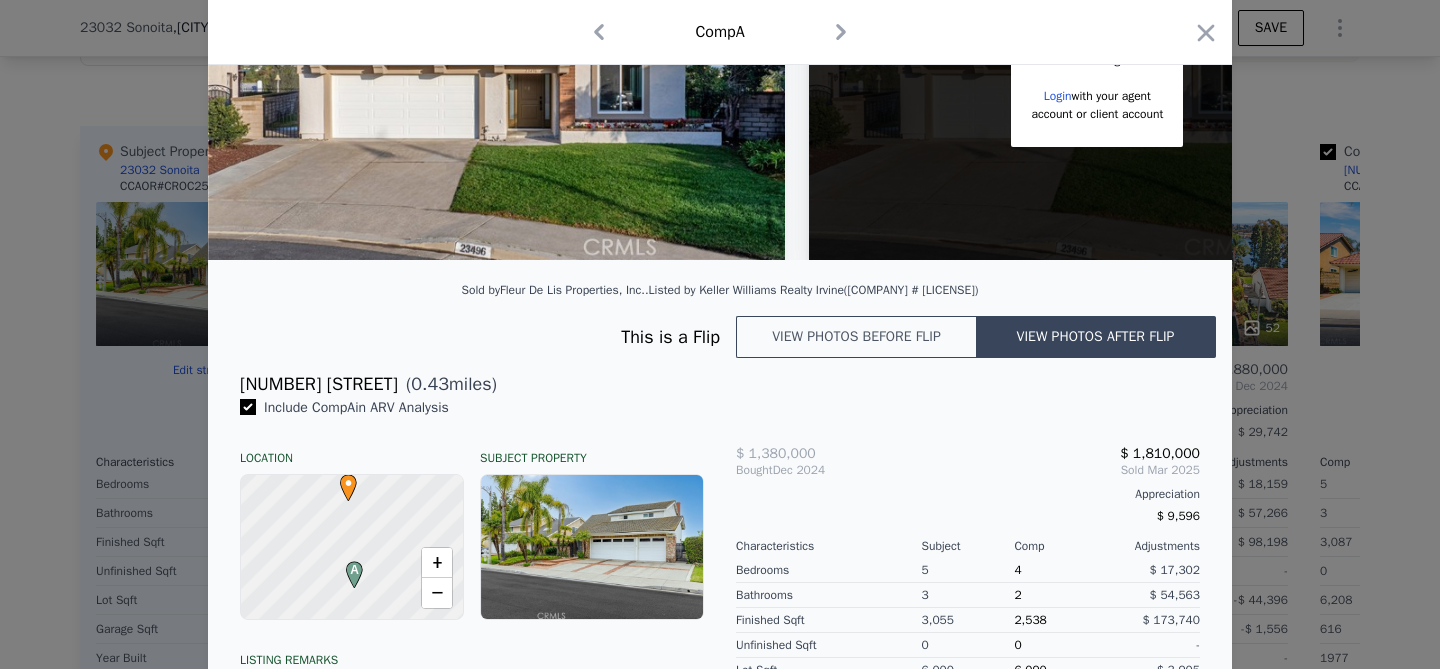click at bounding box center (720, 334) 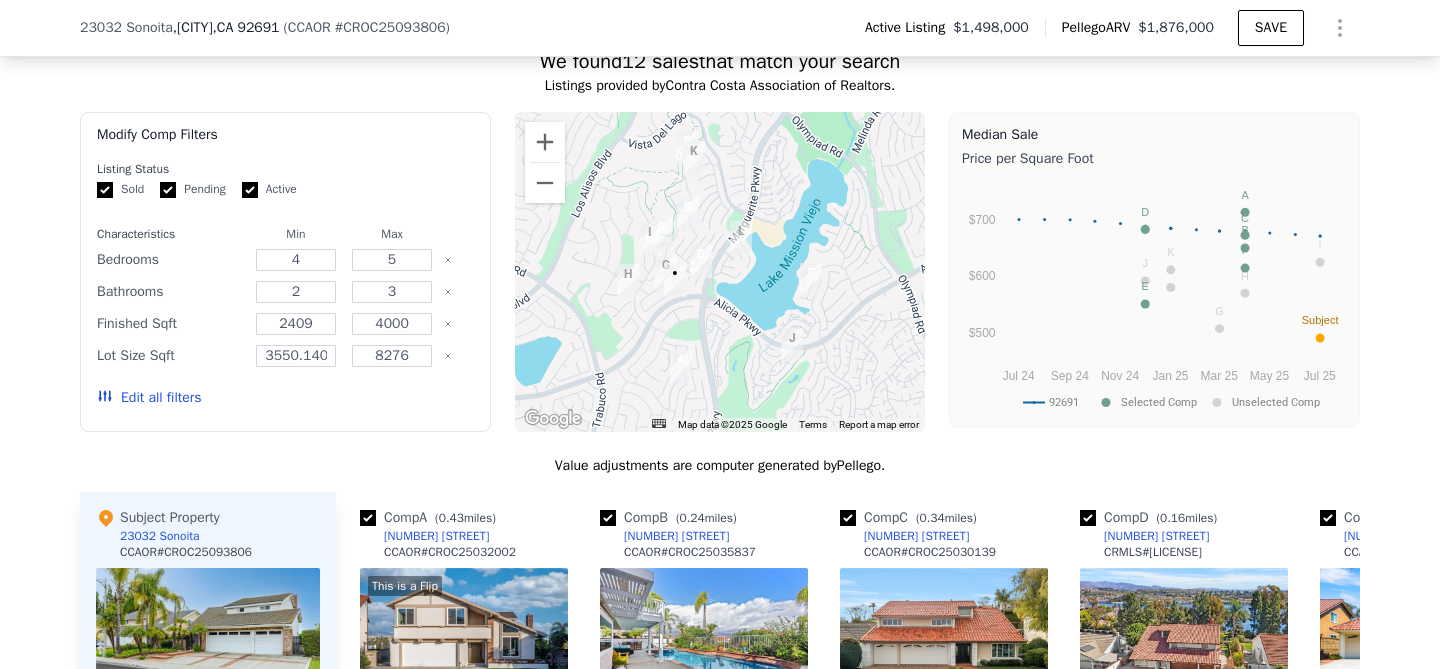 scroll, scrollTop: 1755, scrollLeft: 0, axis: vertical 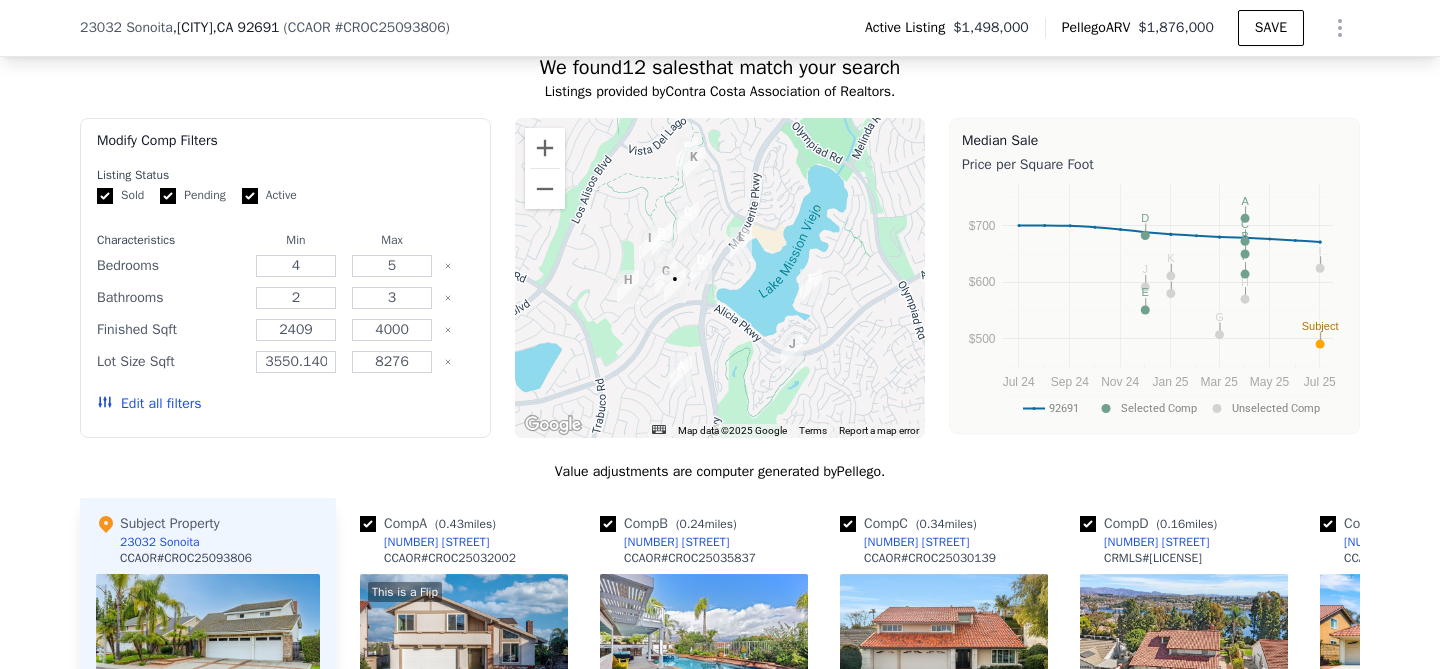 click at bounding box center [701, 267] 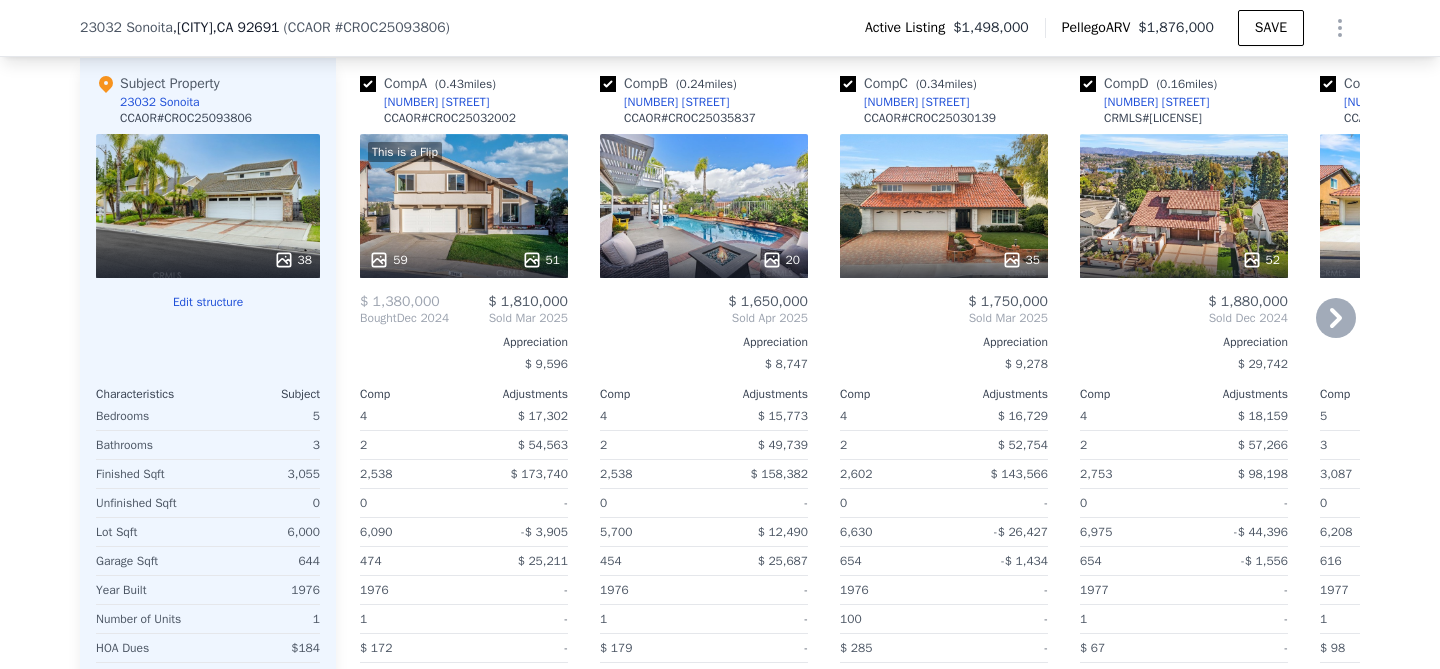 scroll, scrollTop: 2209, scrollLeft: 0, axis: vertical 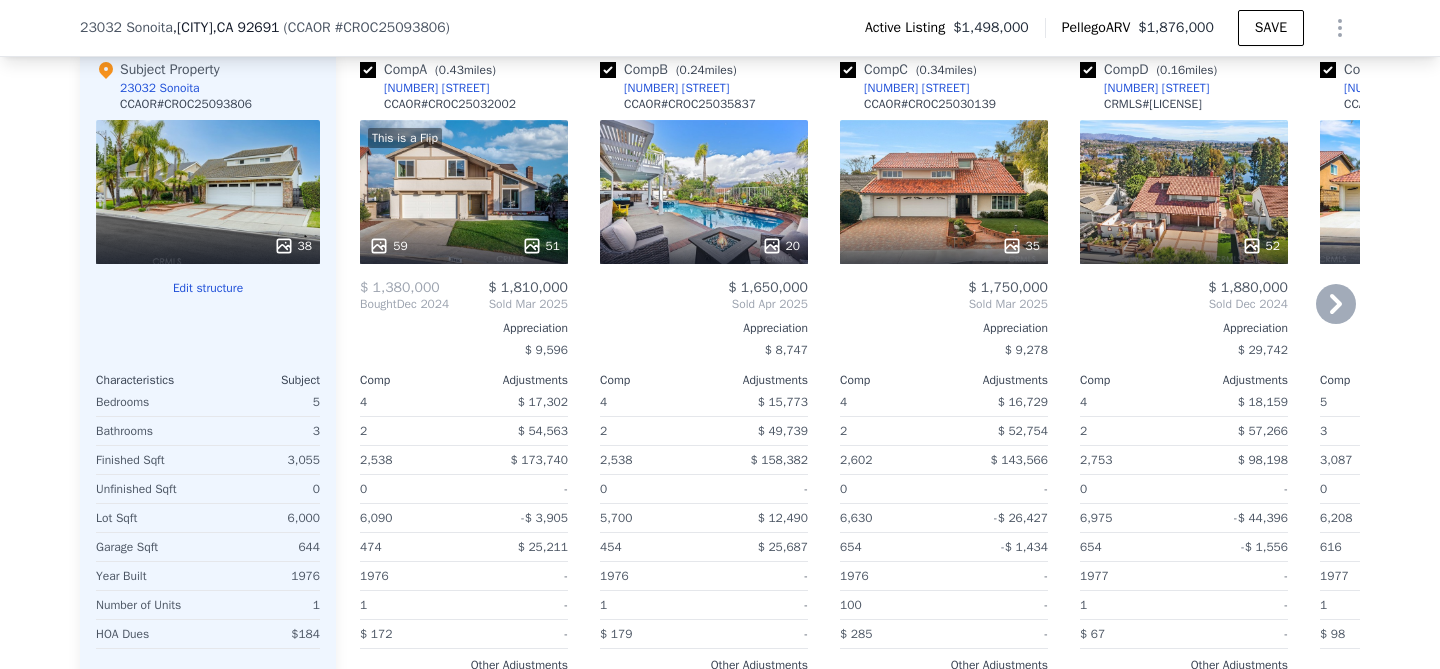 click on "52" at bounding box center (1184, 192) 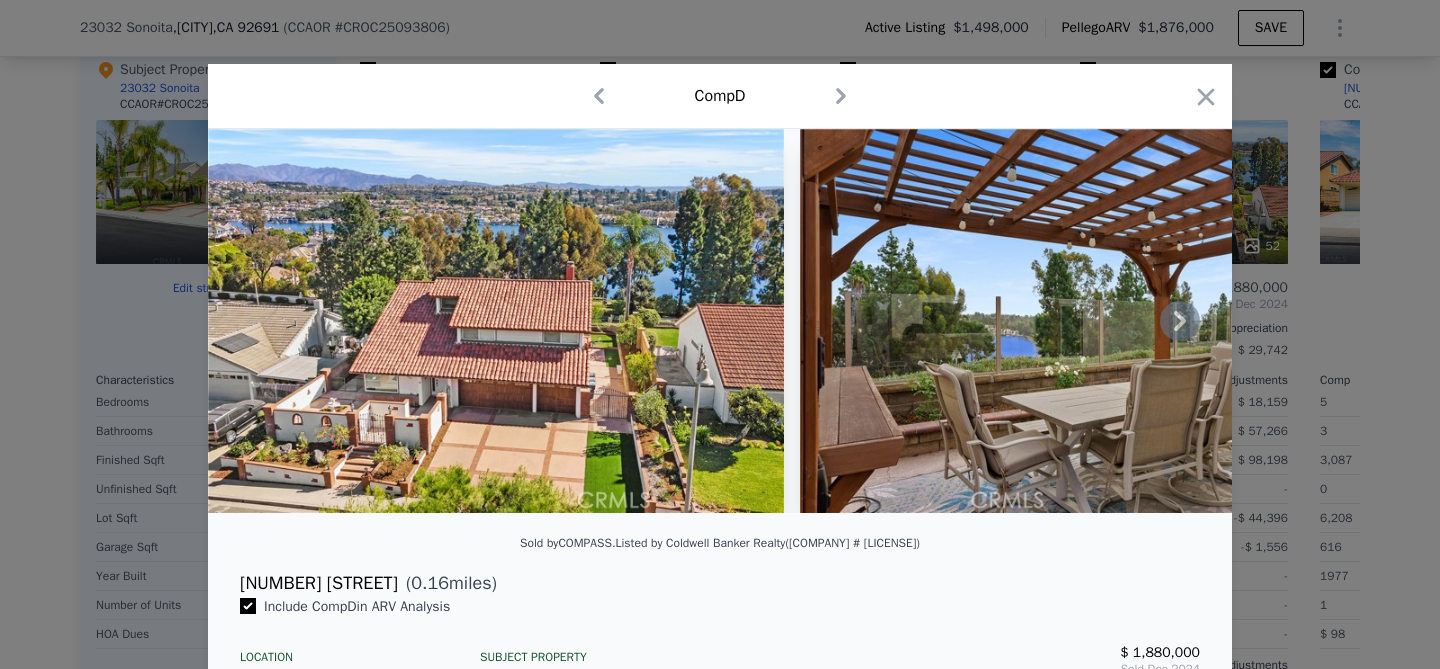 scroll, scrollTop: 14, scrollLeft: 0, axis: vertical 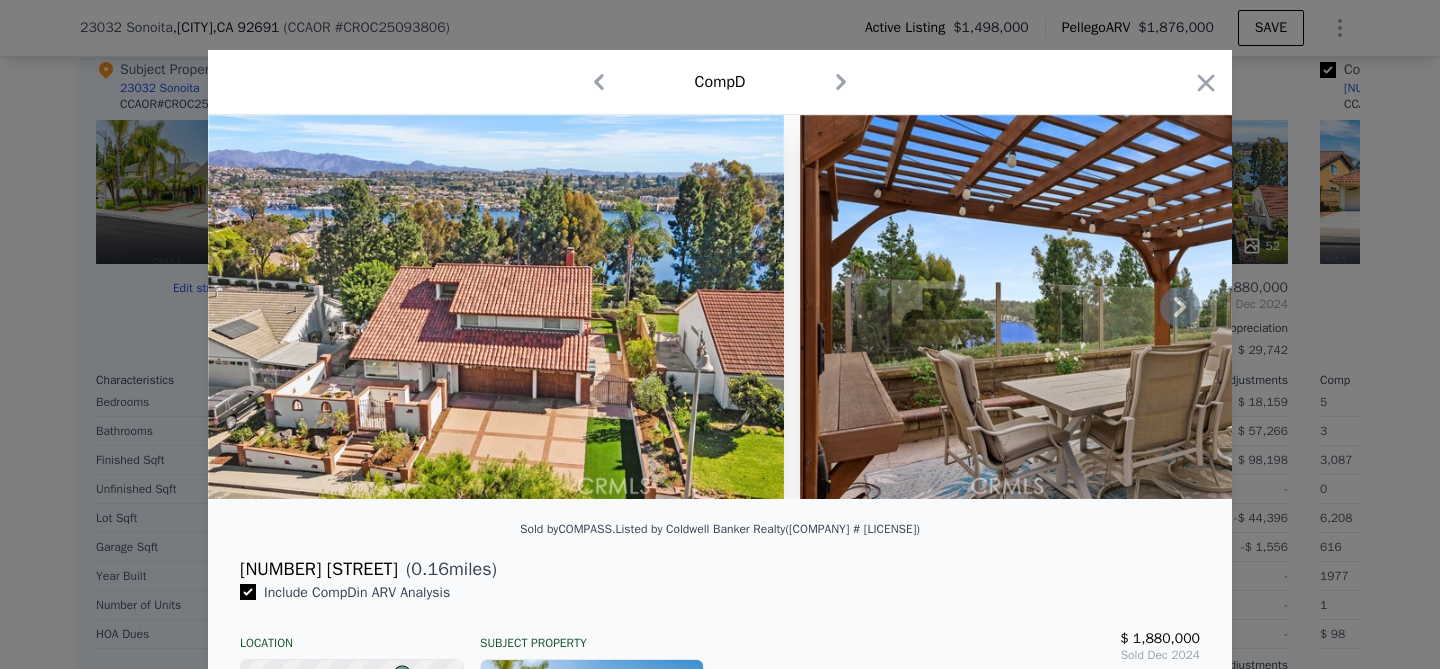 click 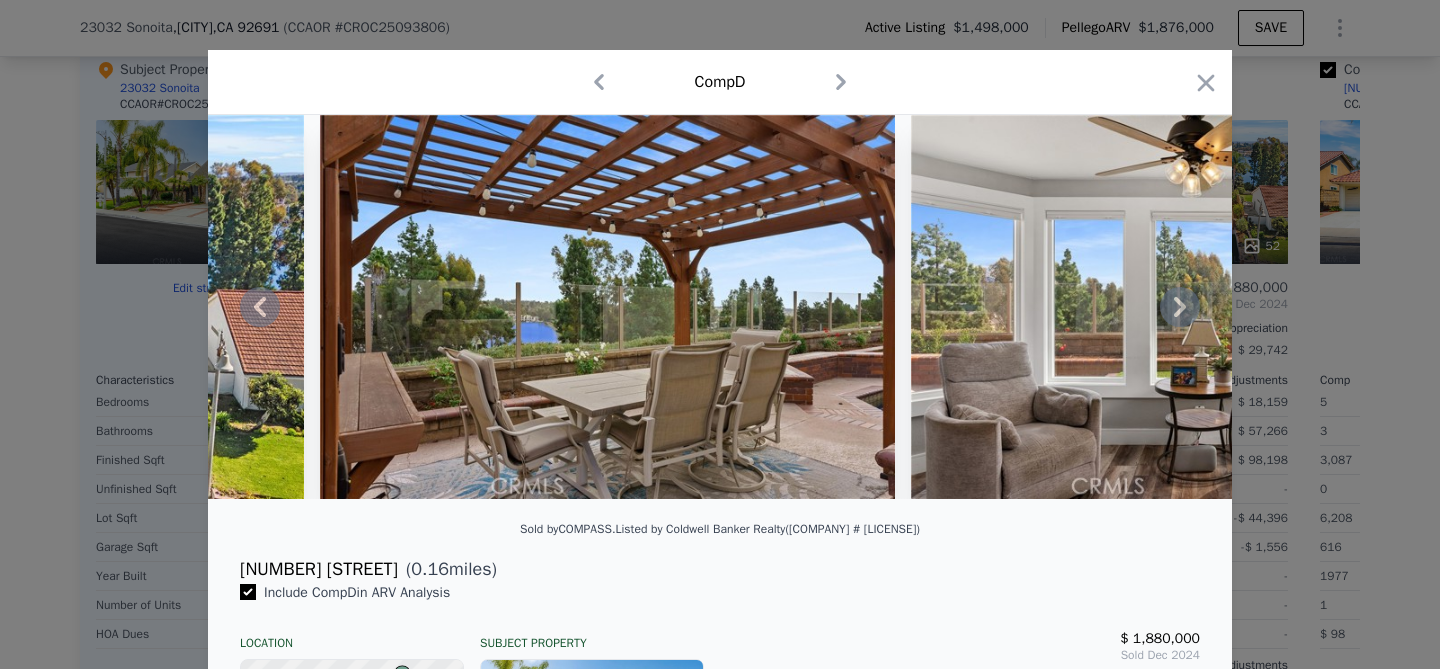click 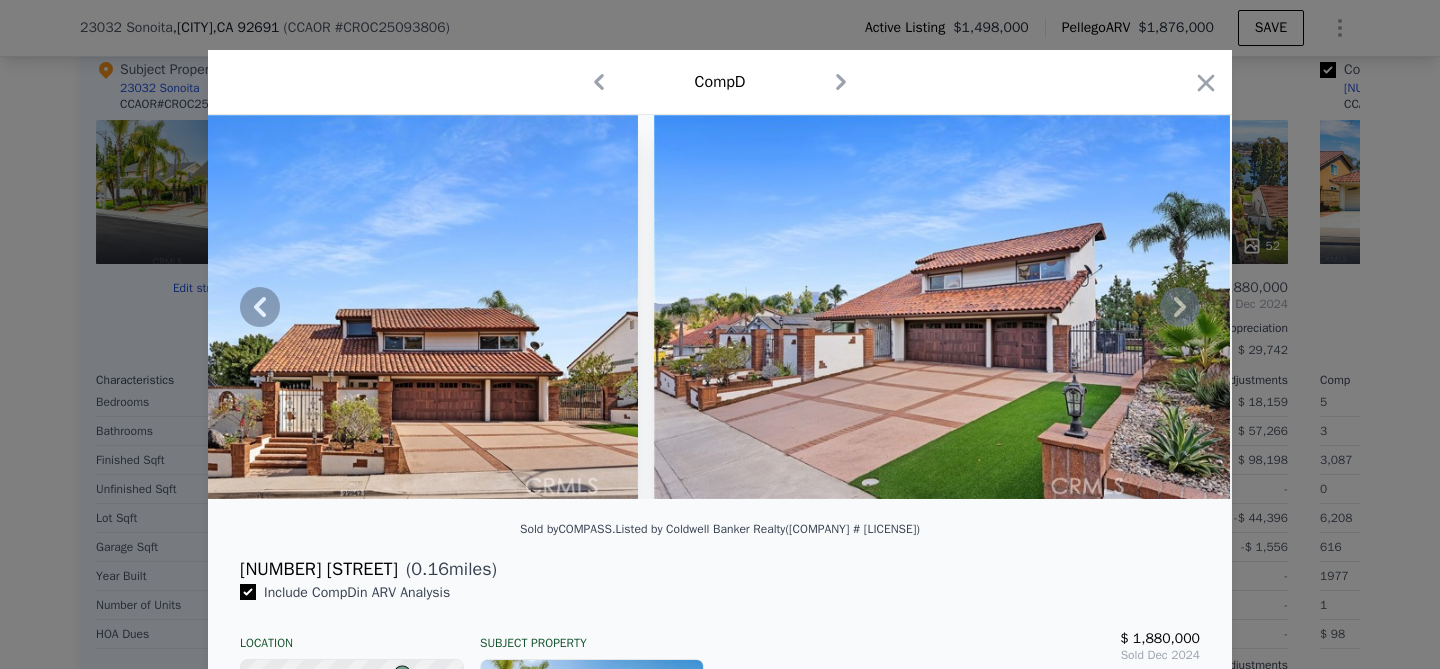 click 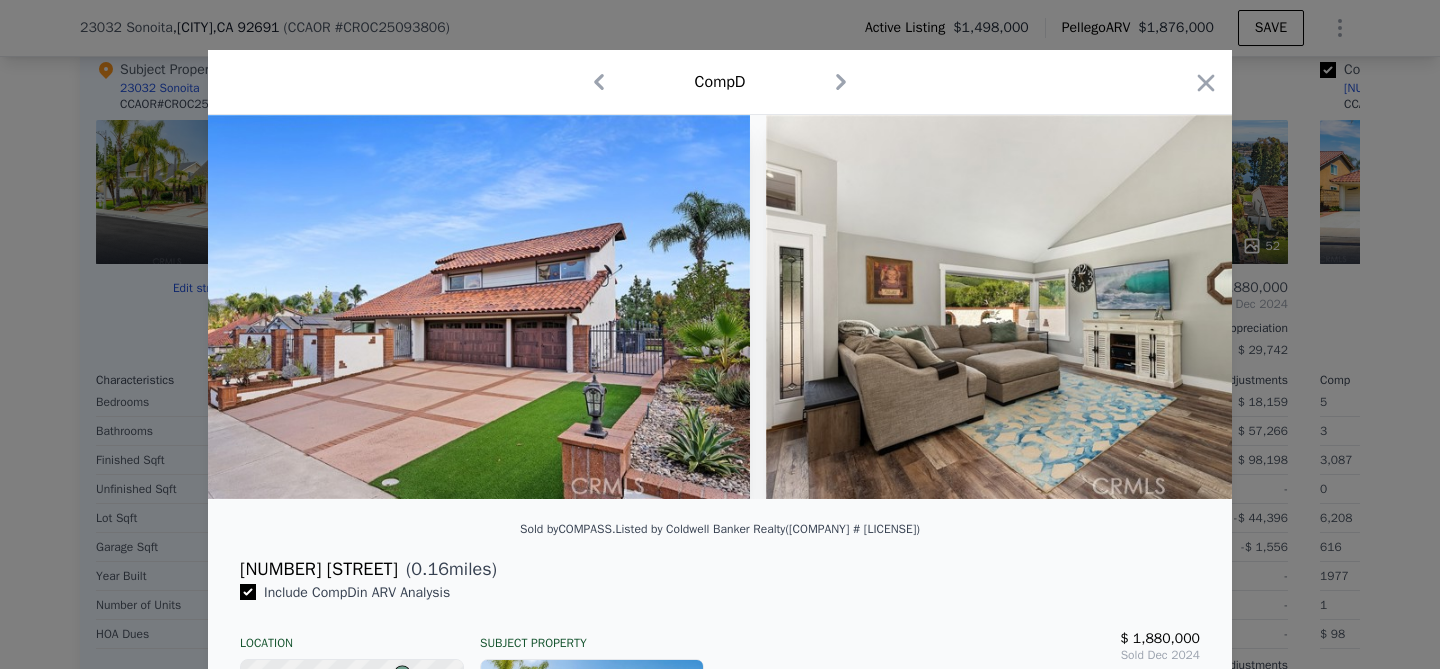 click at bounding box center [1054, 307] 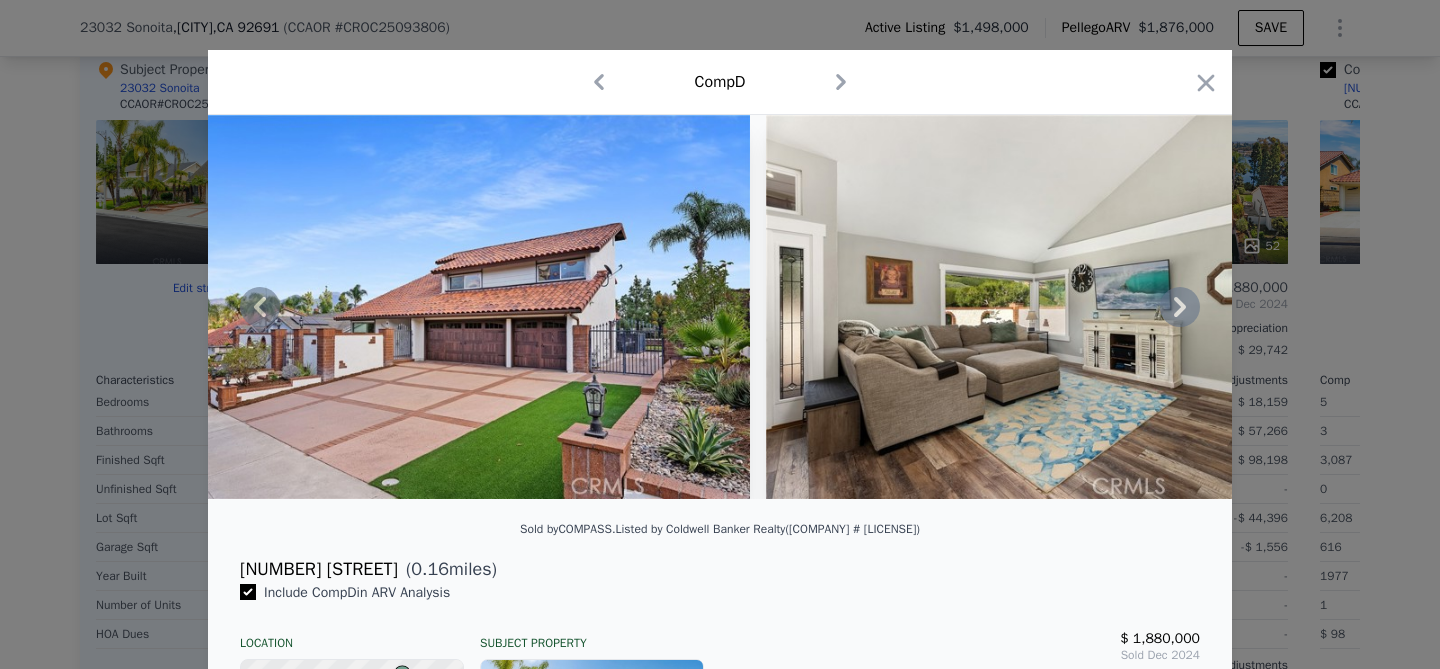 click 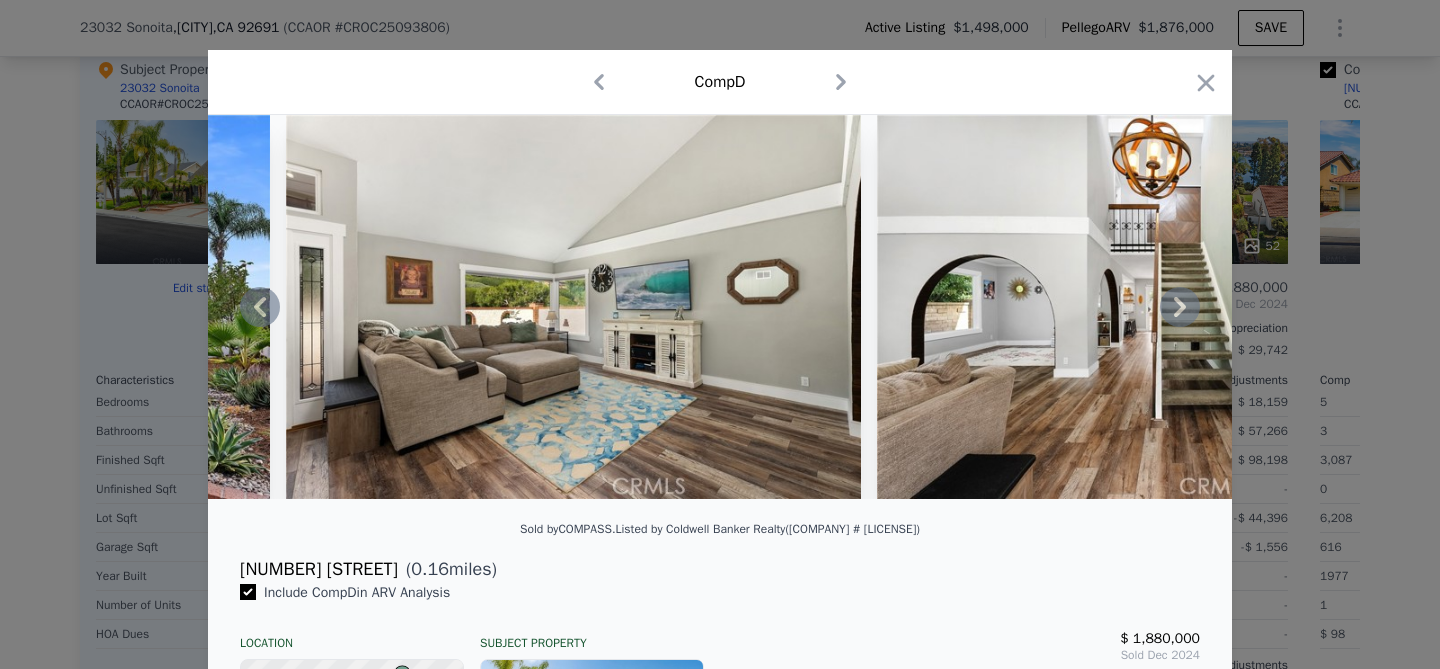 click 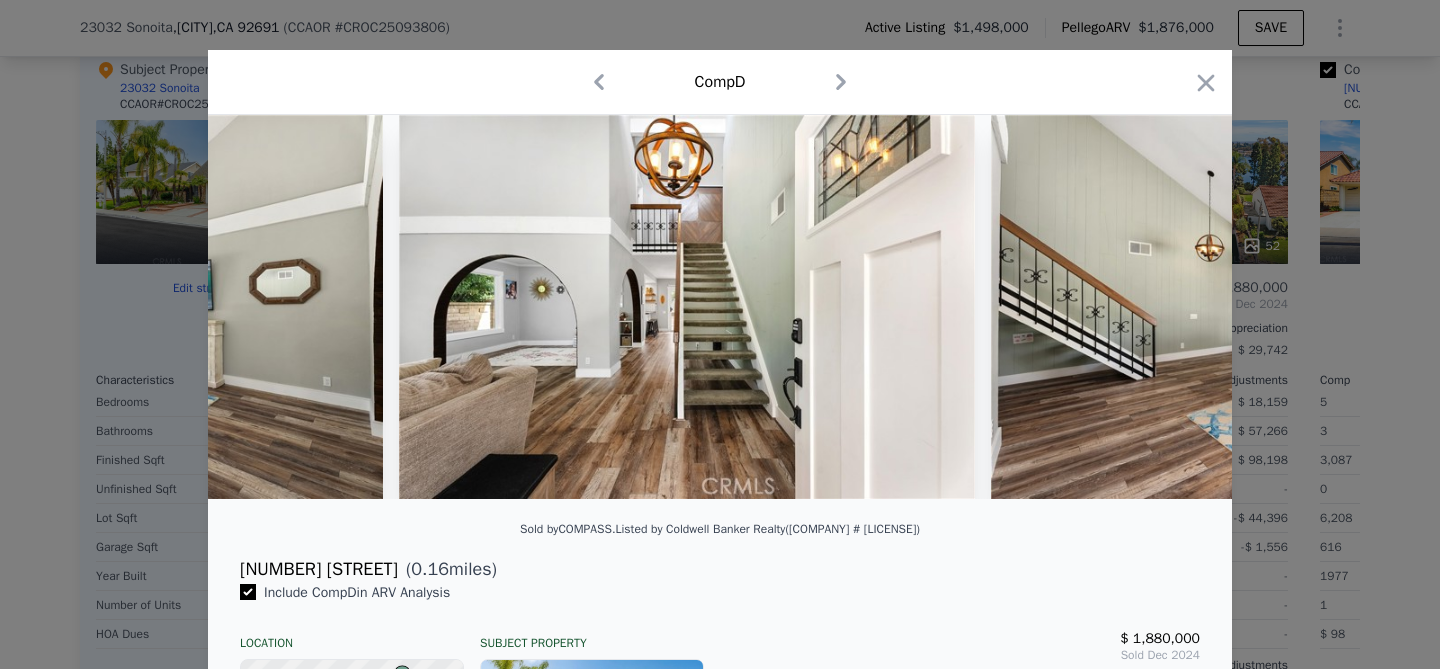 scroll, scrollTop: 0, scrollLeft: 3360, axis: horizontal 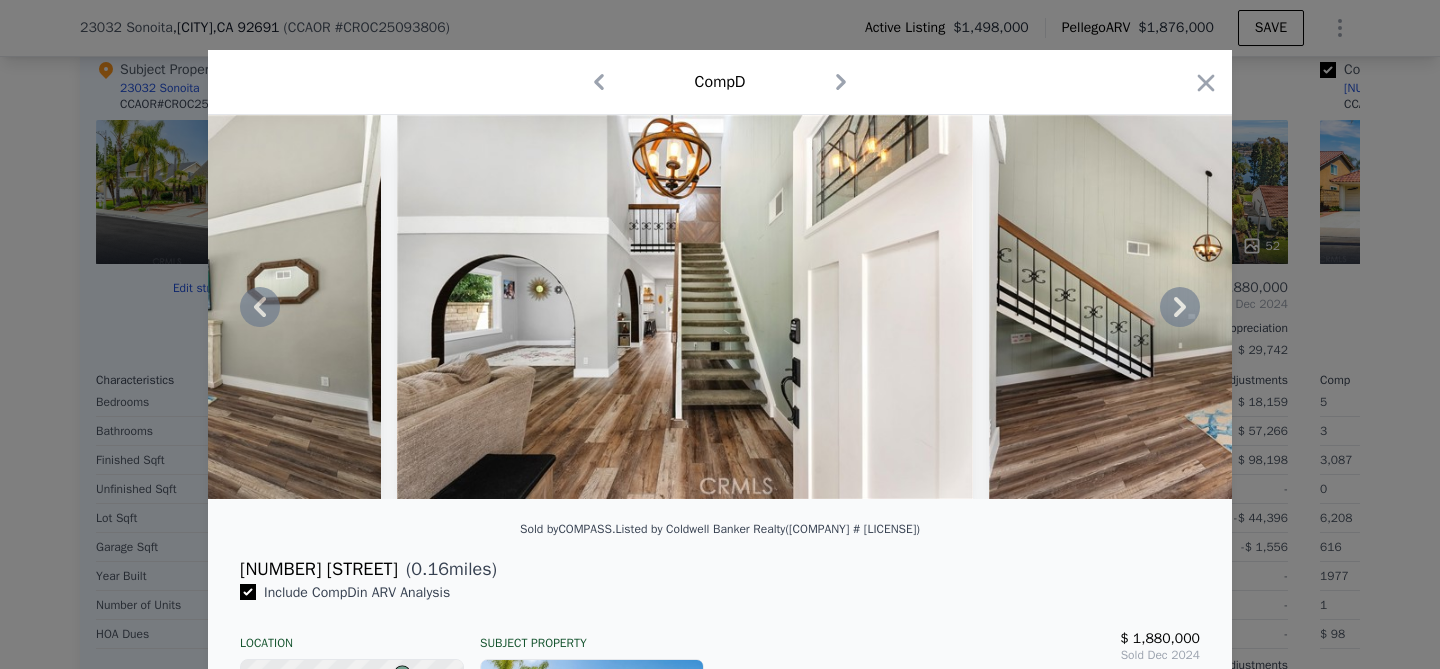click 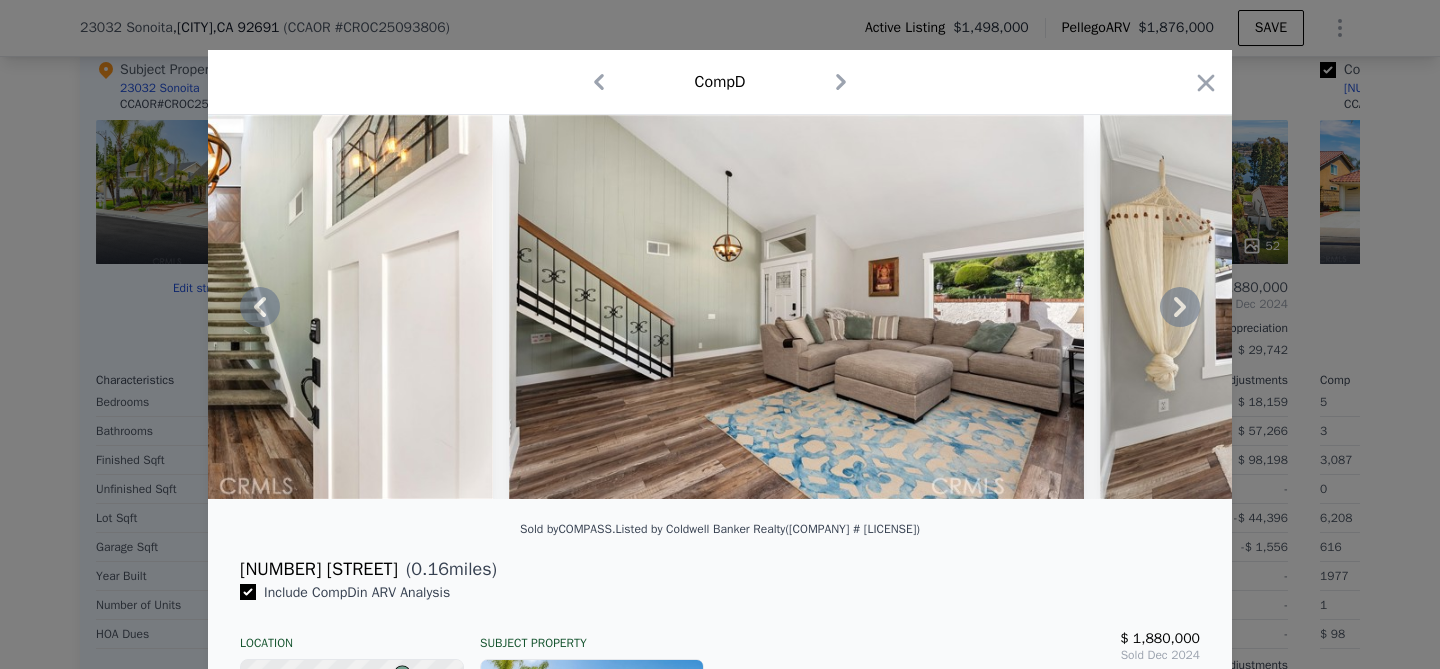 click 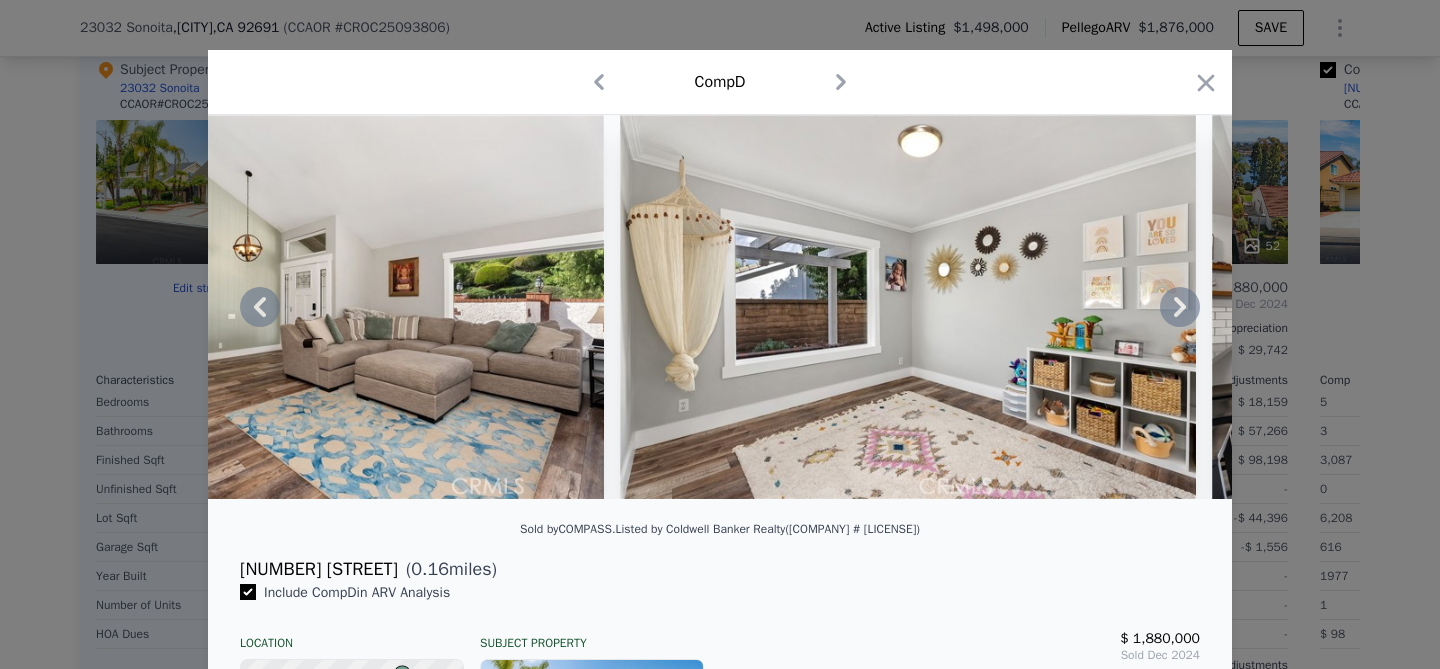 click 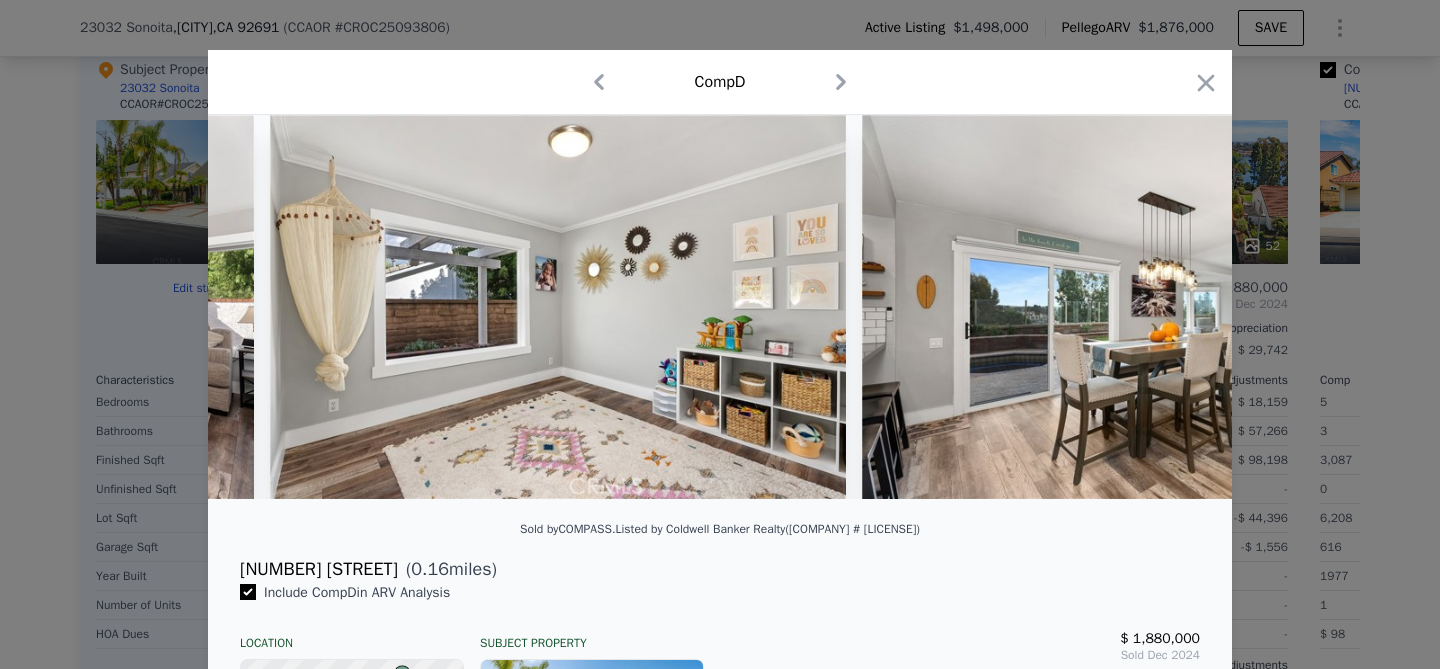 scroll, scrollTop: 0, scrollLeft: 4800, axis: horizontal 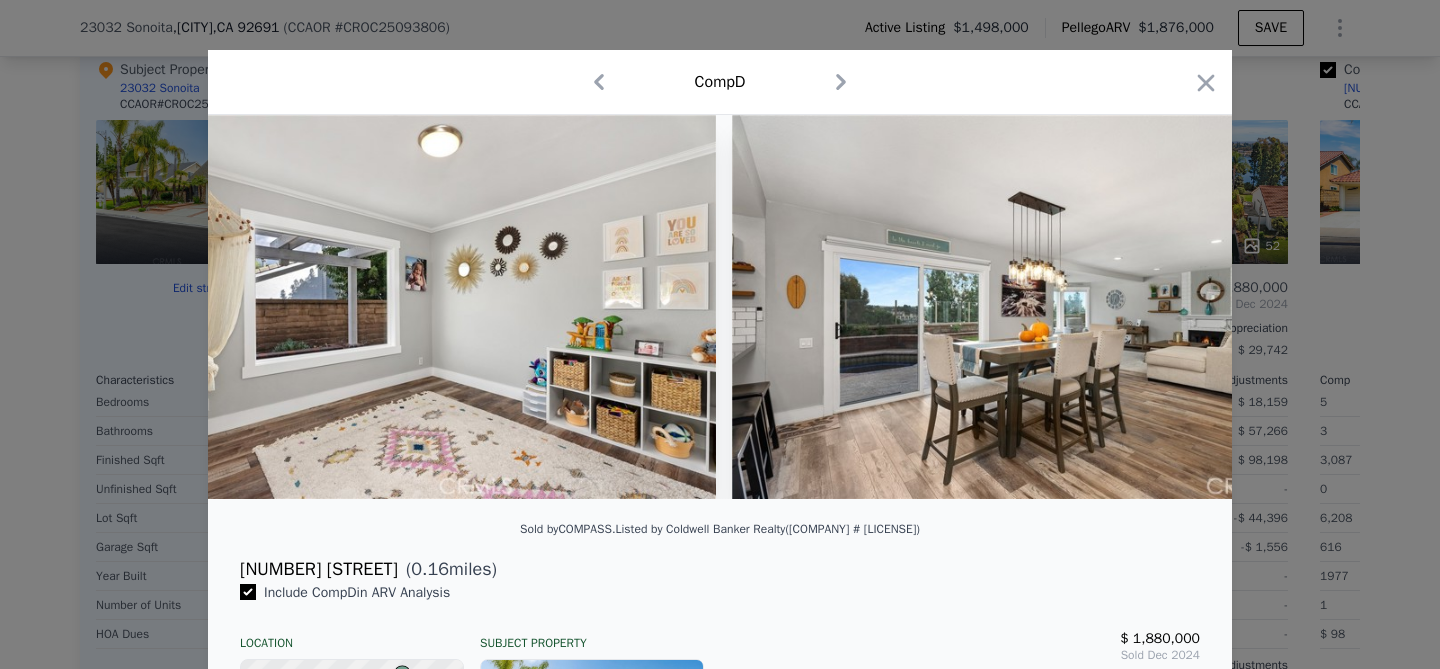 click at bounding box center (1020, 307) 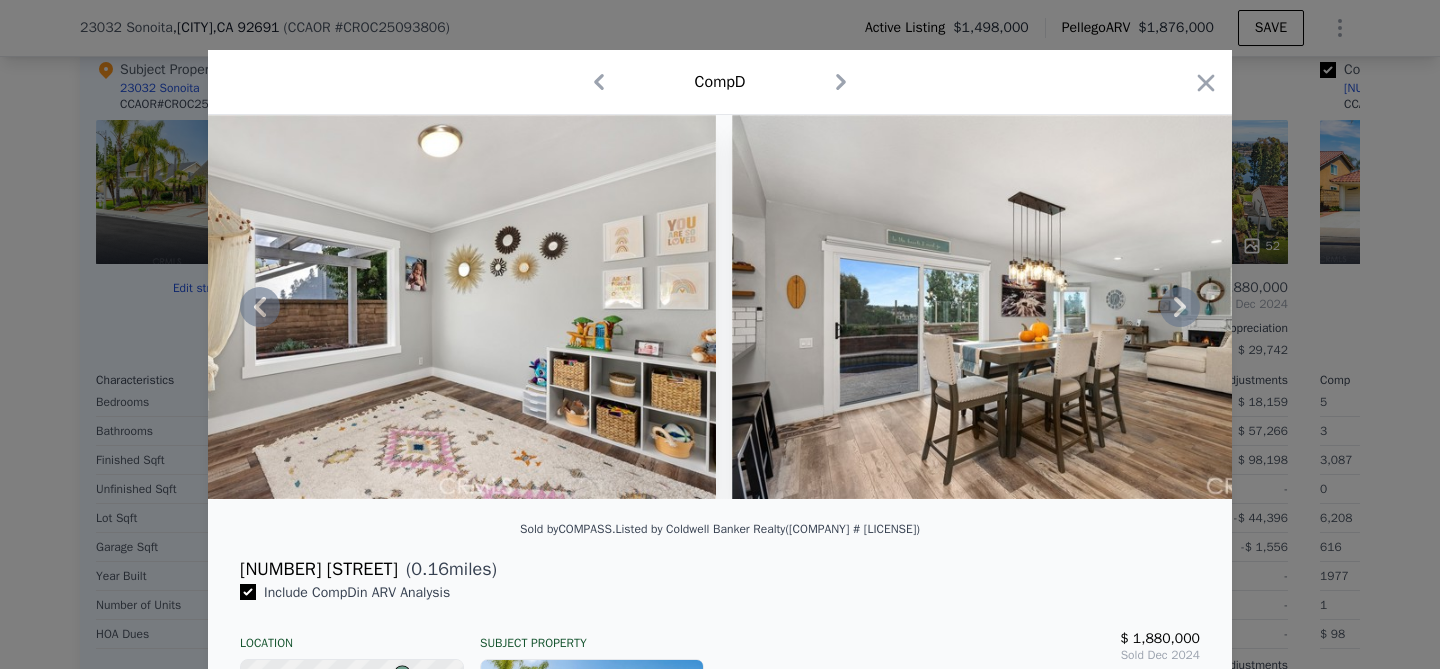 click at bounding box center (720, 334) 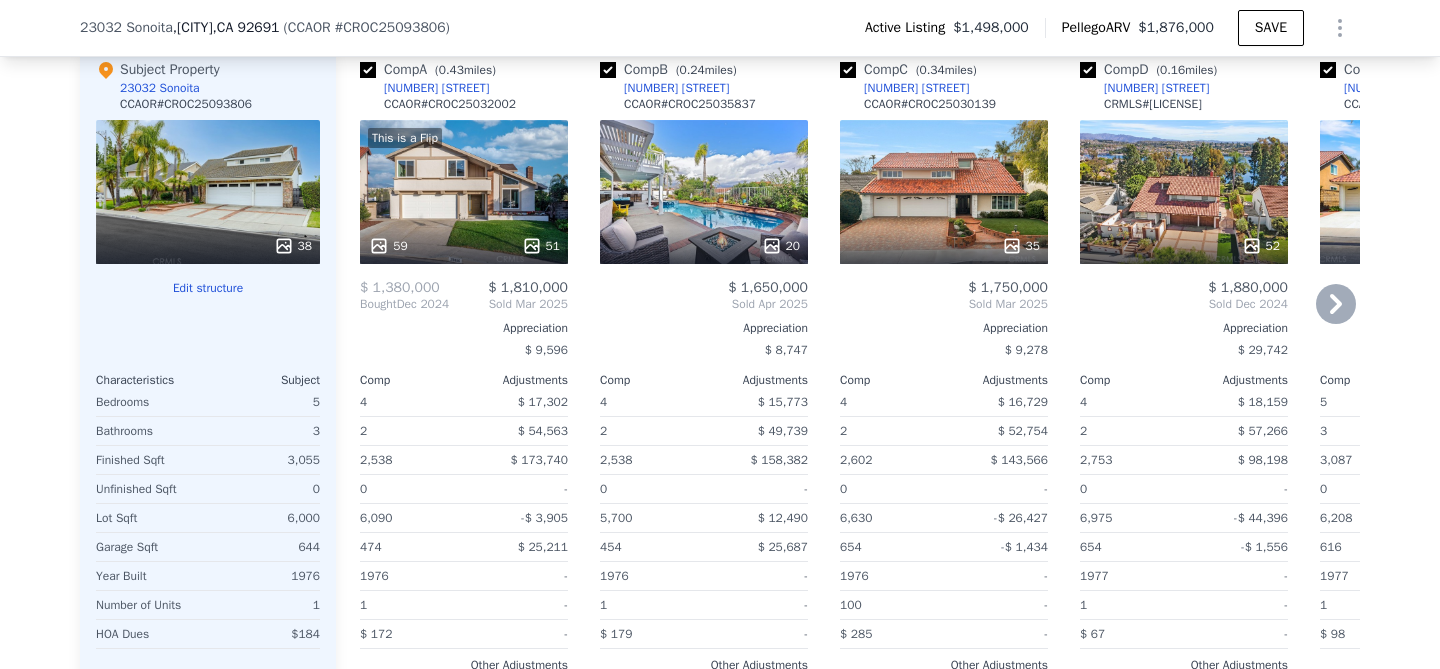click on "52" at bounding box center (1184, 192) 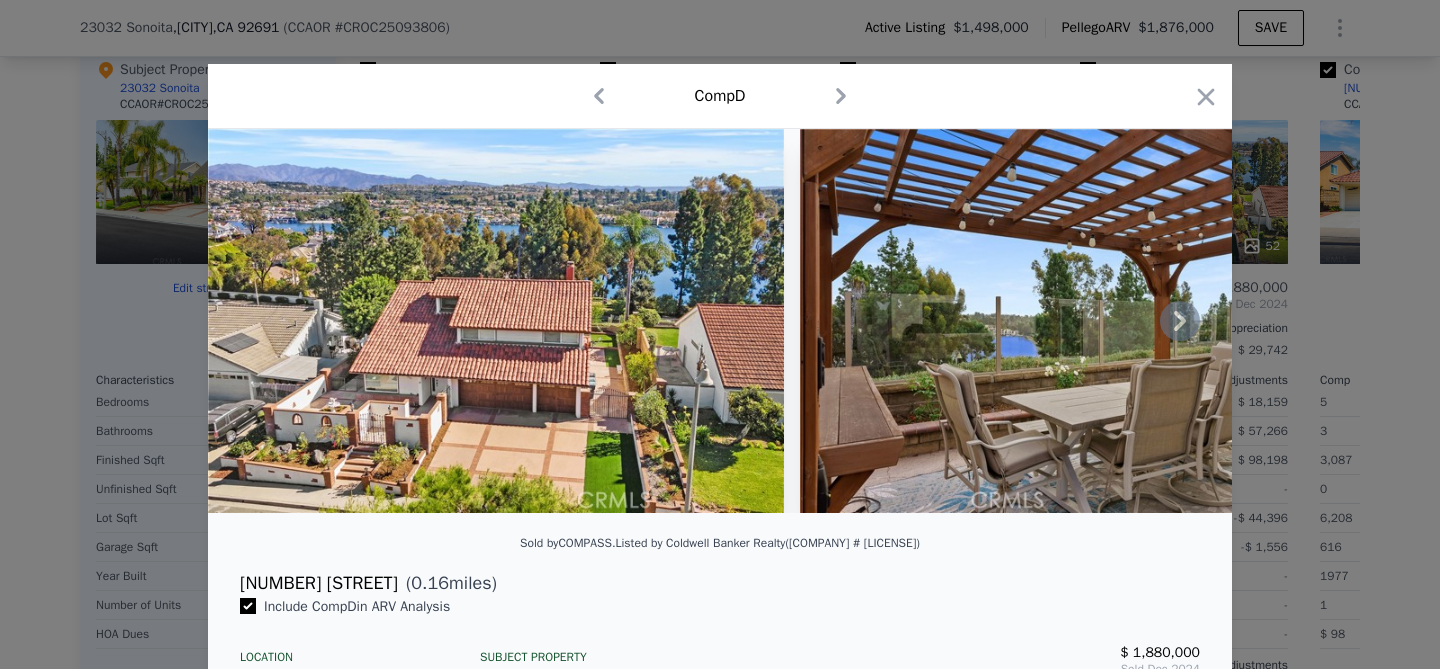 click 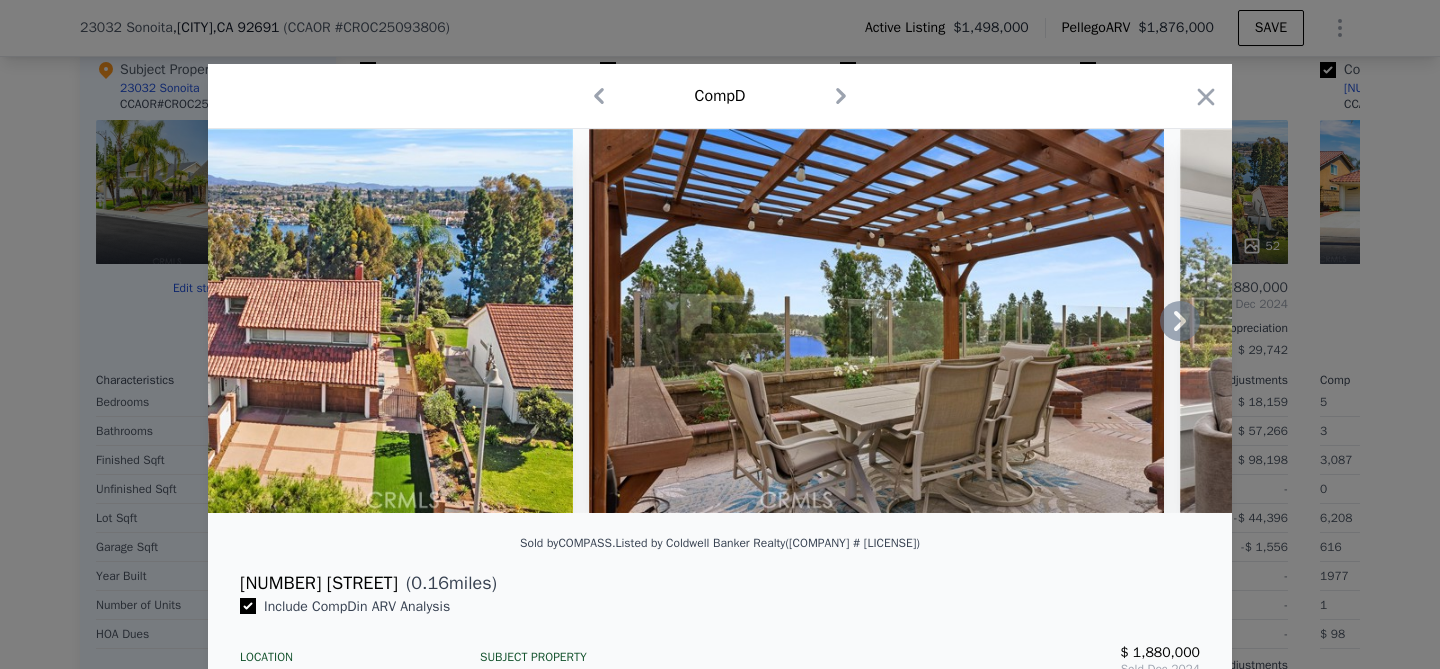 click at bounding box center [720, 321] 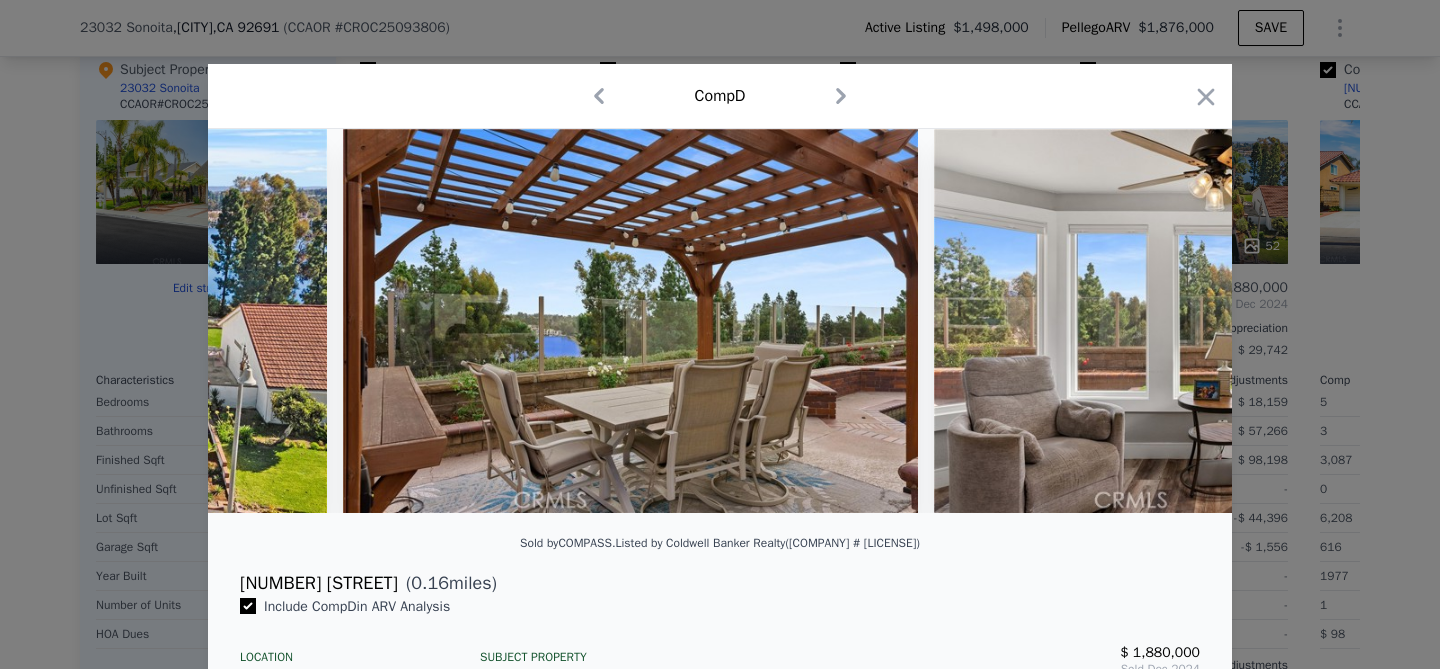 click at bounding box center [1222, 321] 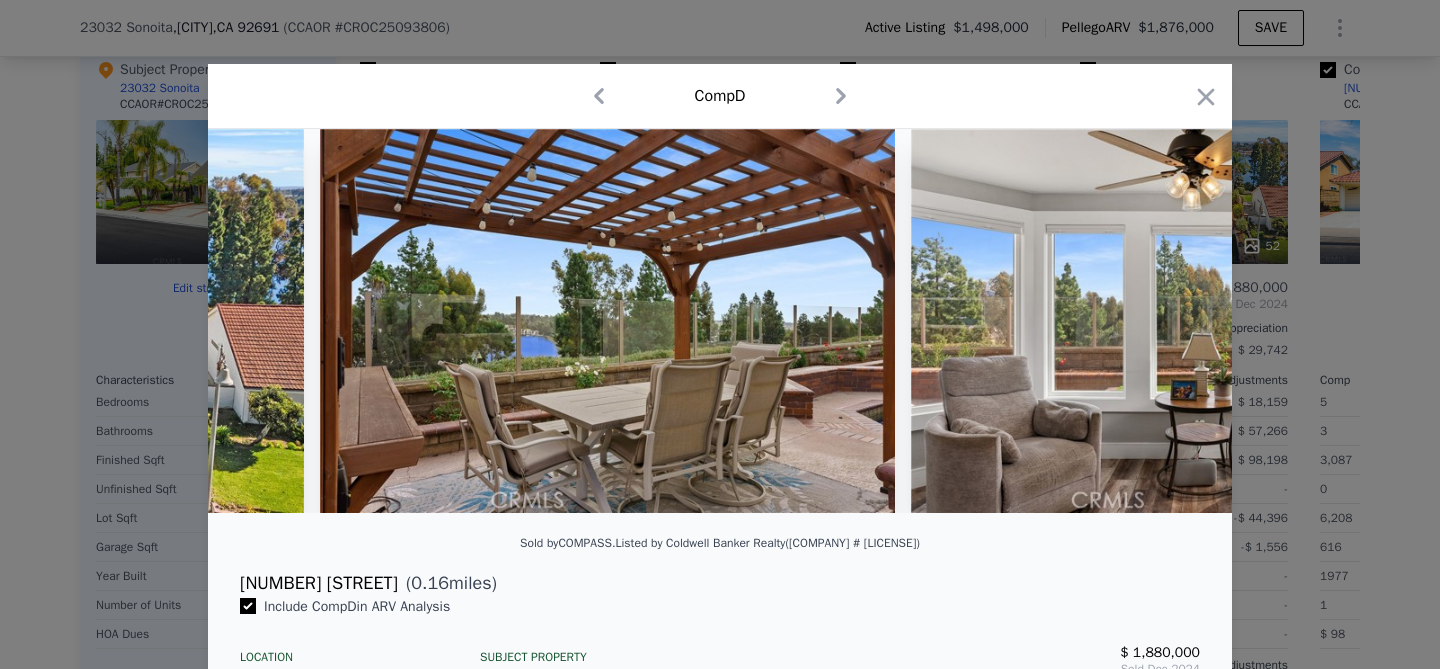 click at bounding box center [1199, 321] 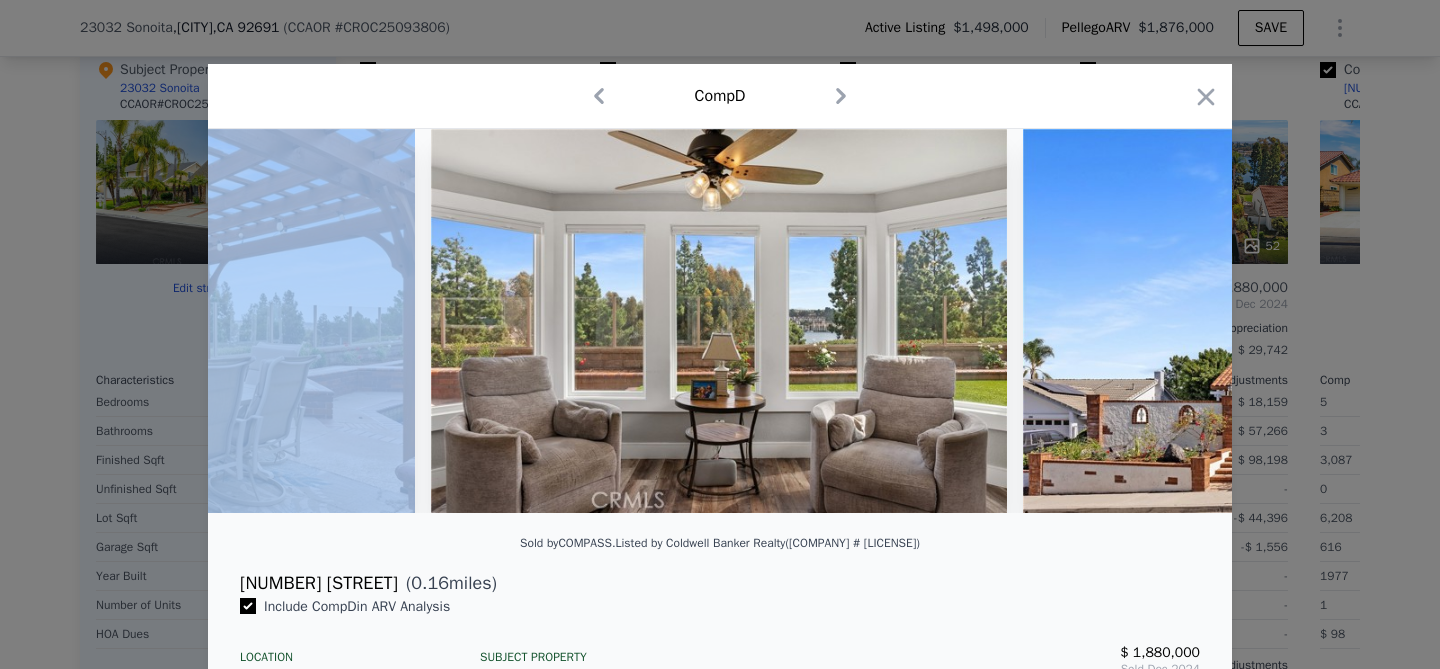 click at bounding box center [1311, 321] 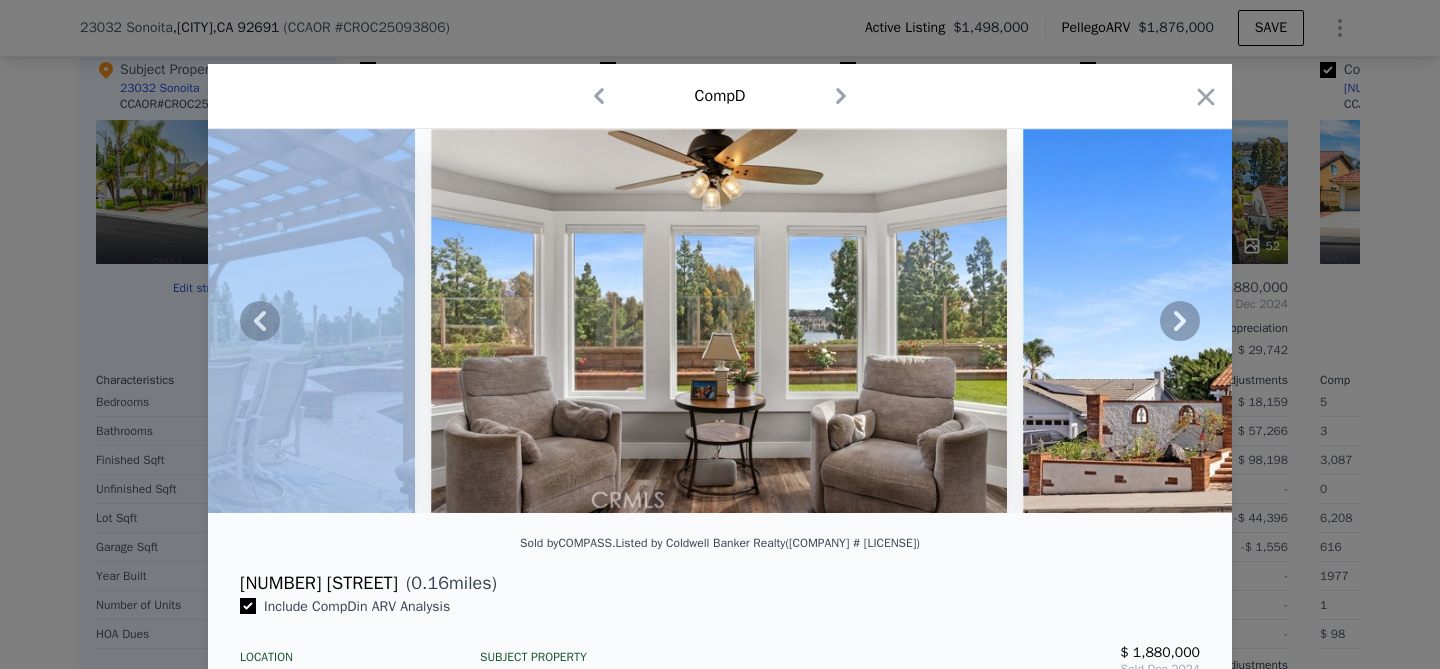 click 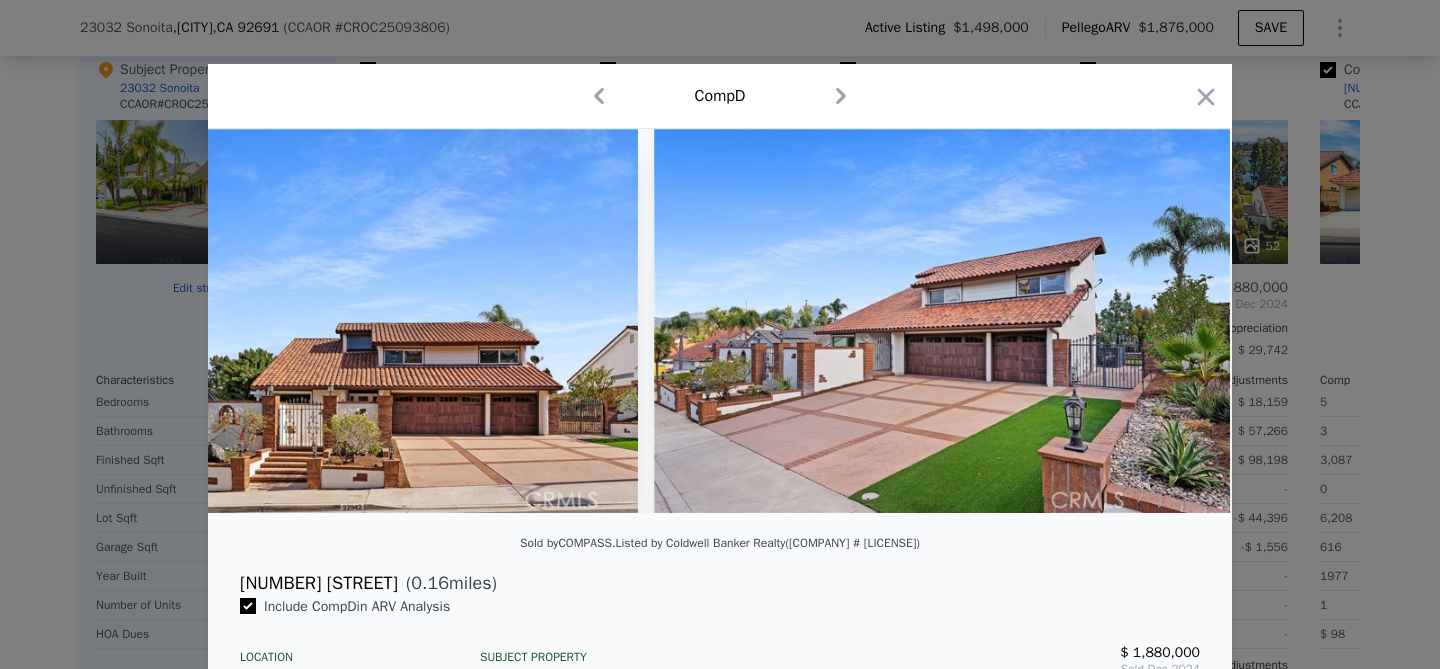 click at bounding box center [942, 321] 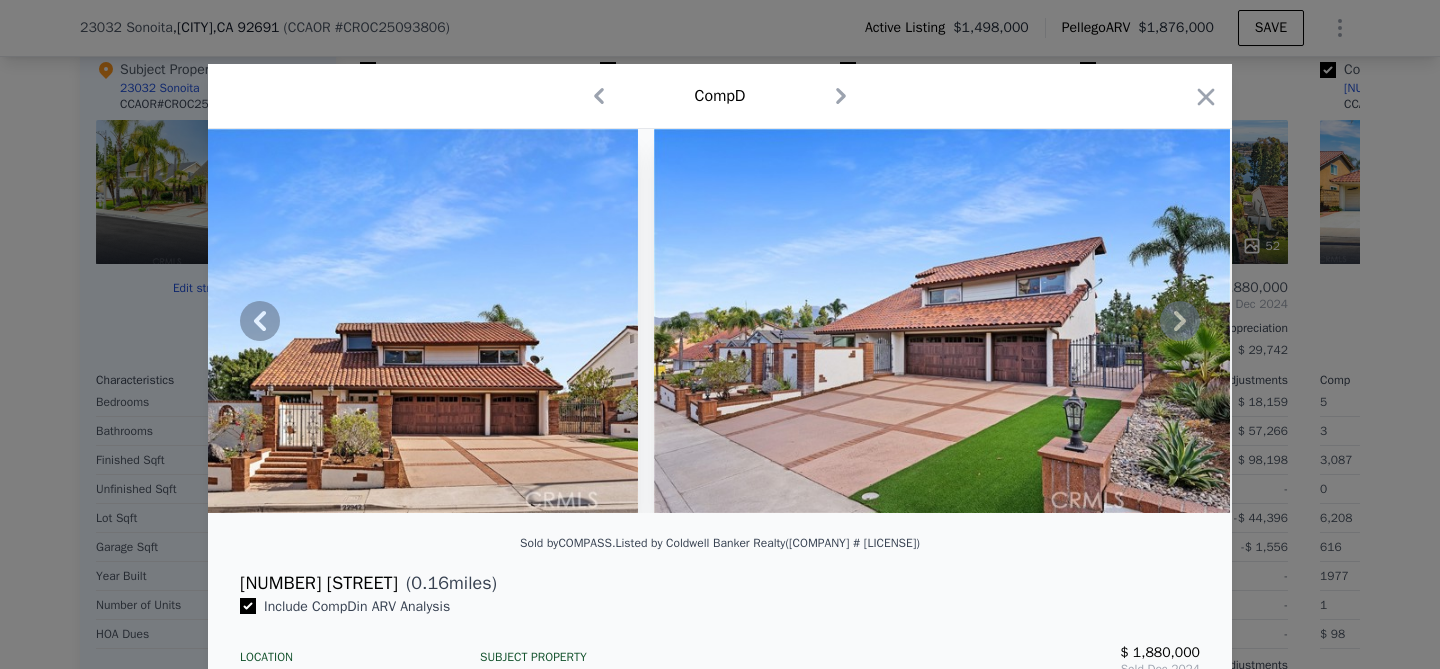 click 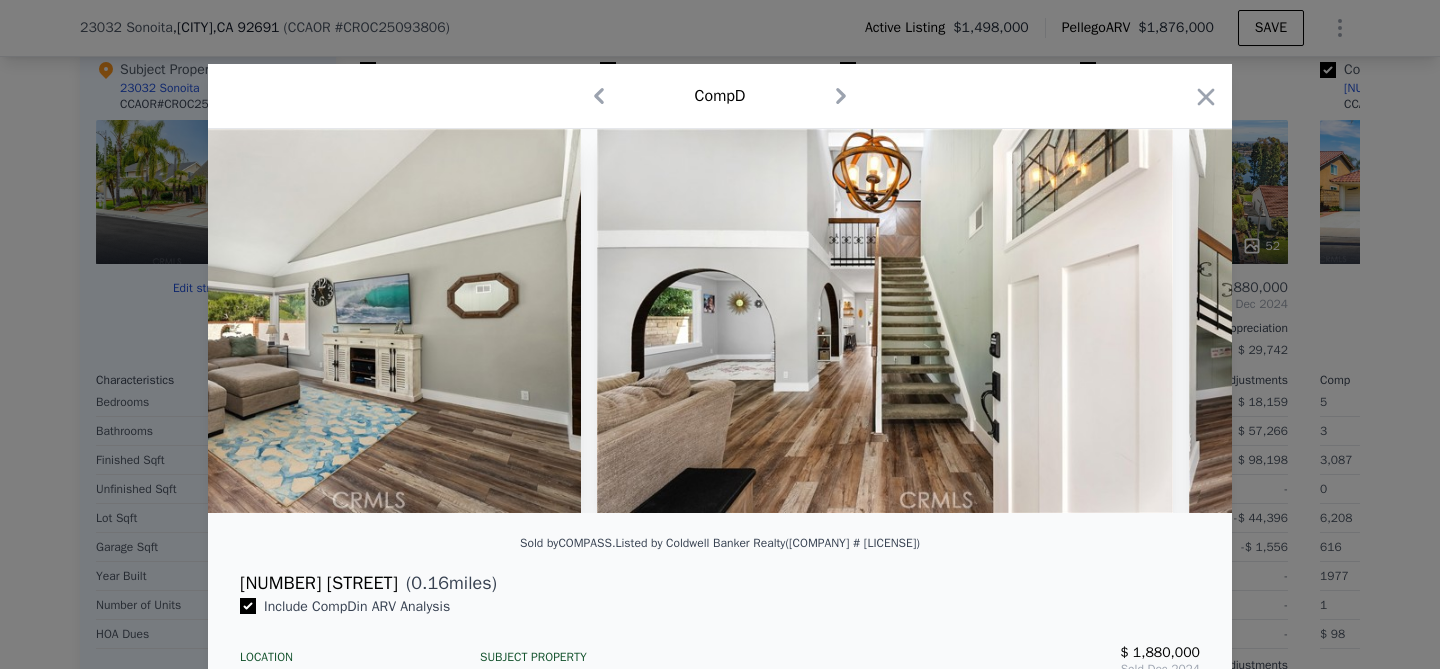 scroll, scrollTop: 0, scrollLeft: 3360, axis: horizontal 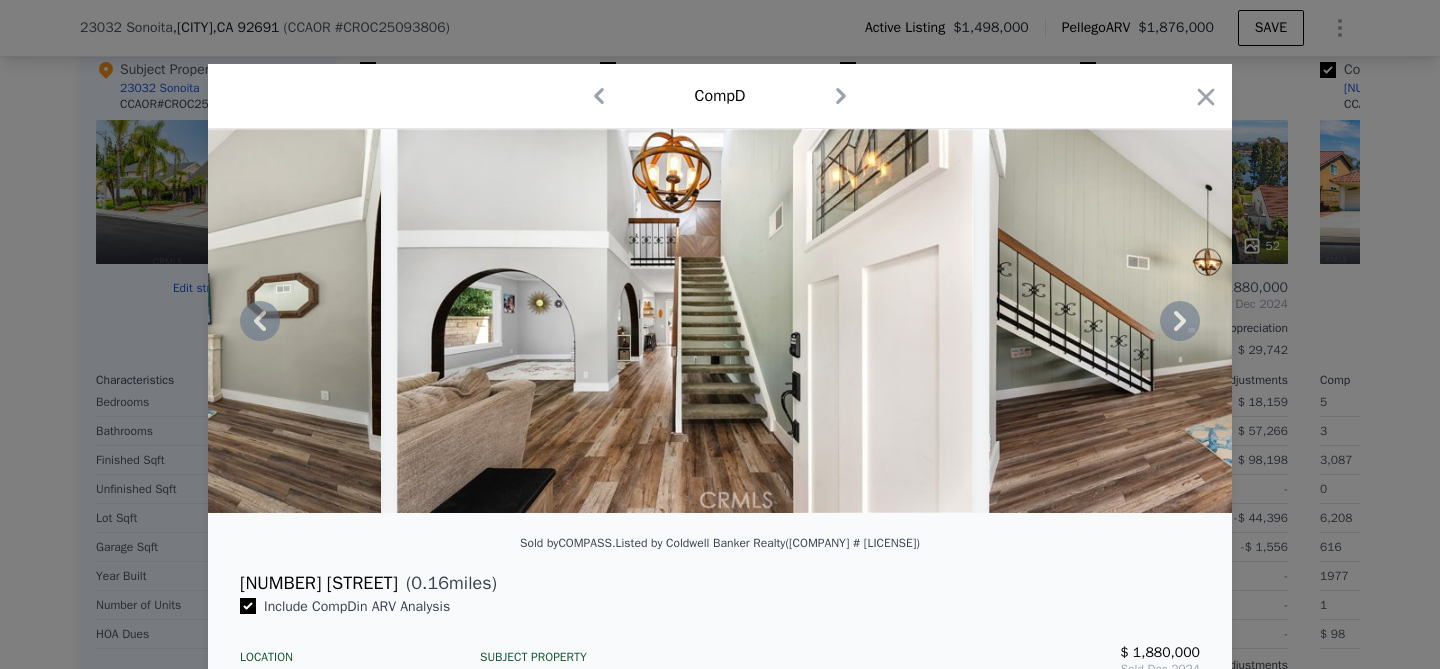 click 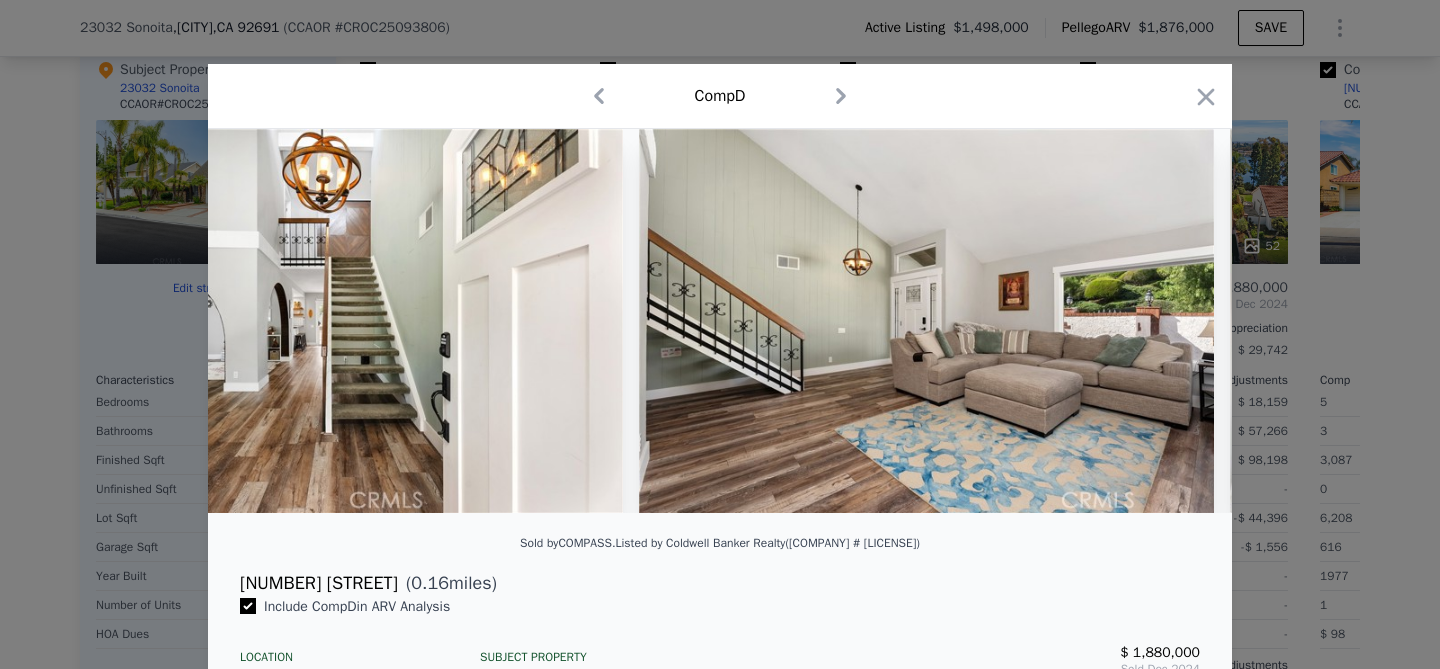 scroll, scrollTop: 0, scrollLeft: 3840, axis: horizontal 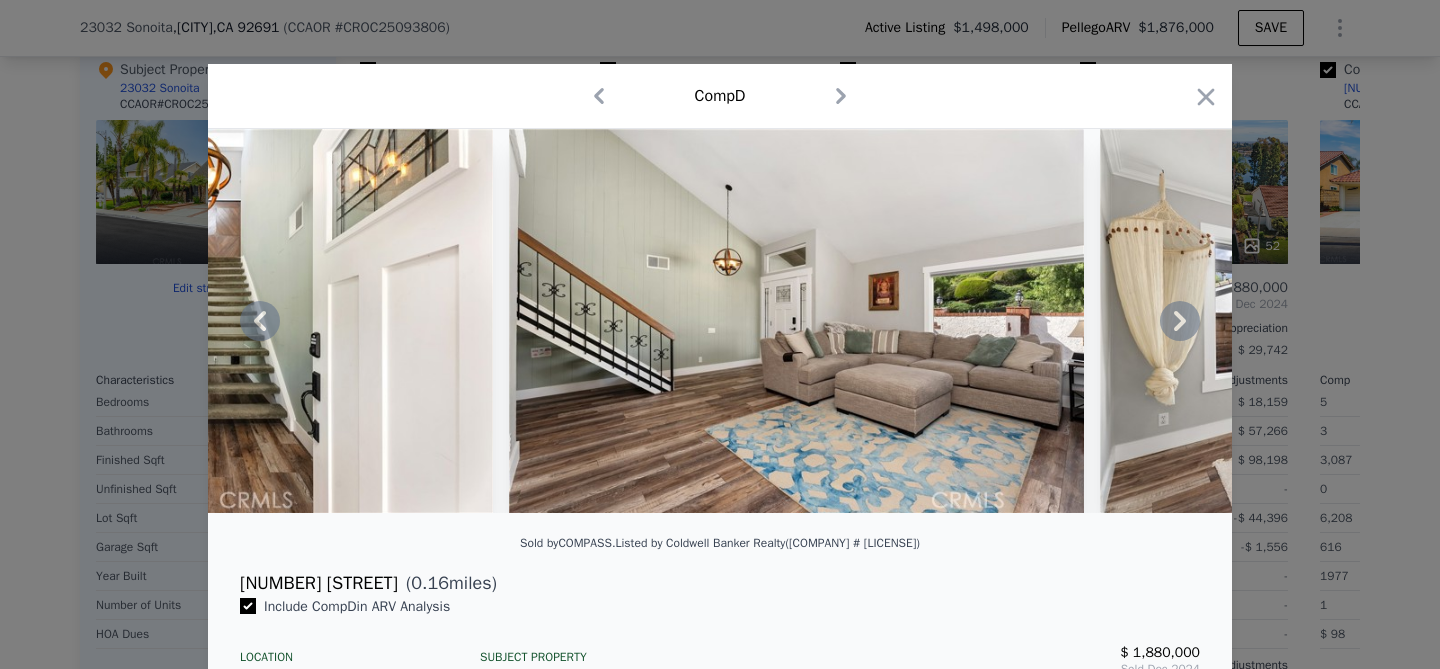 click 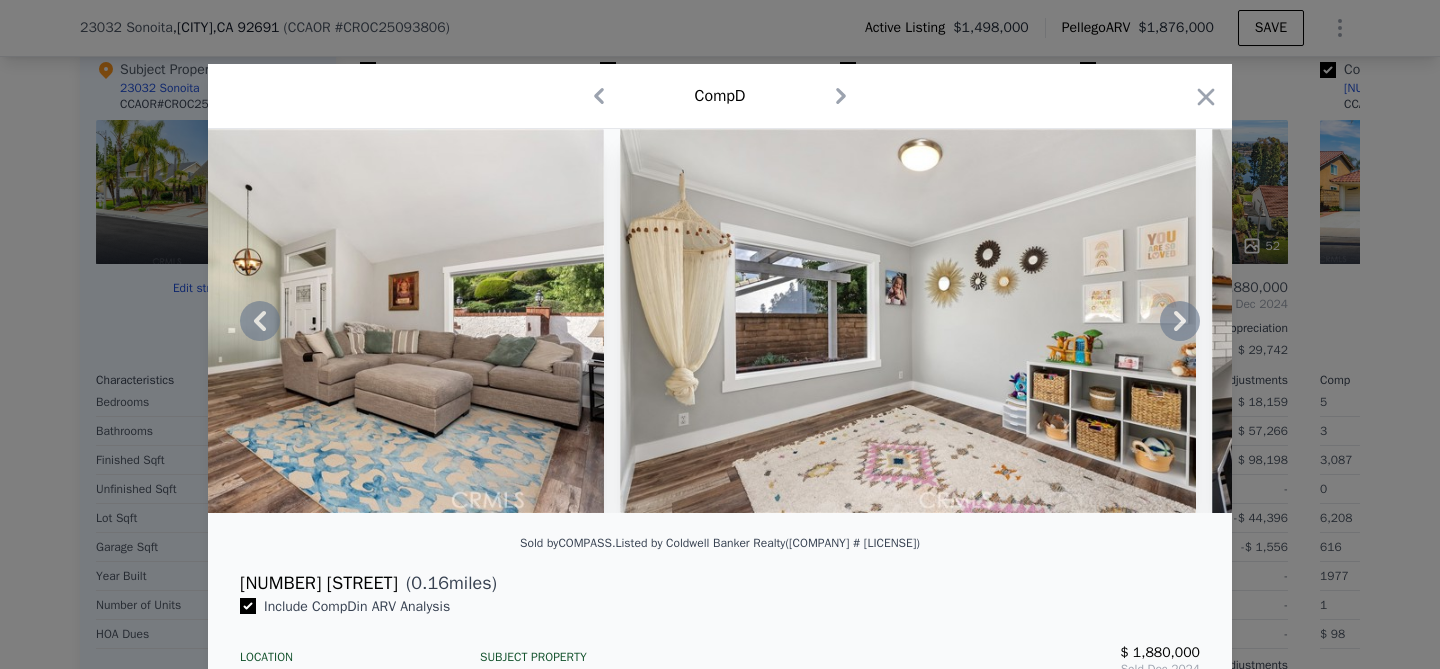 click 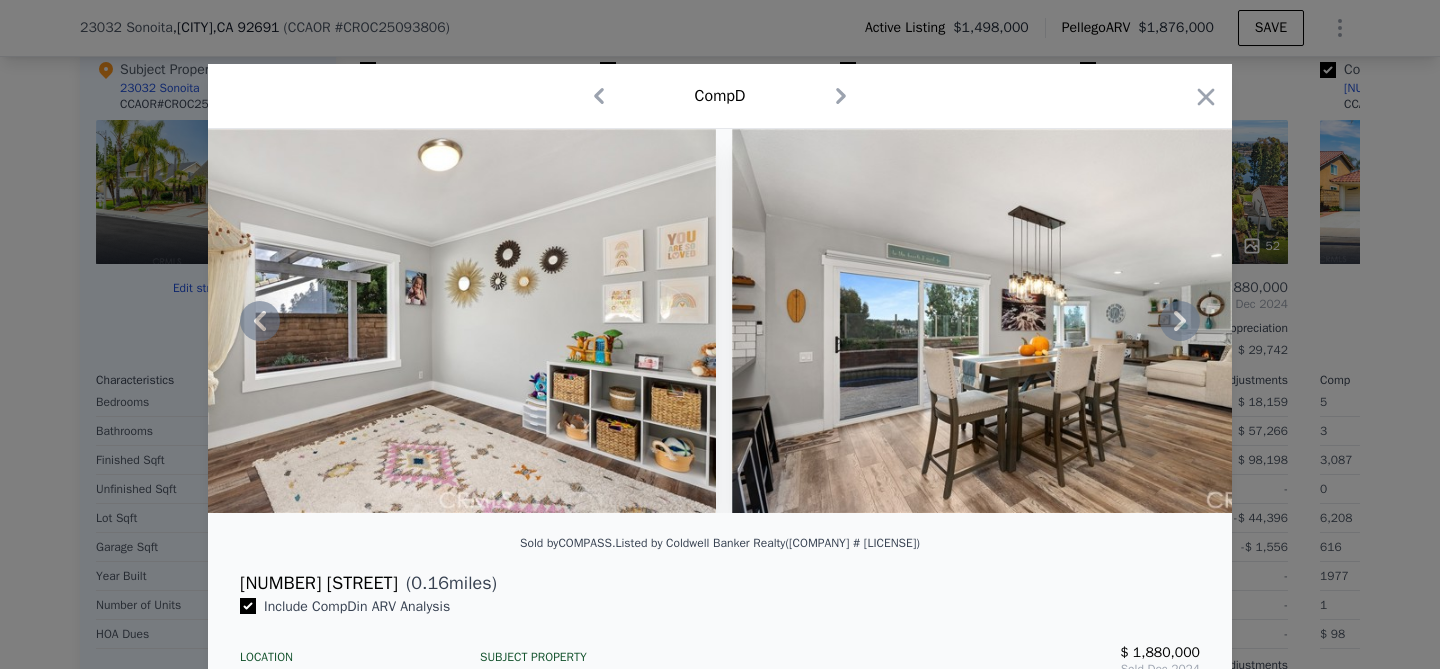 click 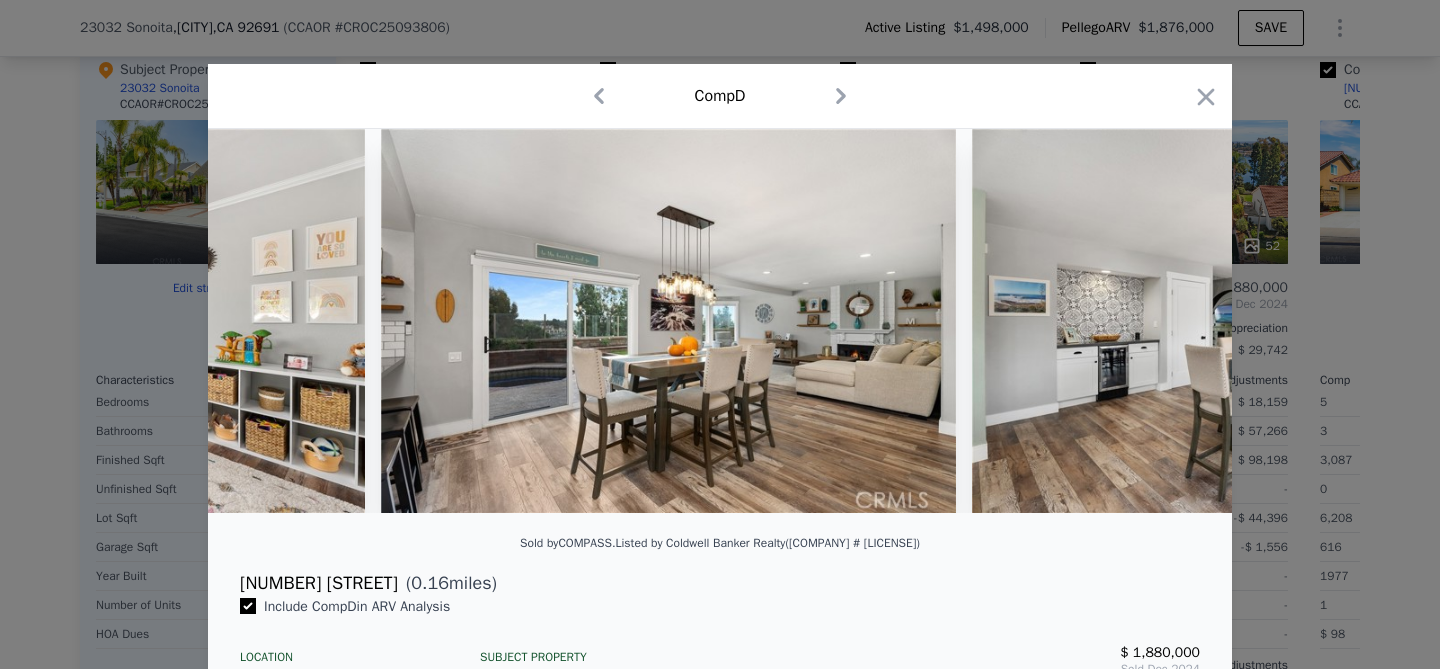 scroll, scrollTop: 0, scrollLeft: 5280, axis: horizontal 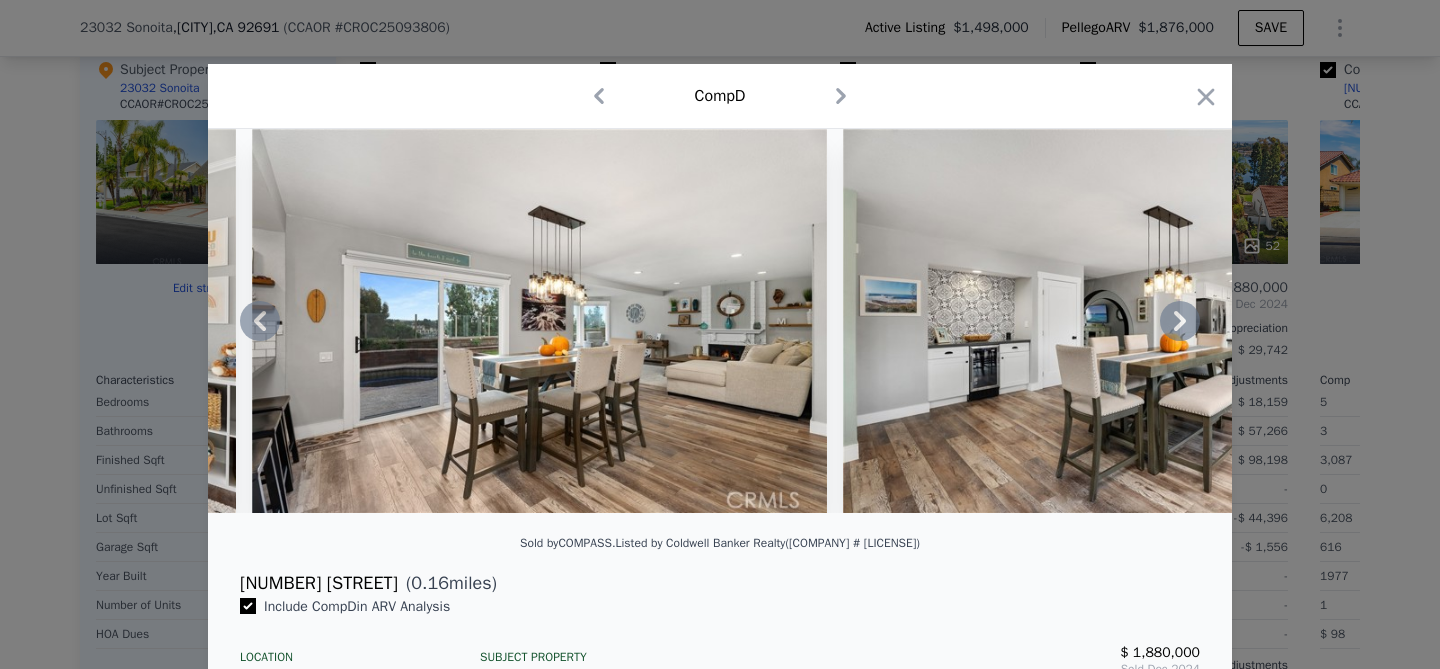 click 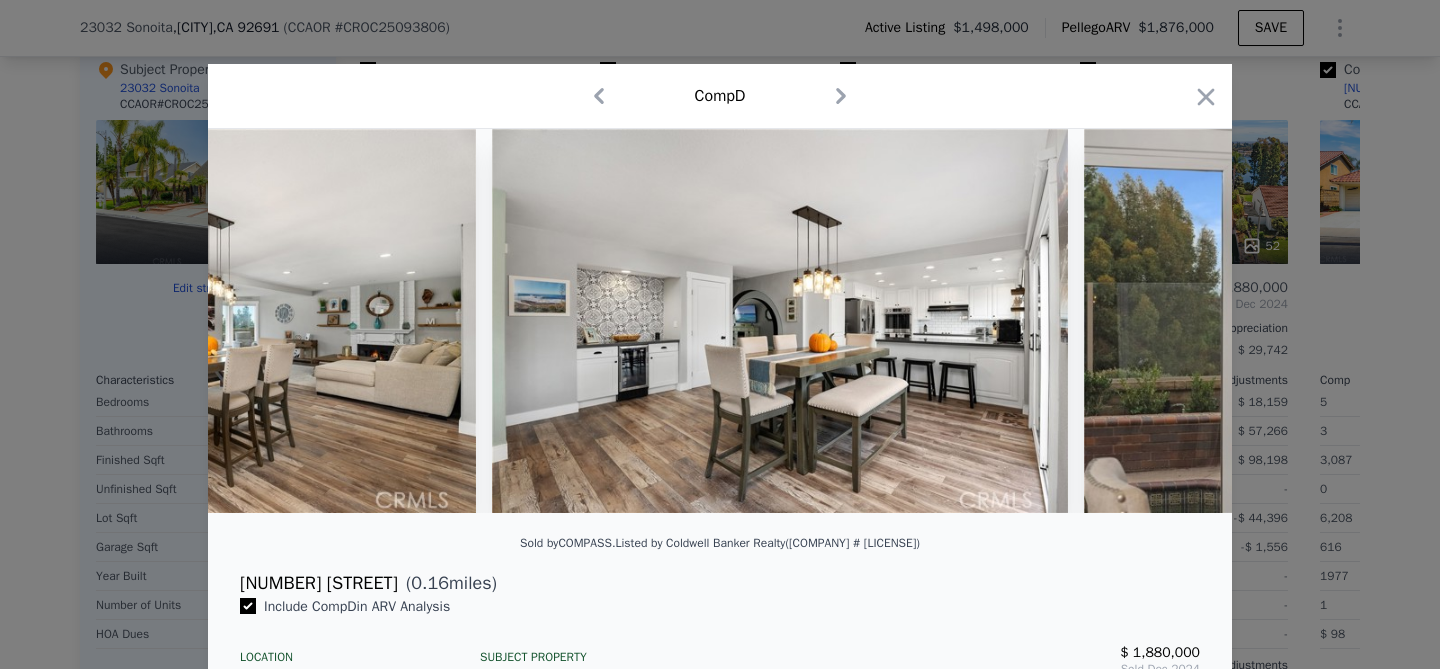 scroll, scrollTop: 0, scrollLeft: 5760, axis: horizontal 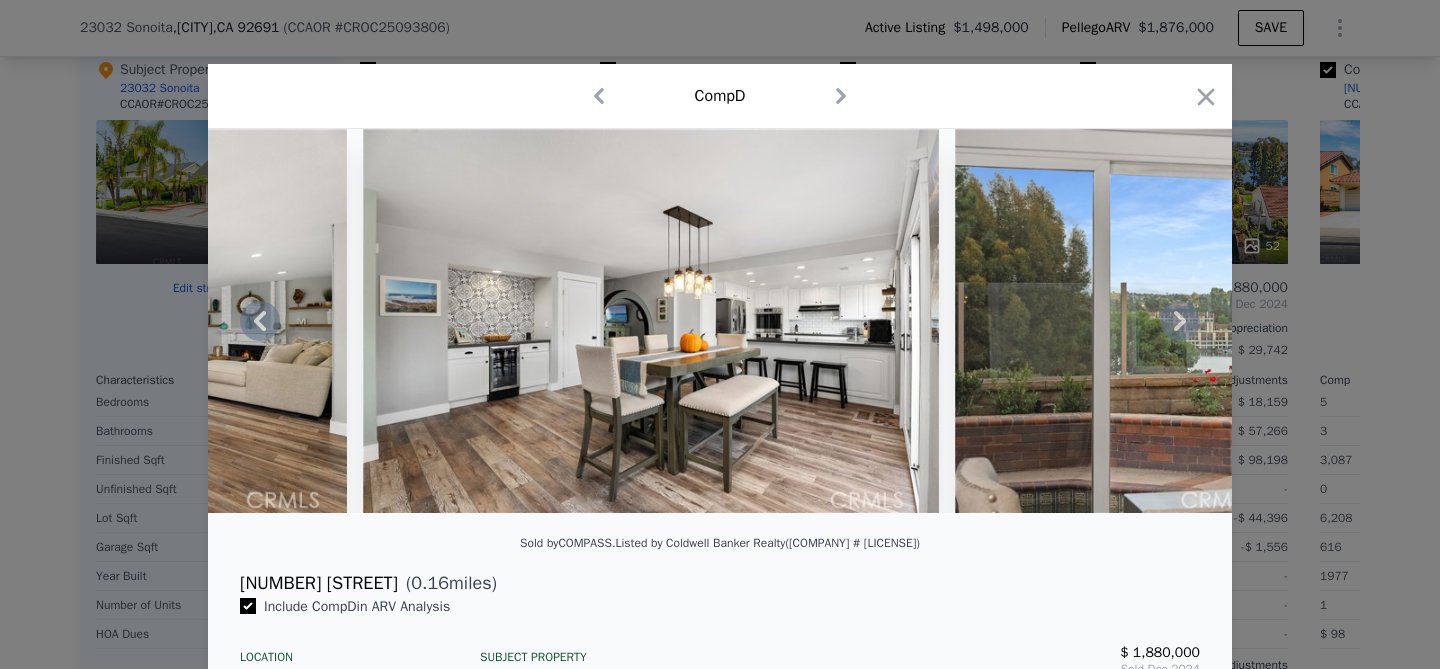 click 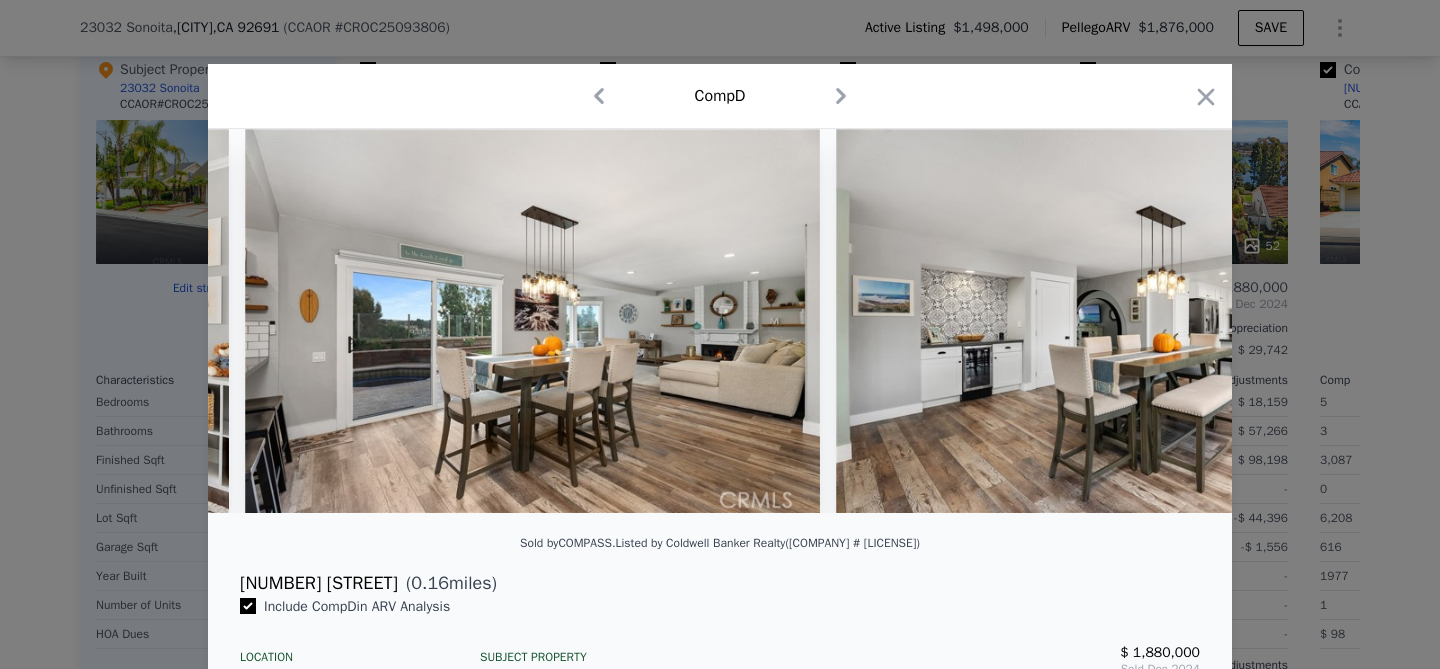 scroll, scrollTop: 0, scrollLeft: 5280, axis: horizontal 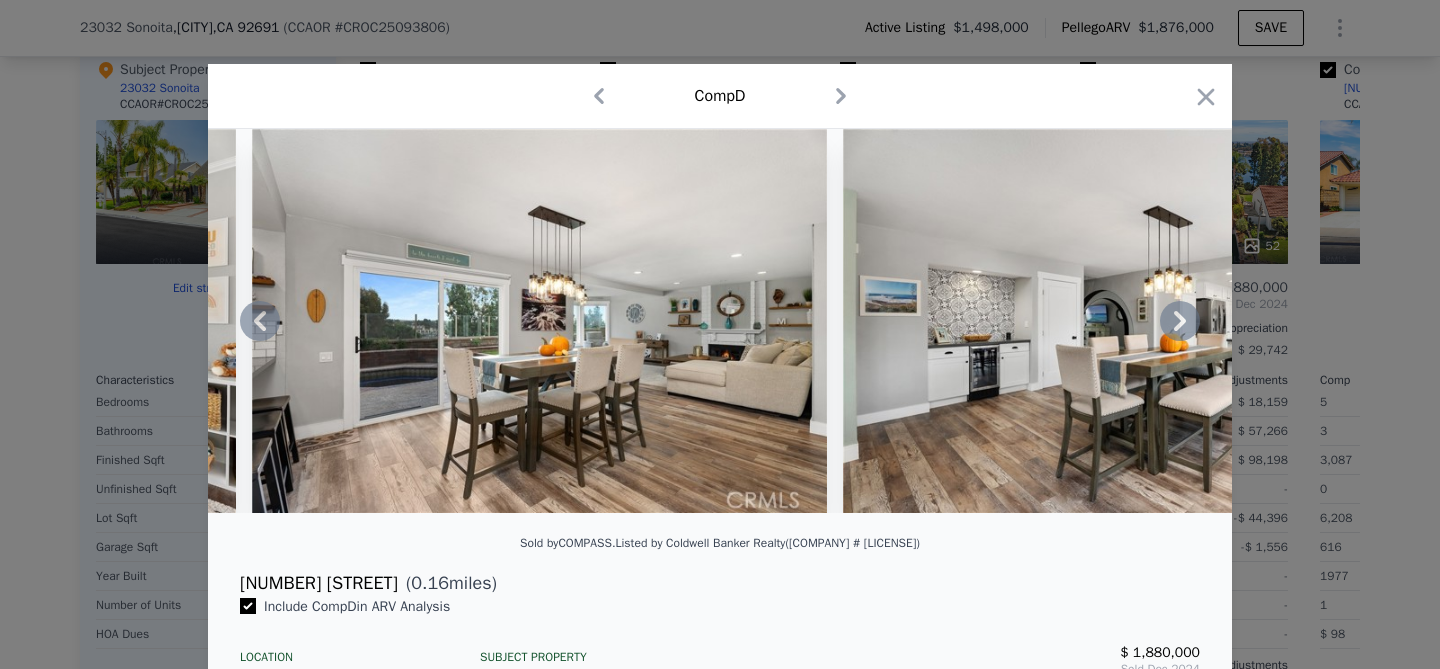 click 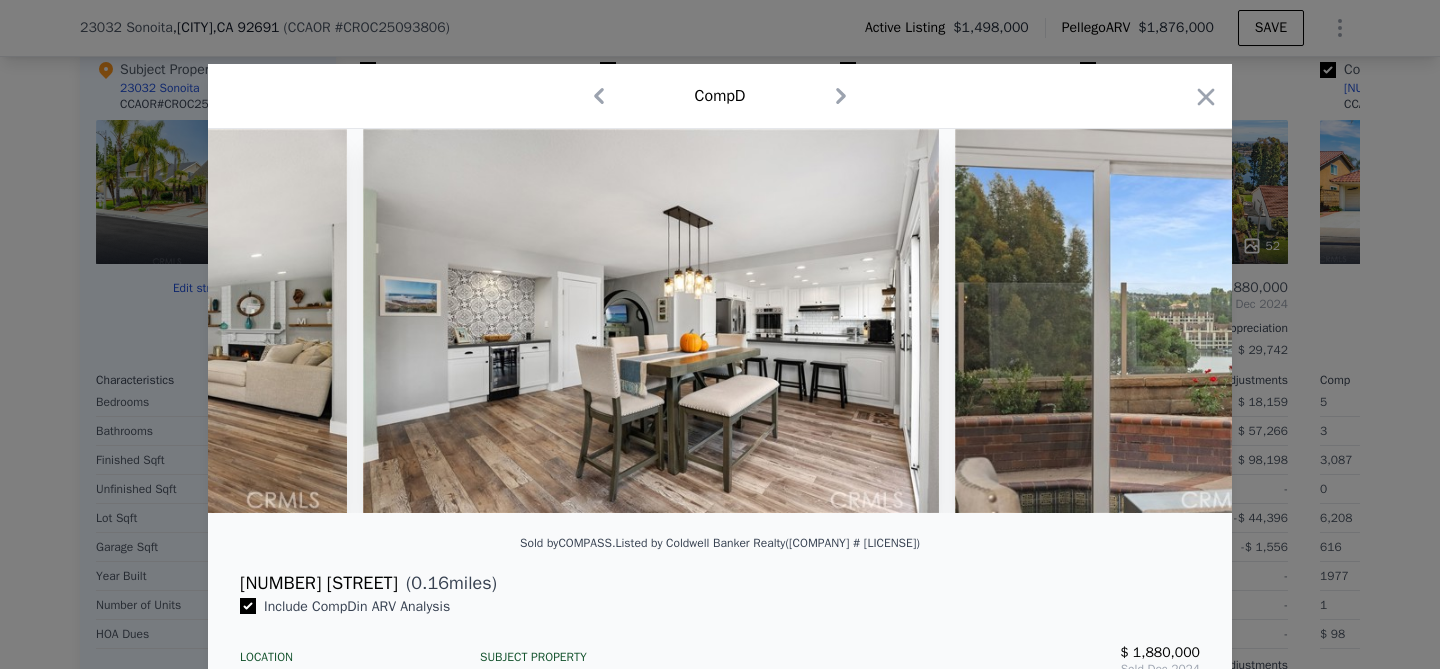 click at bounding box center [1243, 321] 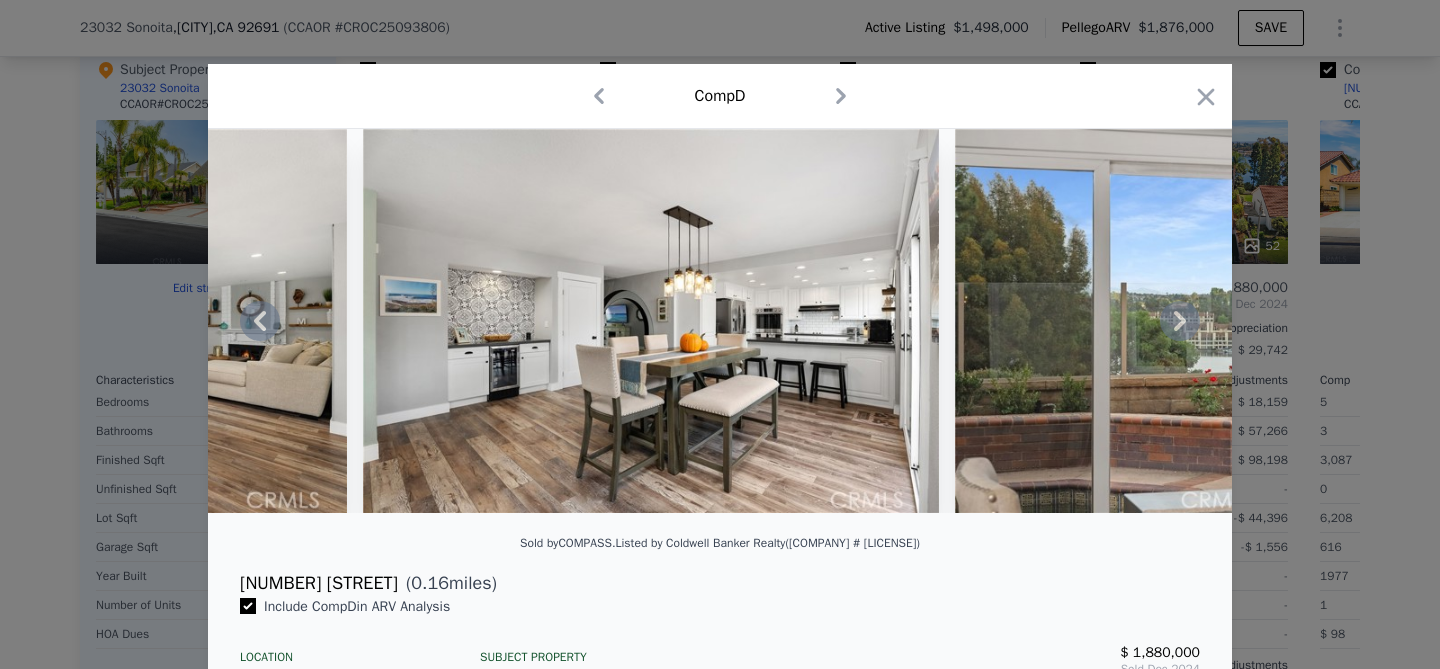 click 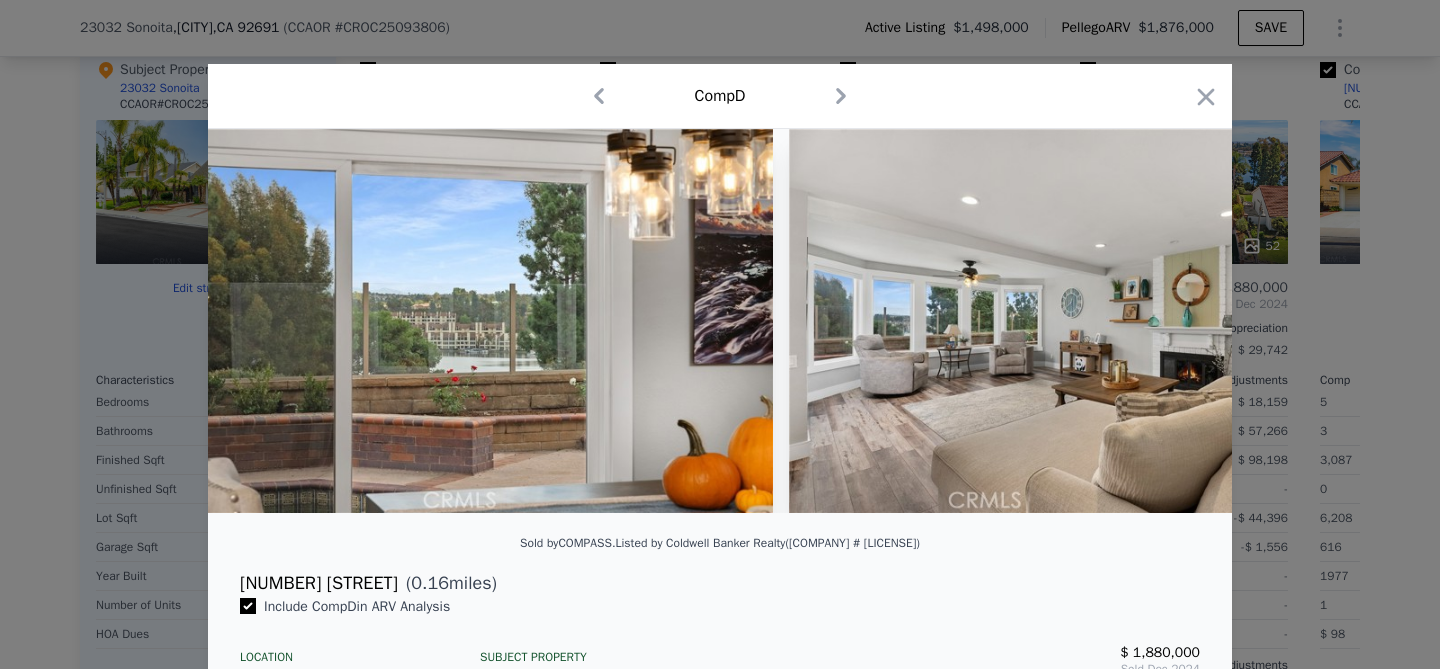 scroll, scrollTop: 0, scrollLeft: 6720, axis: horizontal 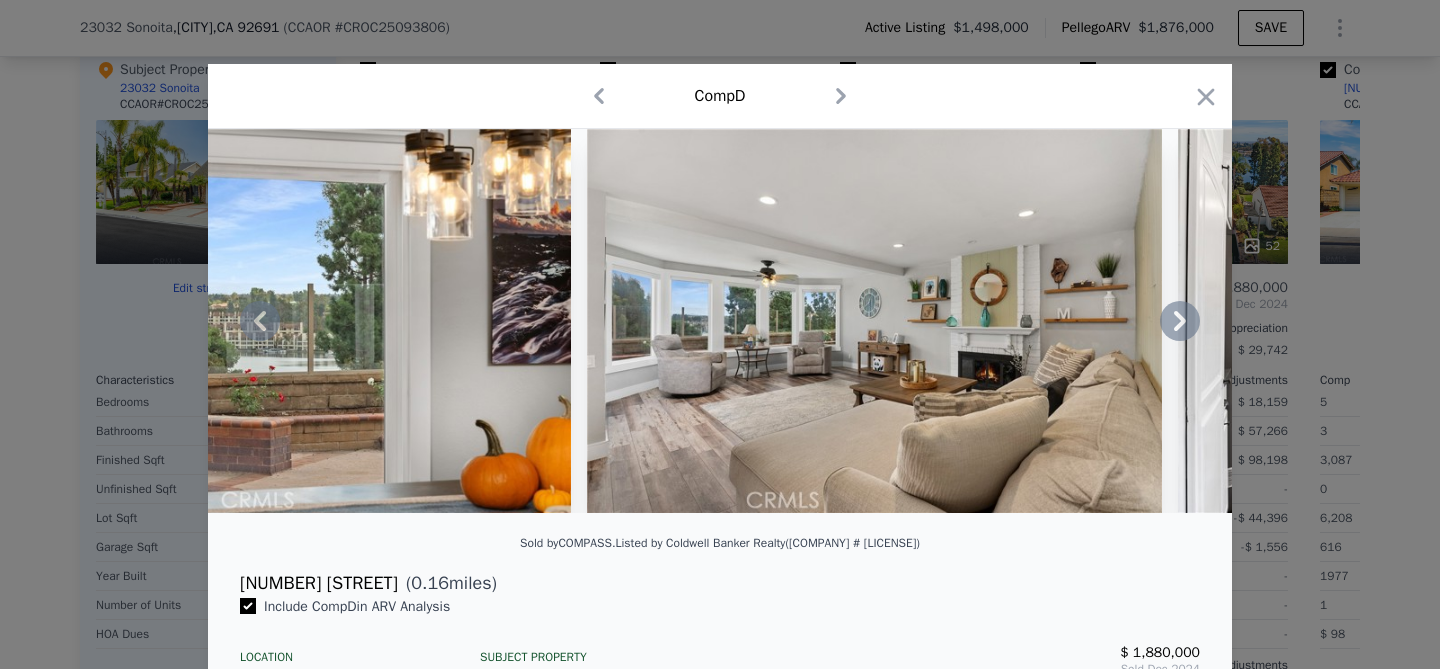 click 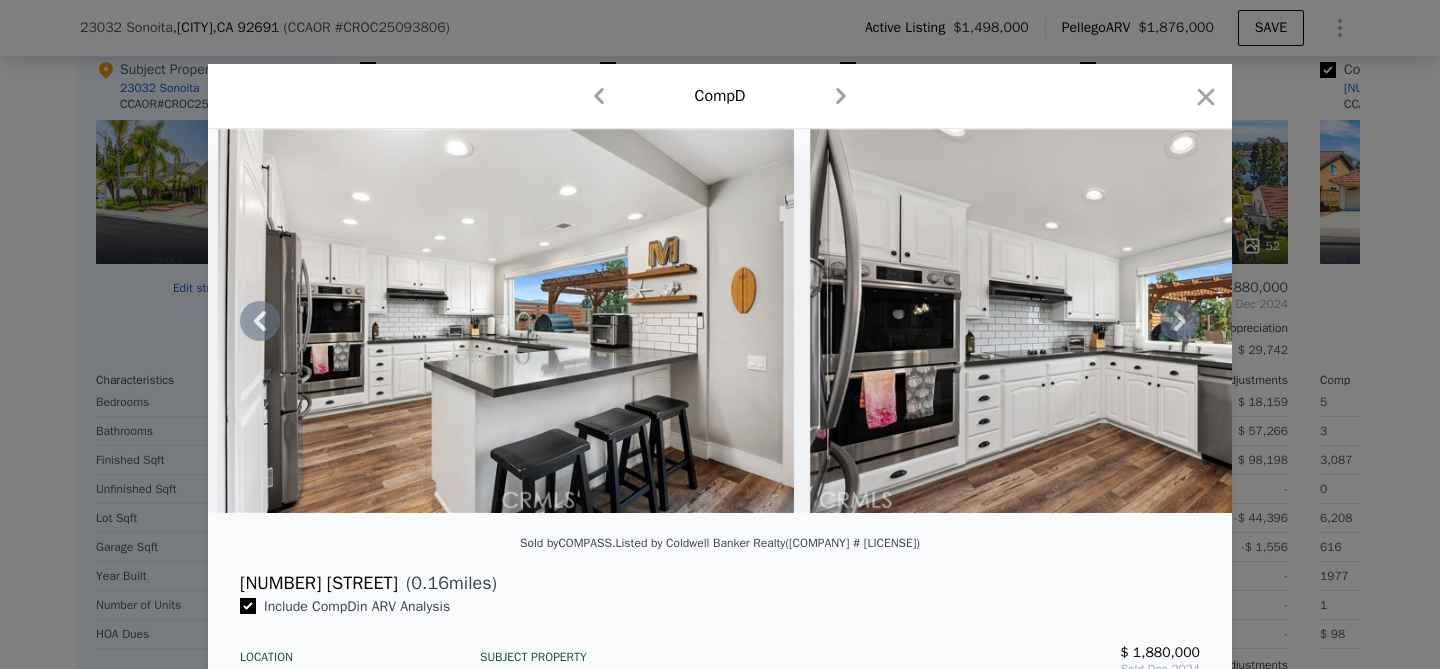 click 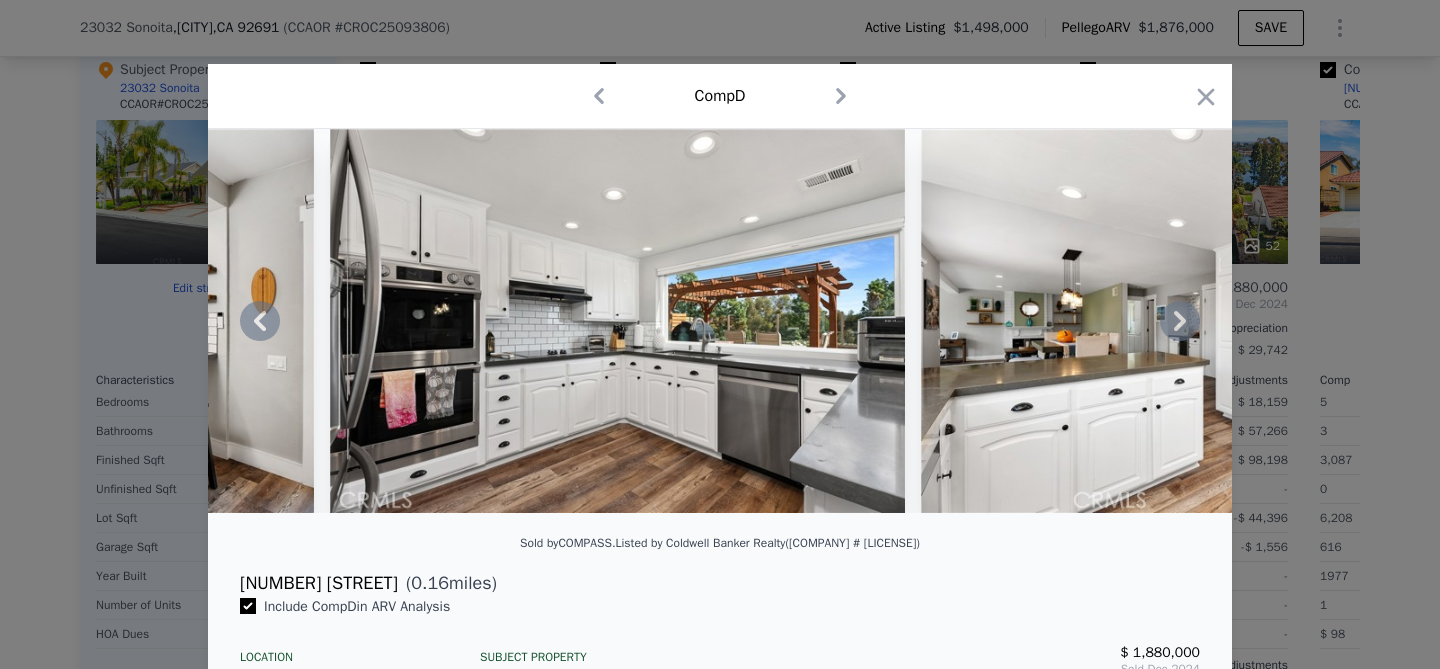 click 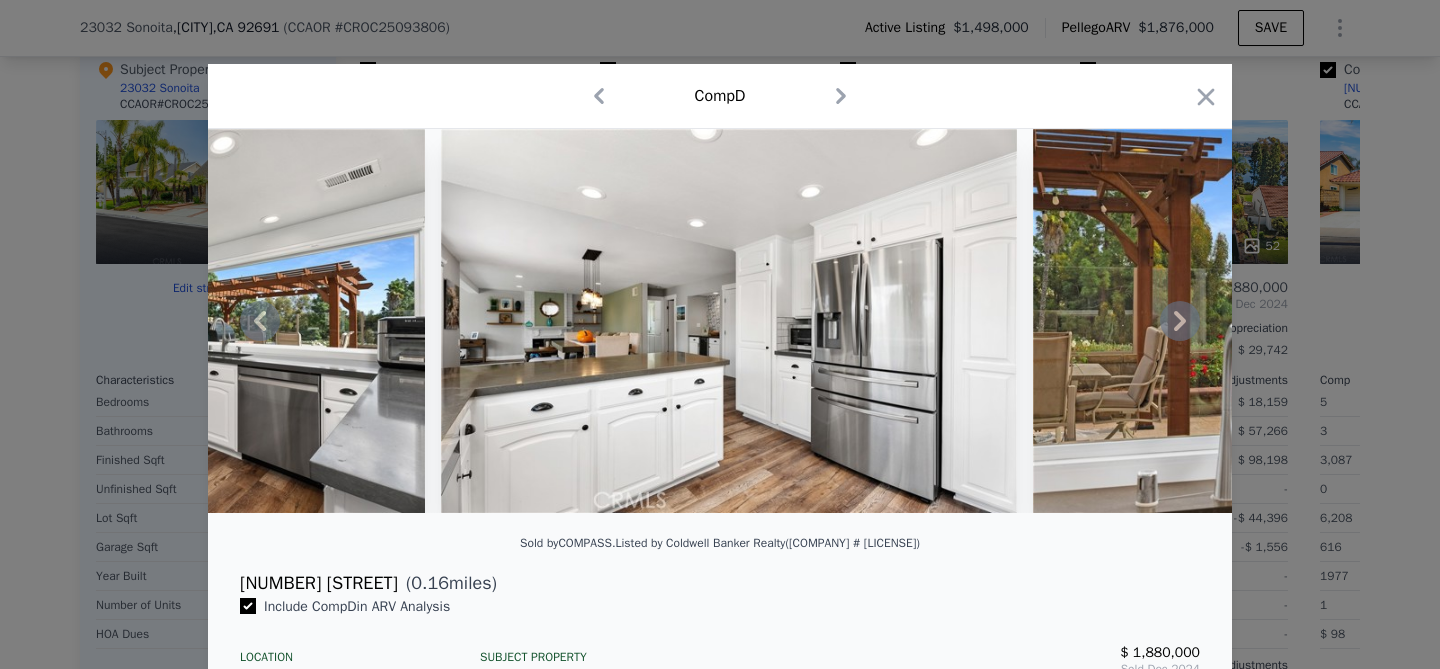 click 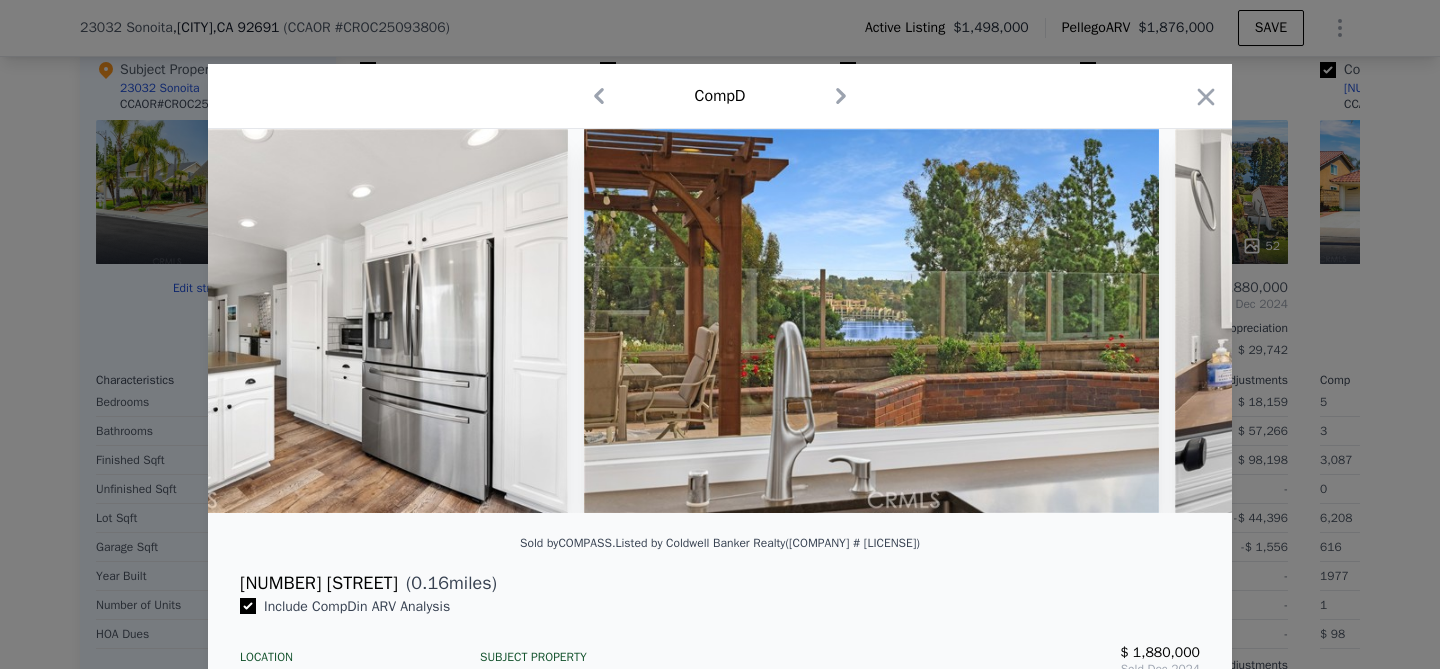 scroll, scrollTop: 0, scrollLeft: 9120, axis: horizontal 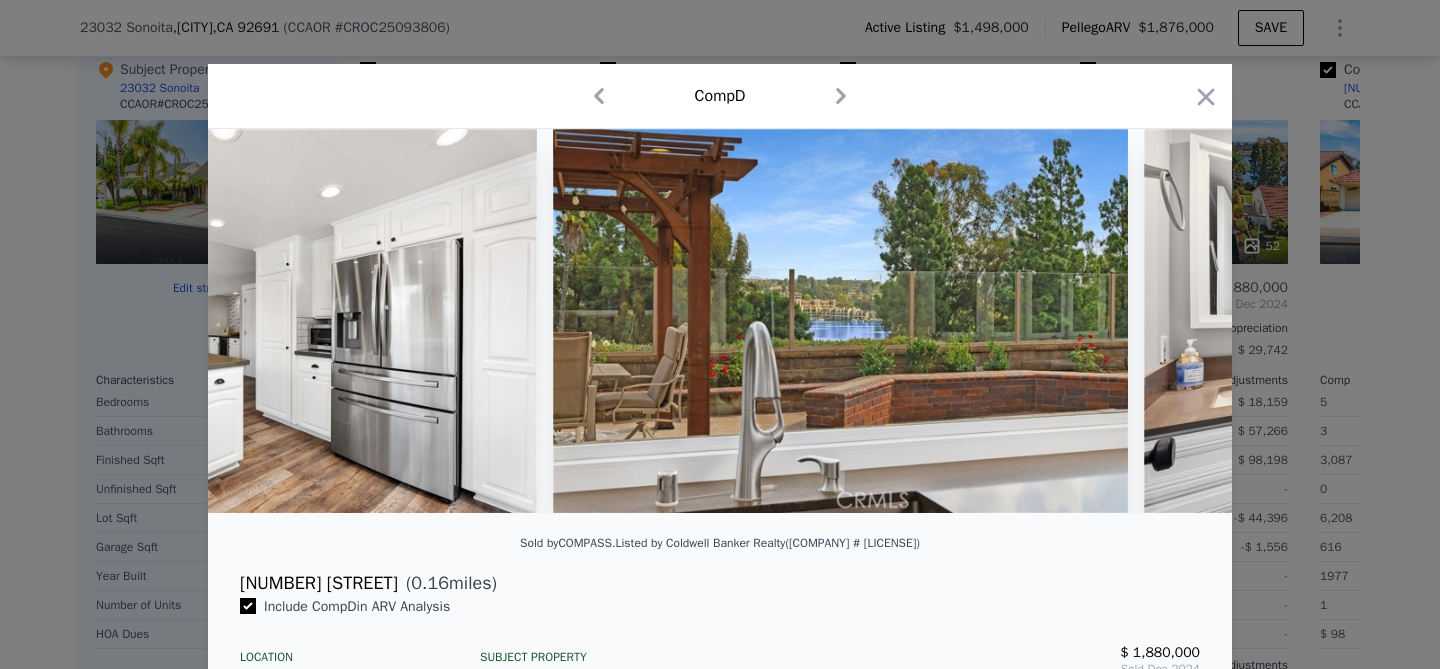 click at bounding box center (1432, 321) 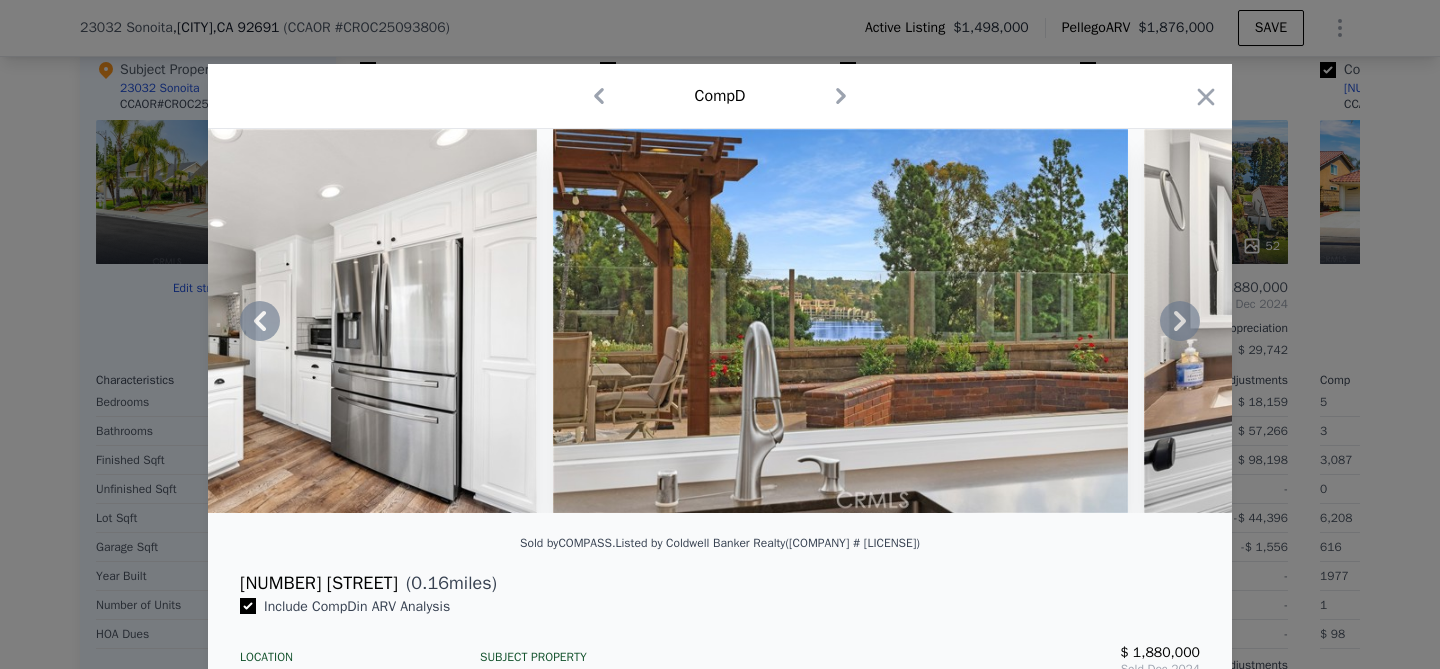 click 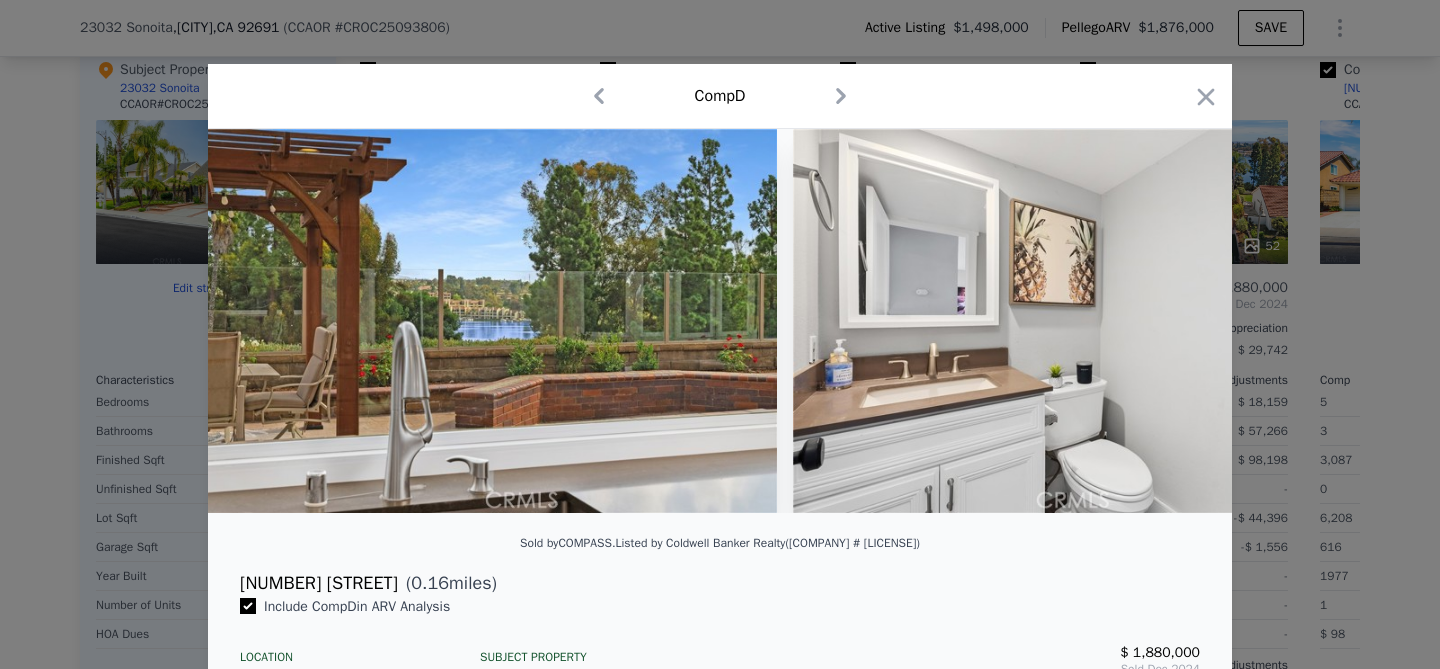 scroll, scrollTop: 0, scrollLeft: 9600, axis: horizontal 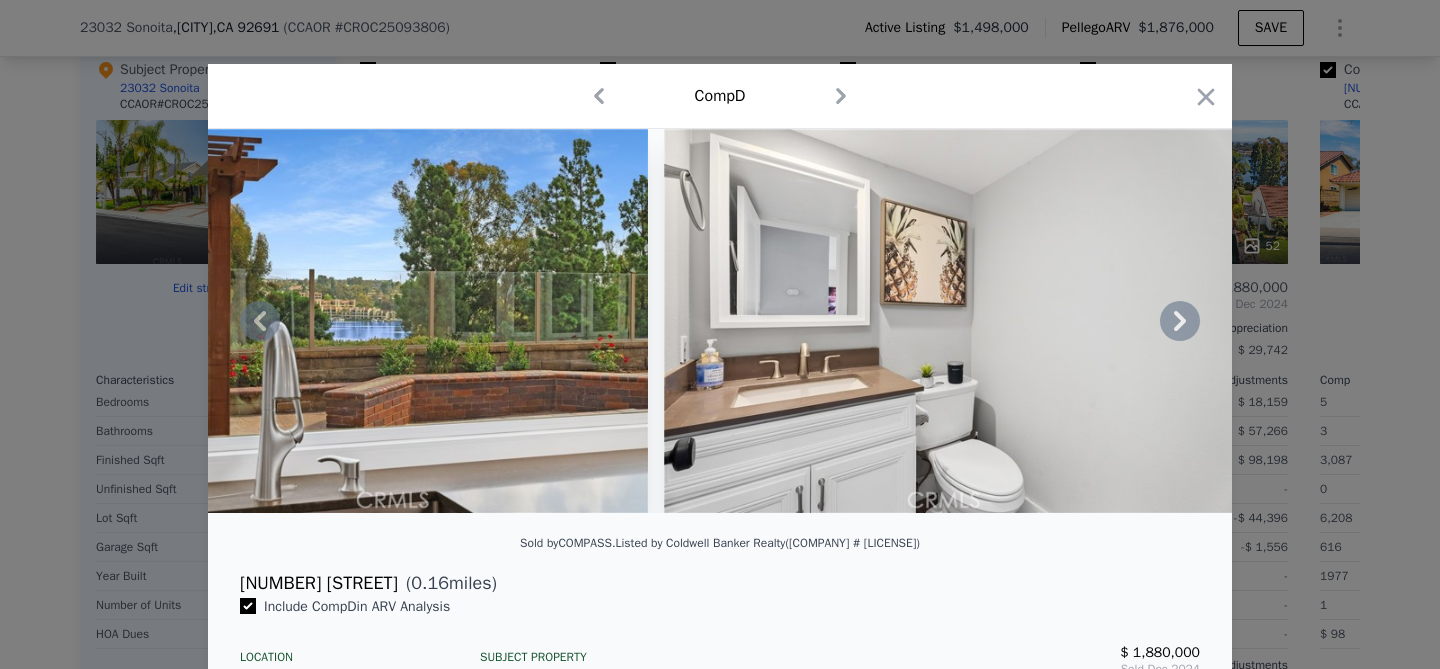 click at bounding box center (720, 334) 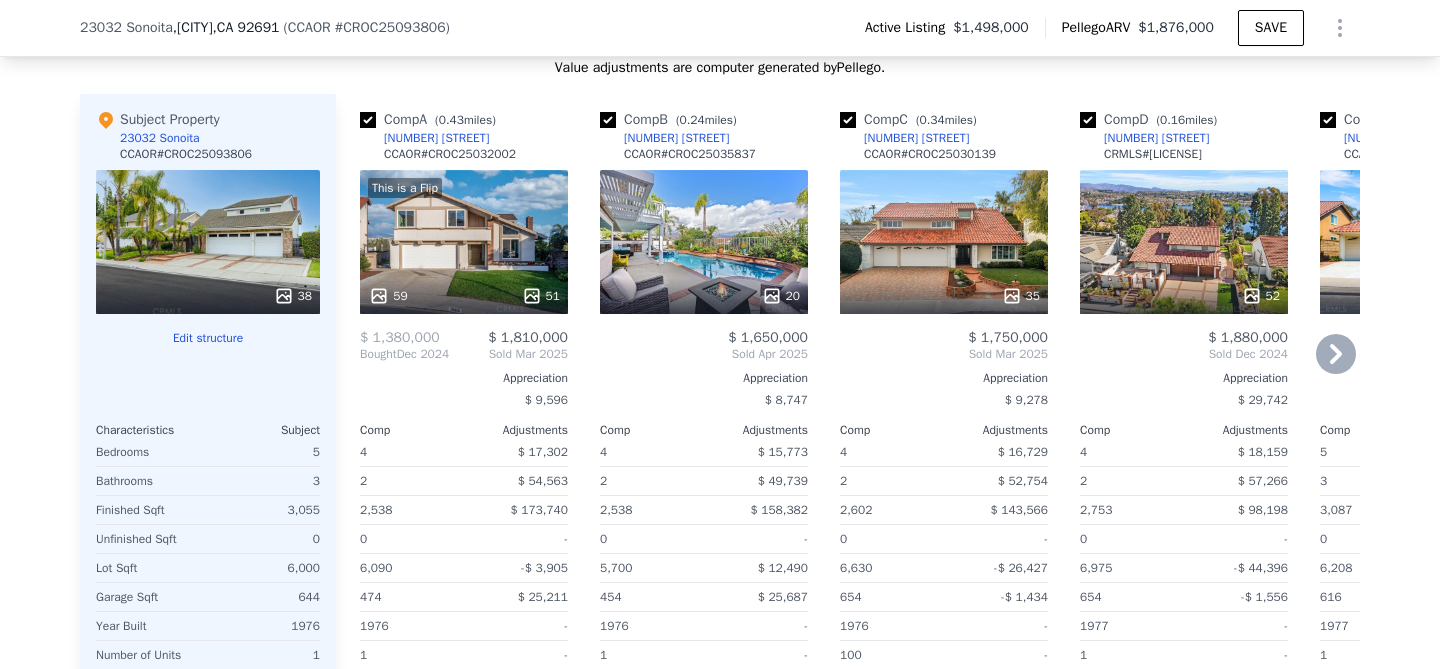 scroll, scrollTop: 2160, scrollLeft: 0, axis: vertical 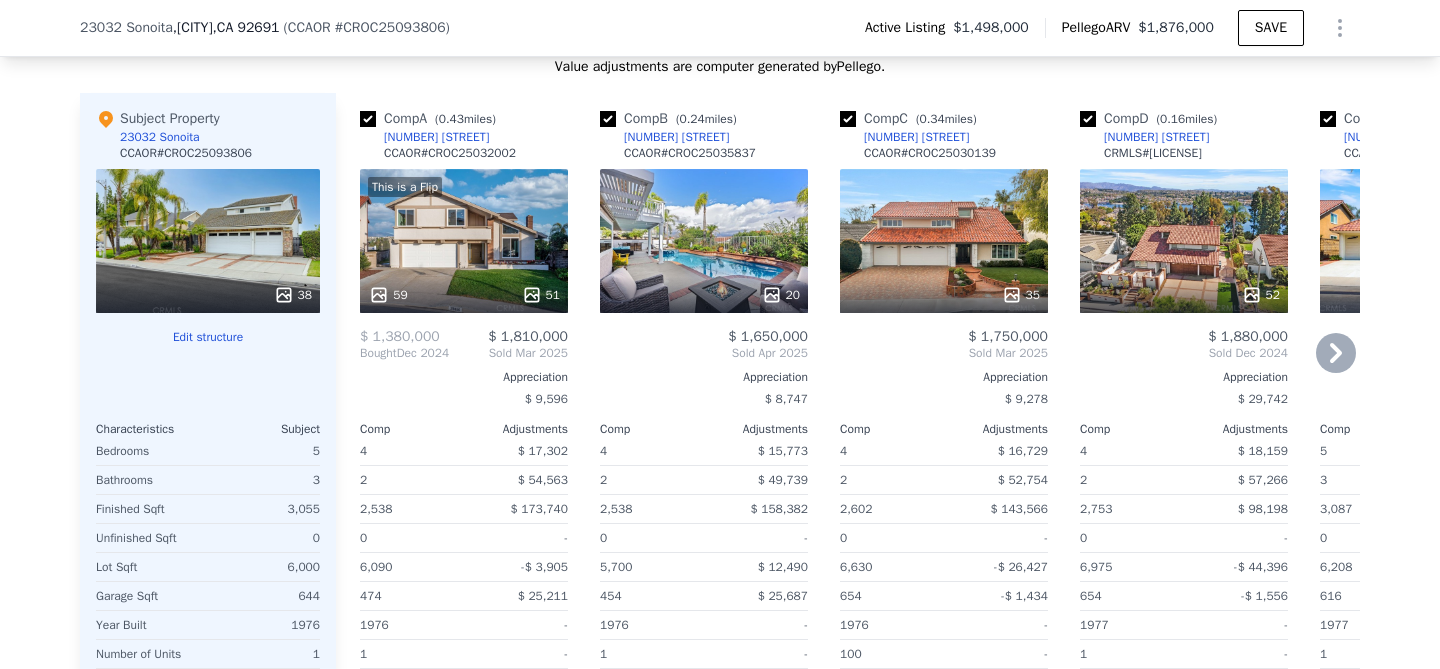 click 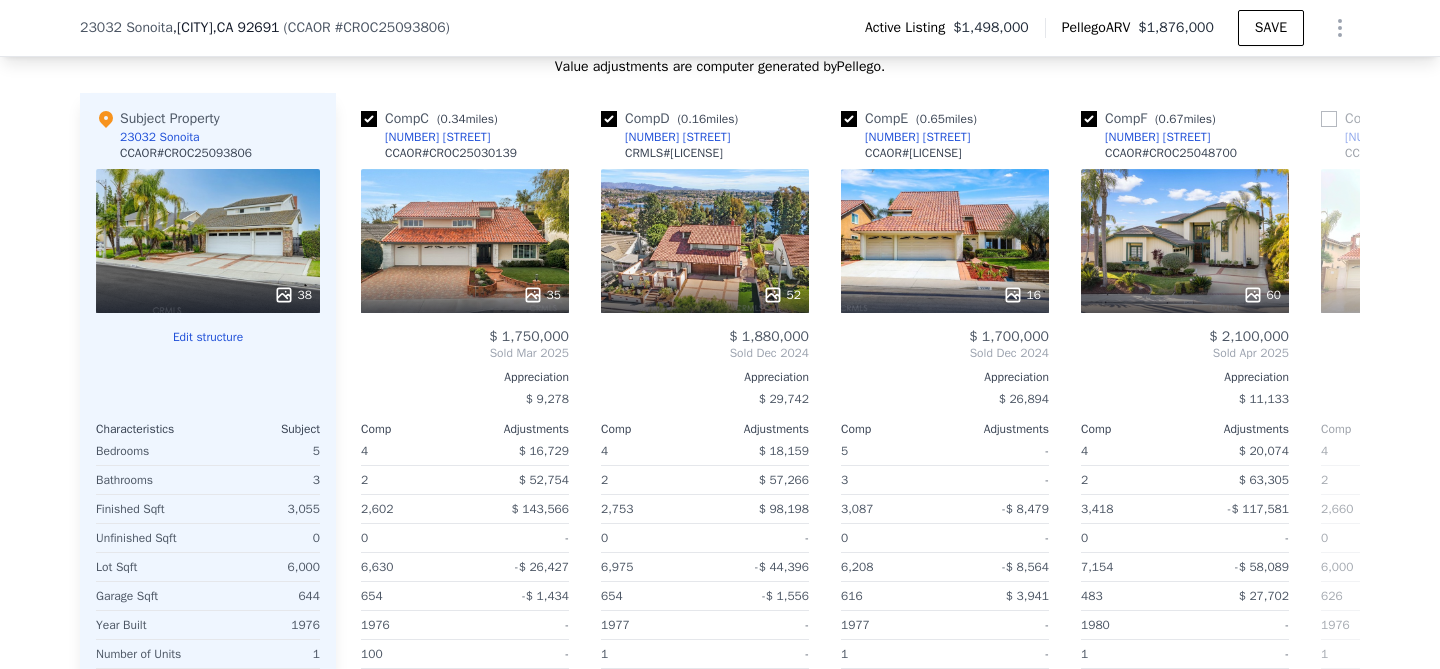 scroll, scrollTop: 0, scrollLeft: 480, axis: horizontal 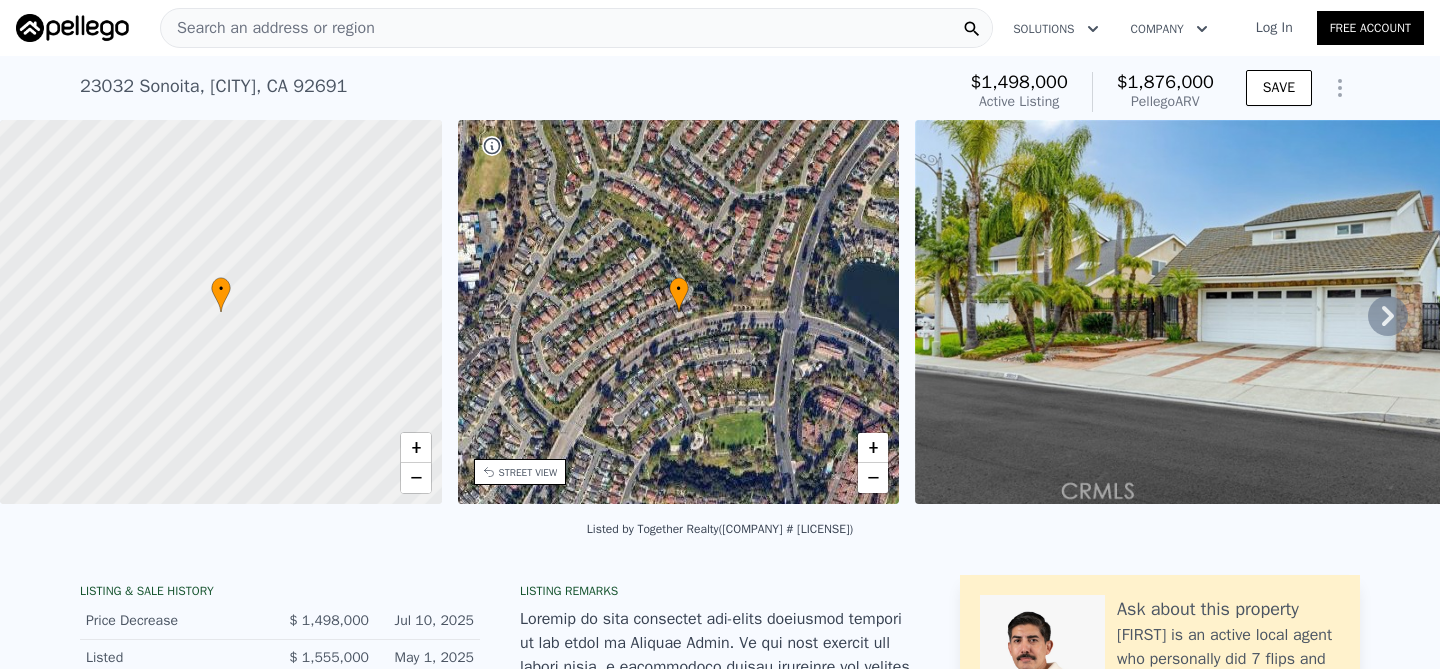 click 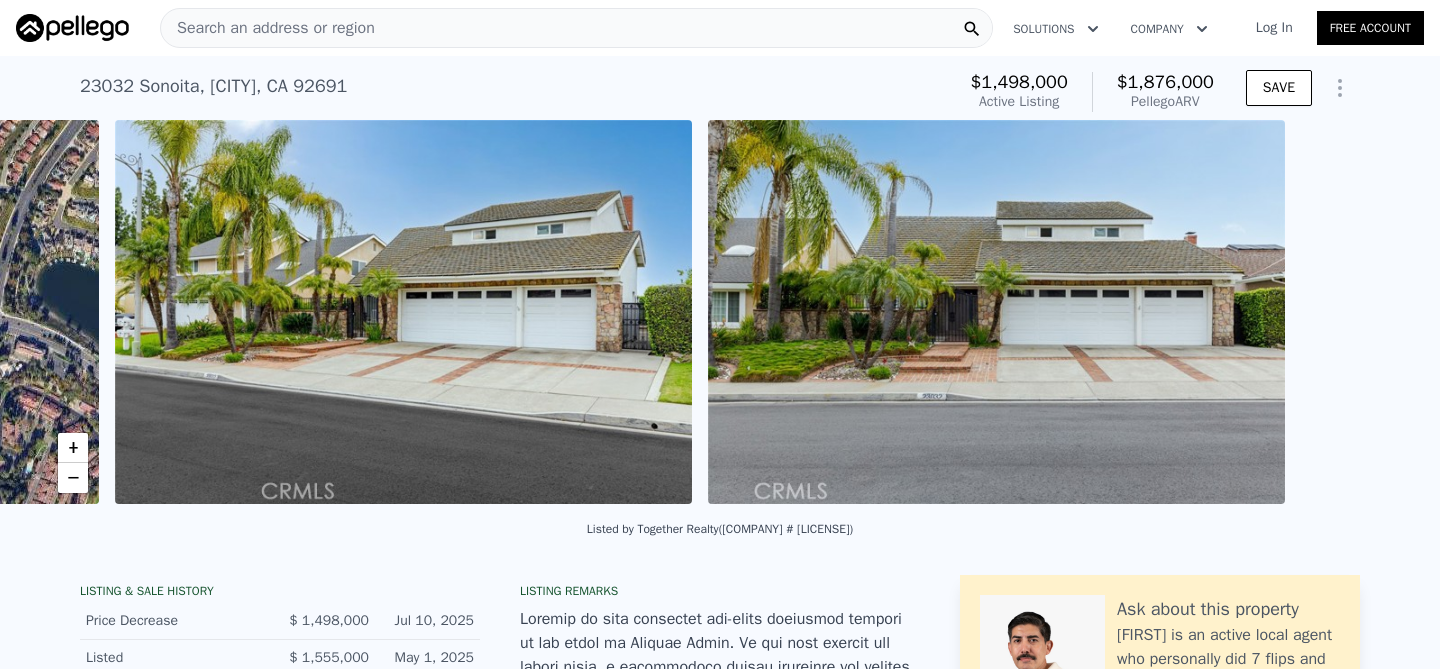 scroll, scrollTop: 0, scrollLeft: 915, axis: horizontal 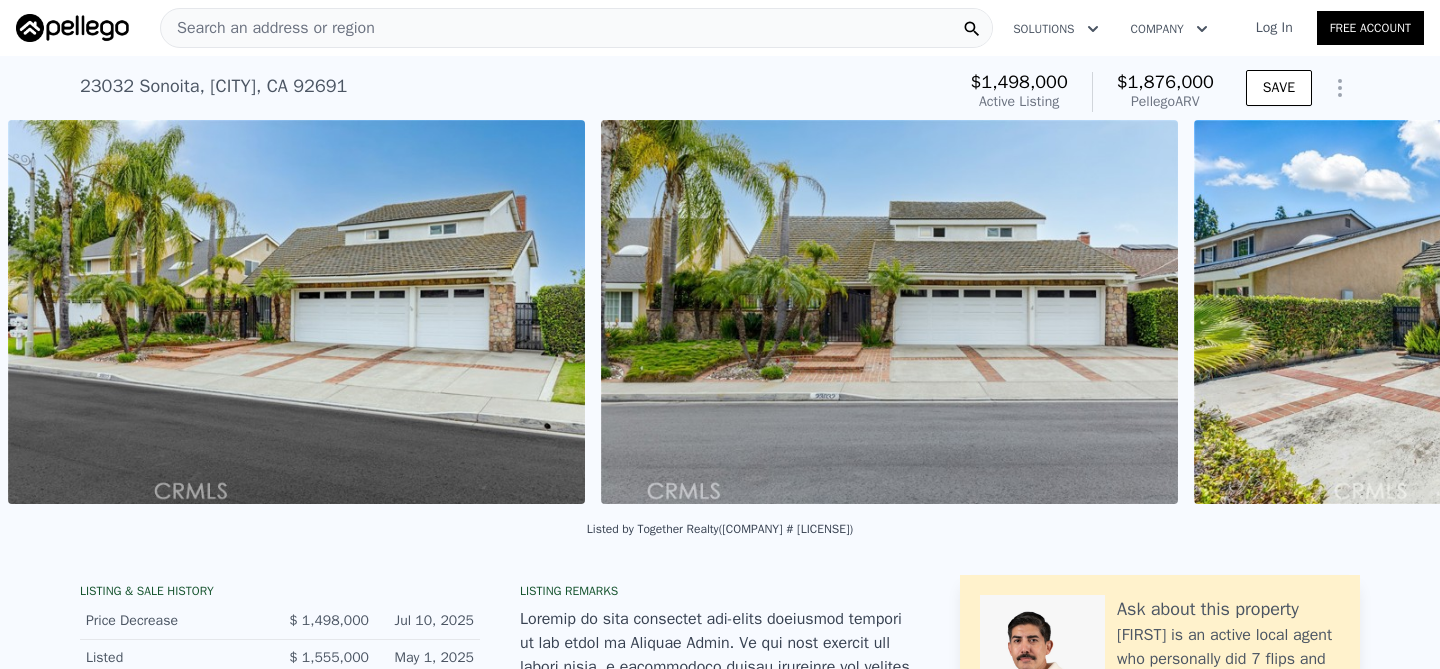 click at bounding box center [1482, 312] 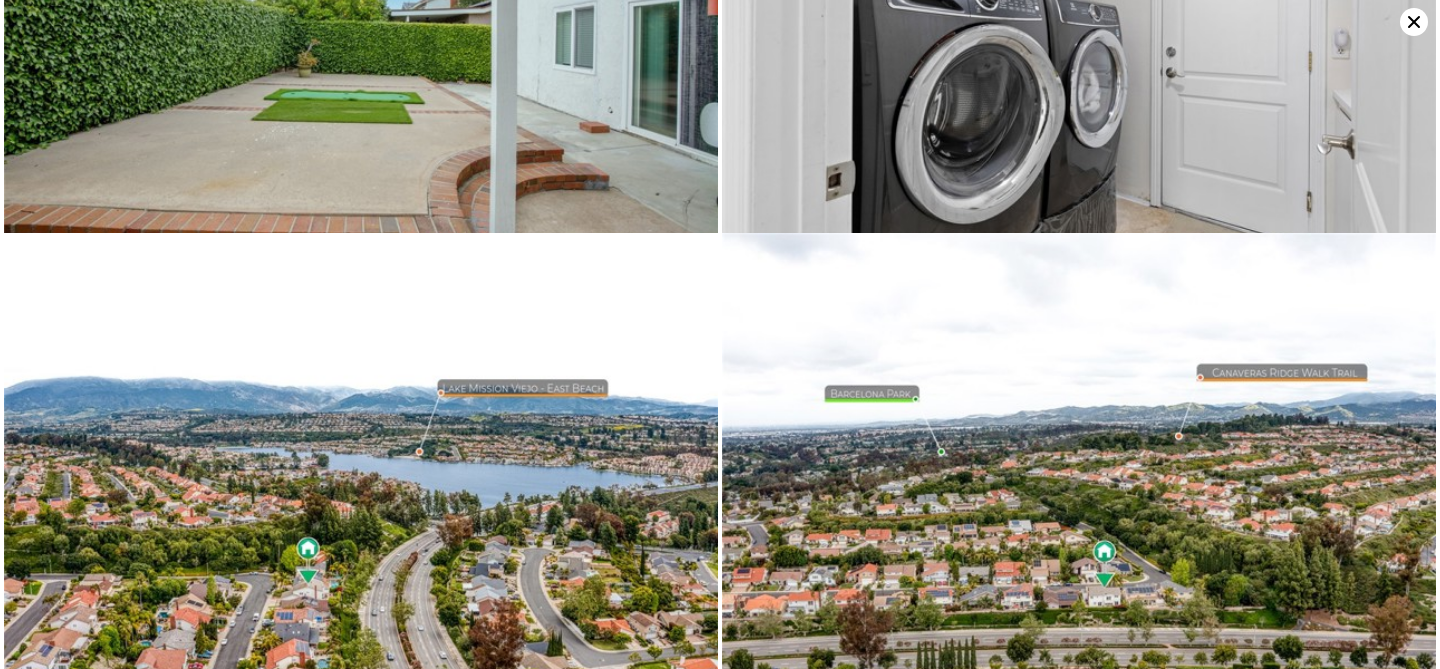 scroll, scrollTop: 7546, scrollLeft: 0, axis: vertical 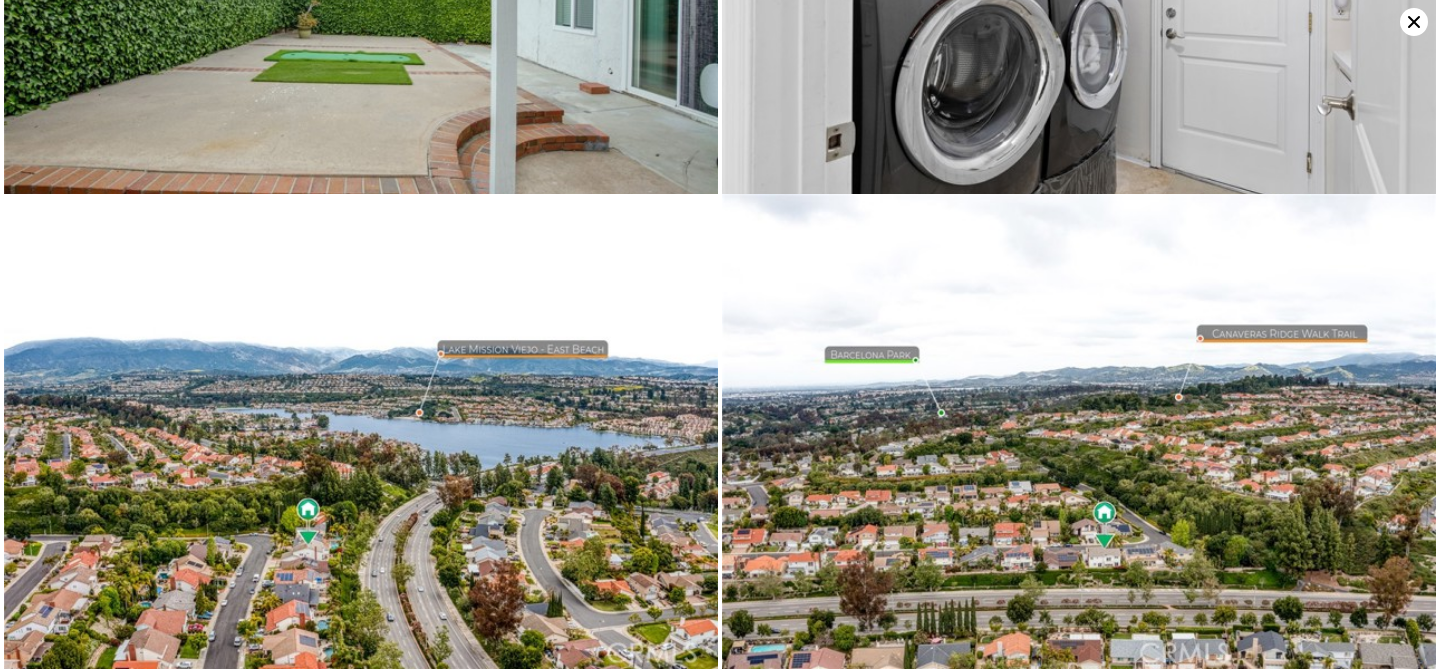click 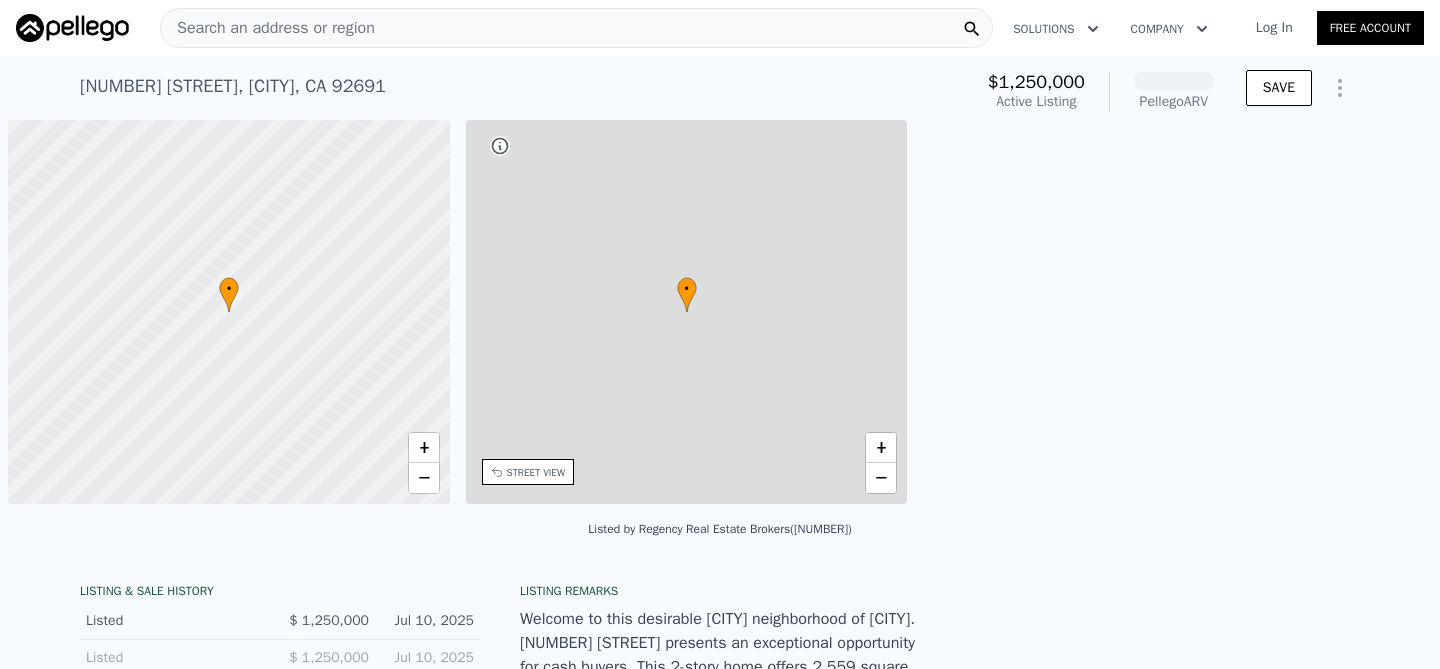 scroll, scrollTop: 0, scrollLeft: 0, axis: both 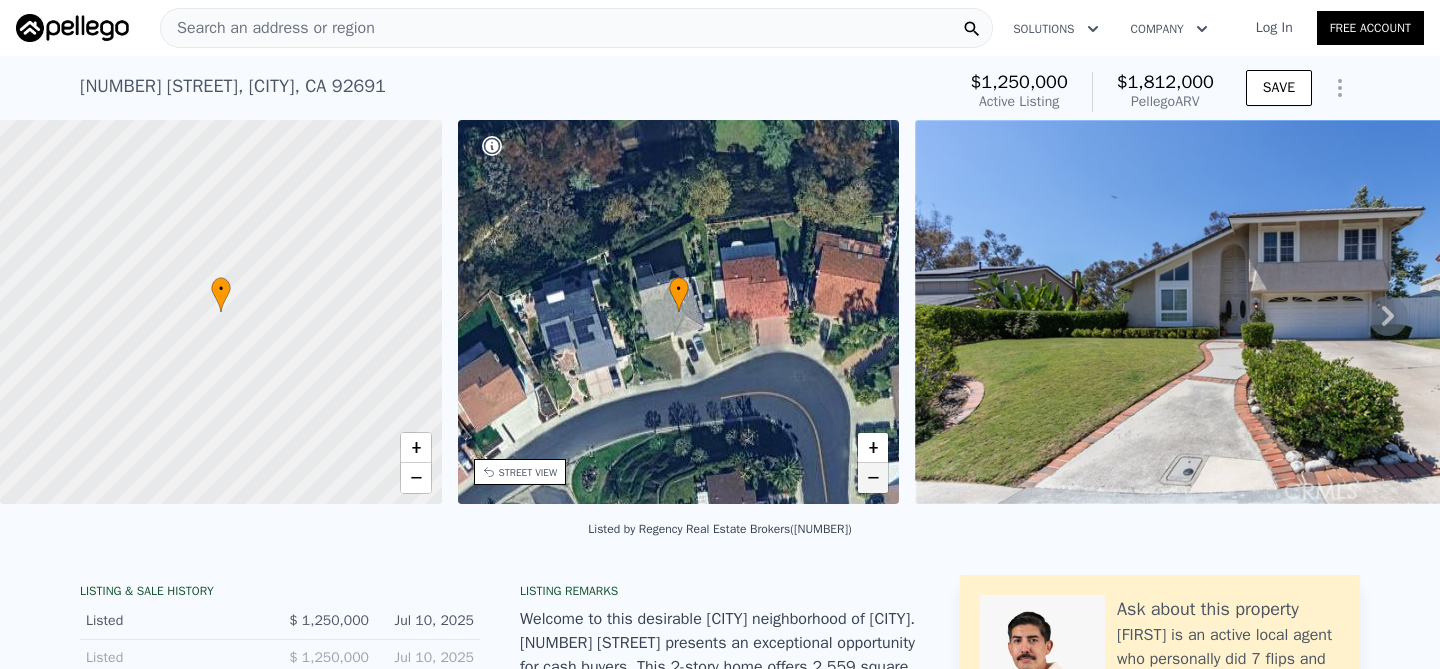 click on "−" at bounding box center (873, 478) 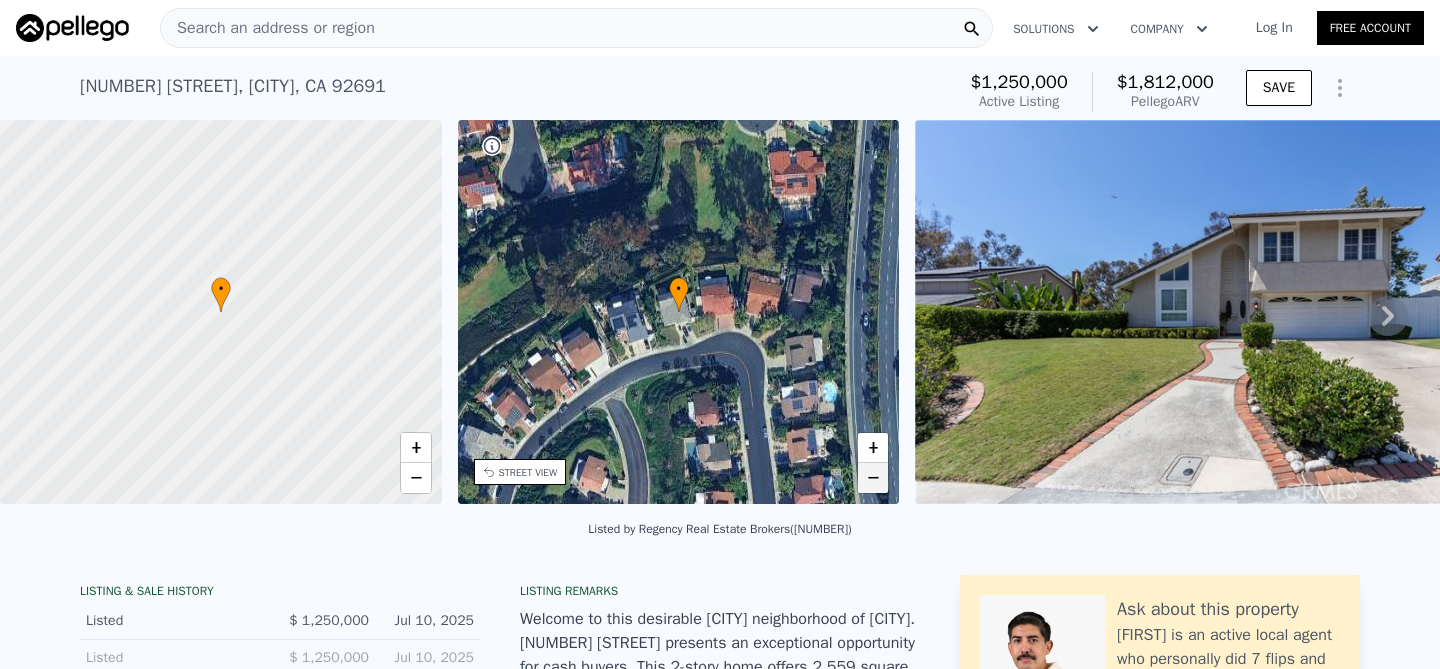 click on "−" at bounding box center [873, 478] 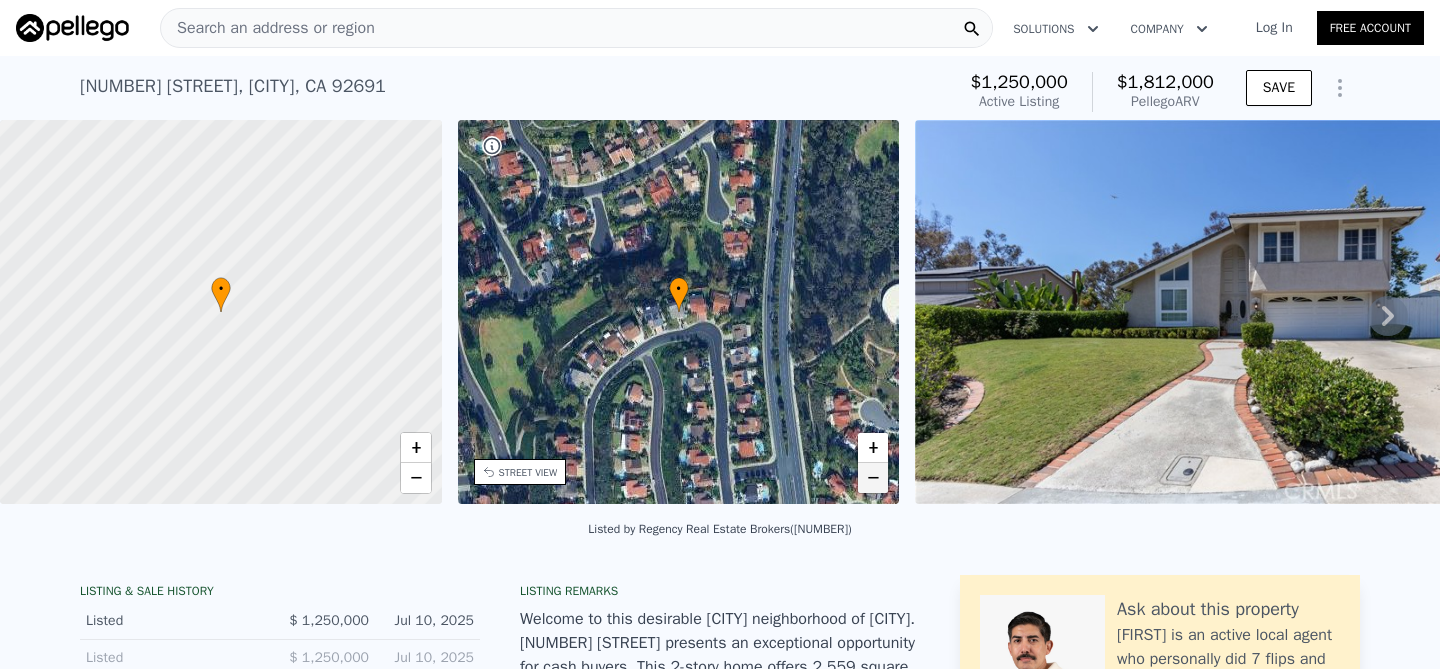 click on "−" at bounding box center (873, 478) 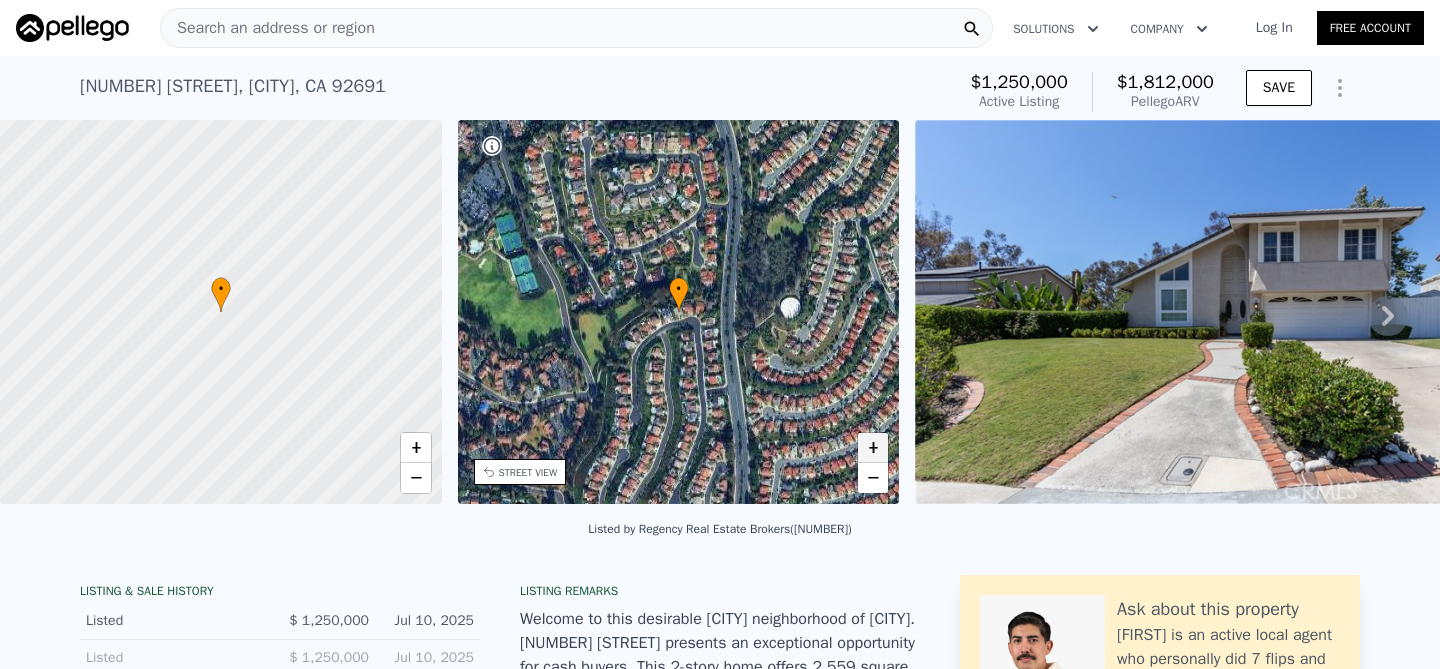 click on "+" at bounding box center [873, 448] 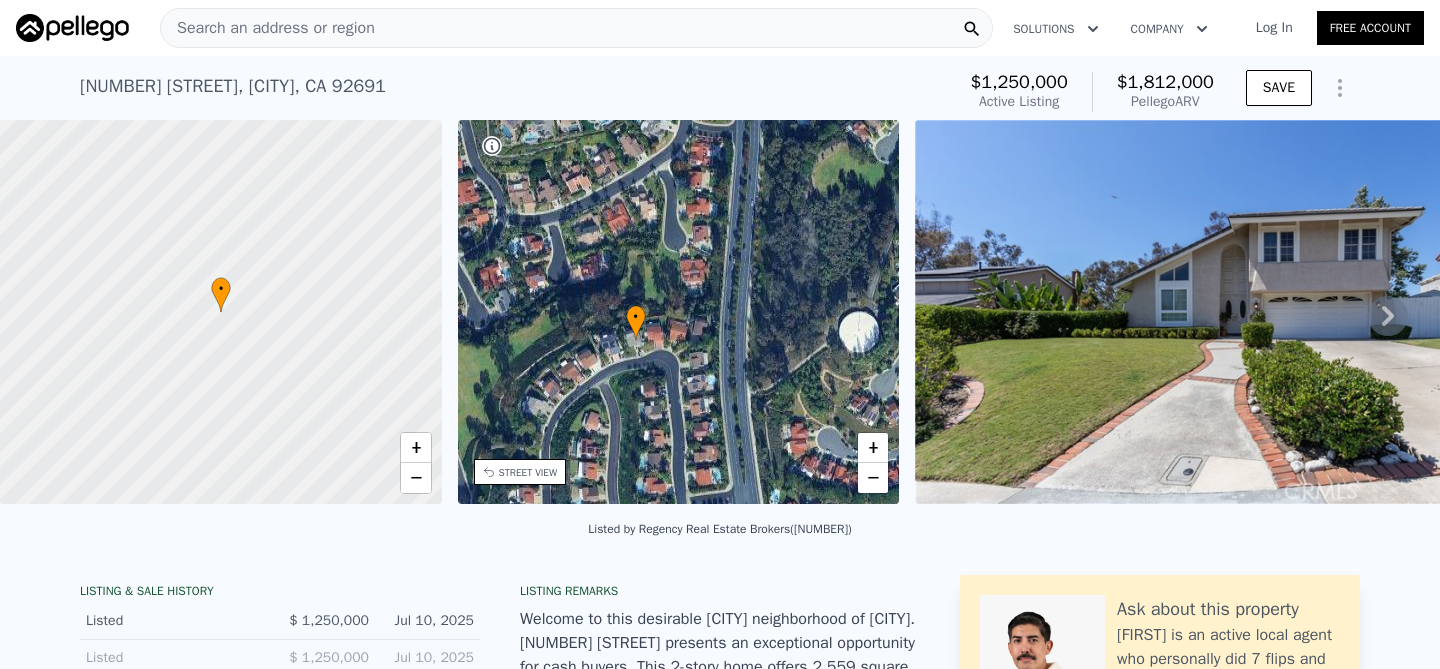 drag, startPoint x: 556, startPoint y: 313, endPoint x: 513, endPoint y: 341, distance: 51.312767 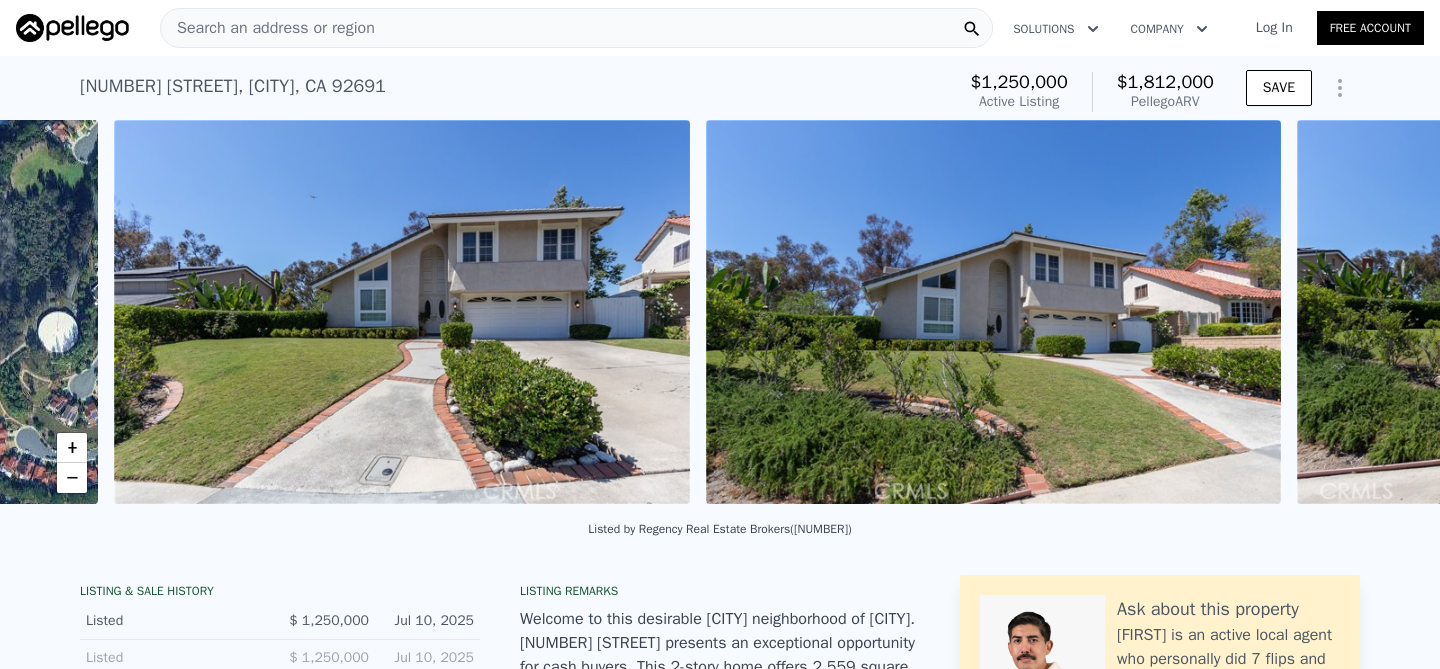 scroll, scrollTop: 0, scrollLeft: 915, axis: horizontal 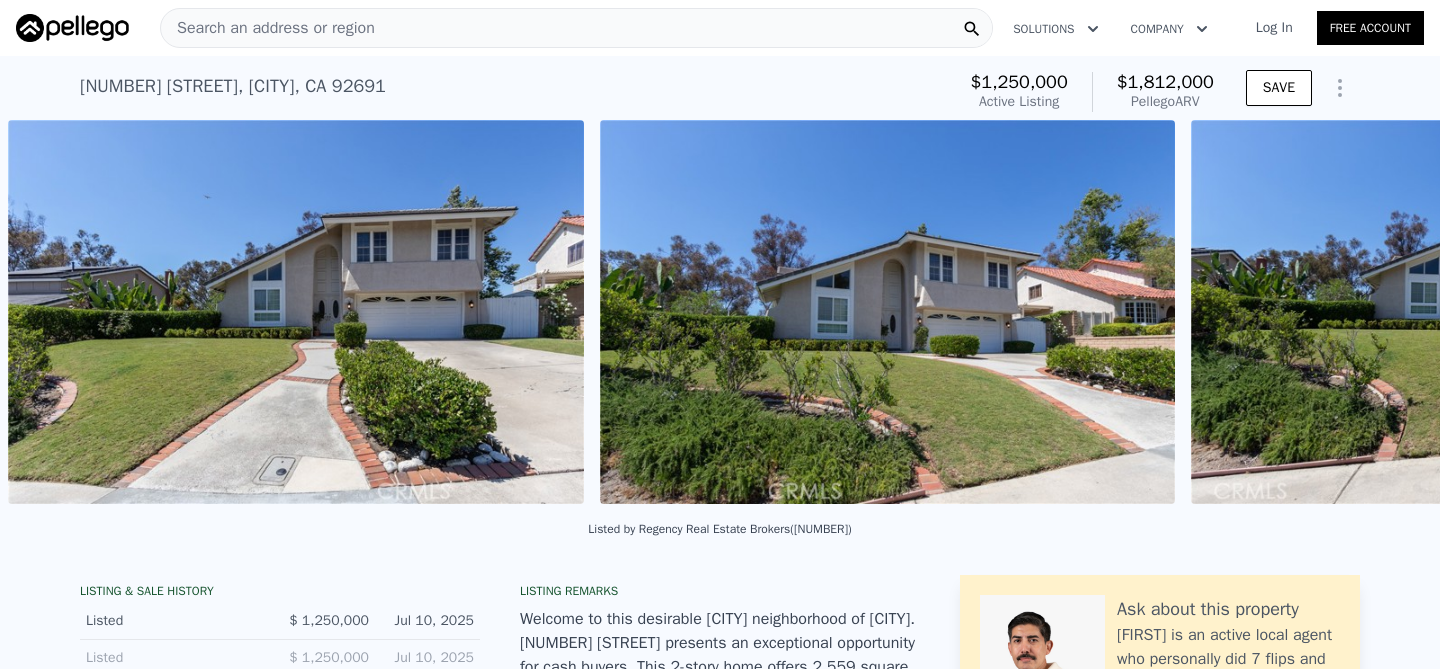 click at bounding box center [1479, 312] 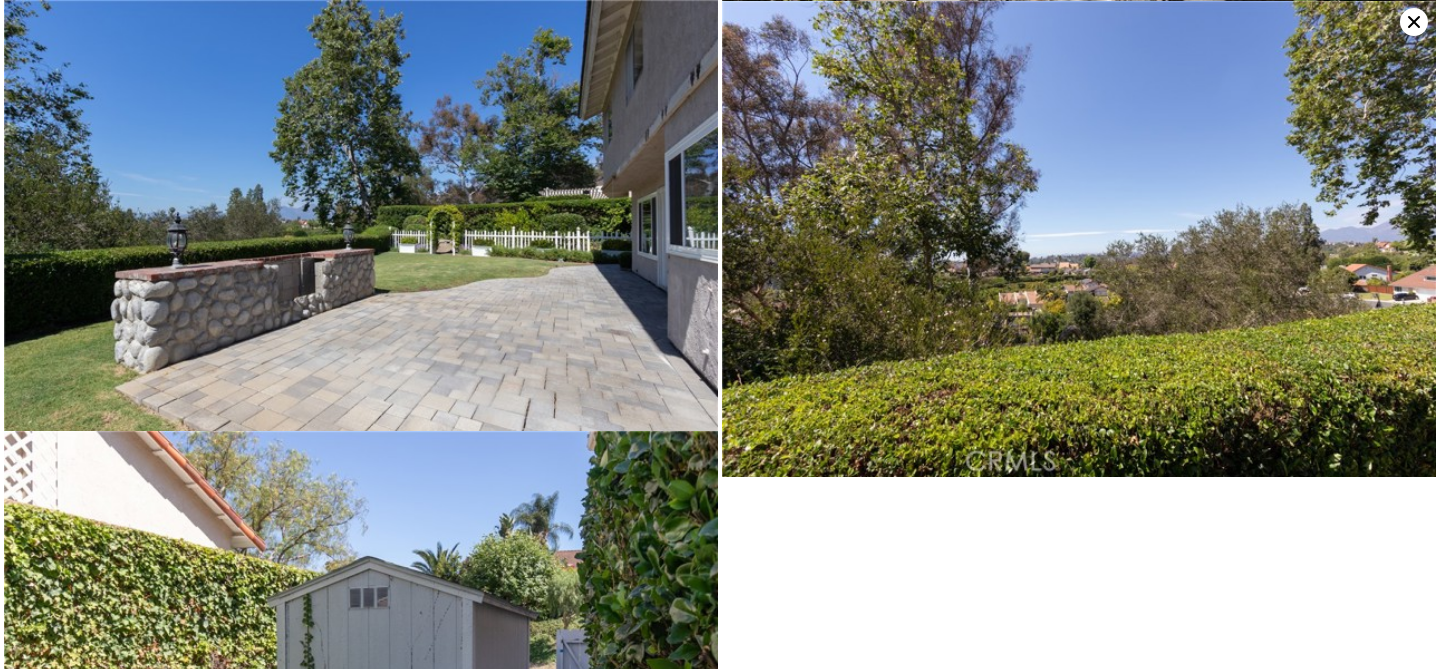 scroll, scrollTop: 7995, scrollLeft: 0, axis: vertical 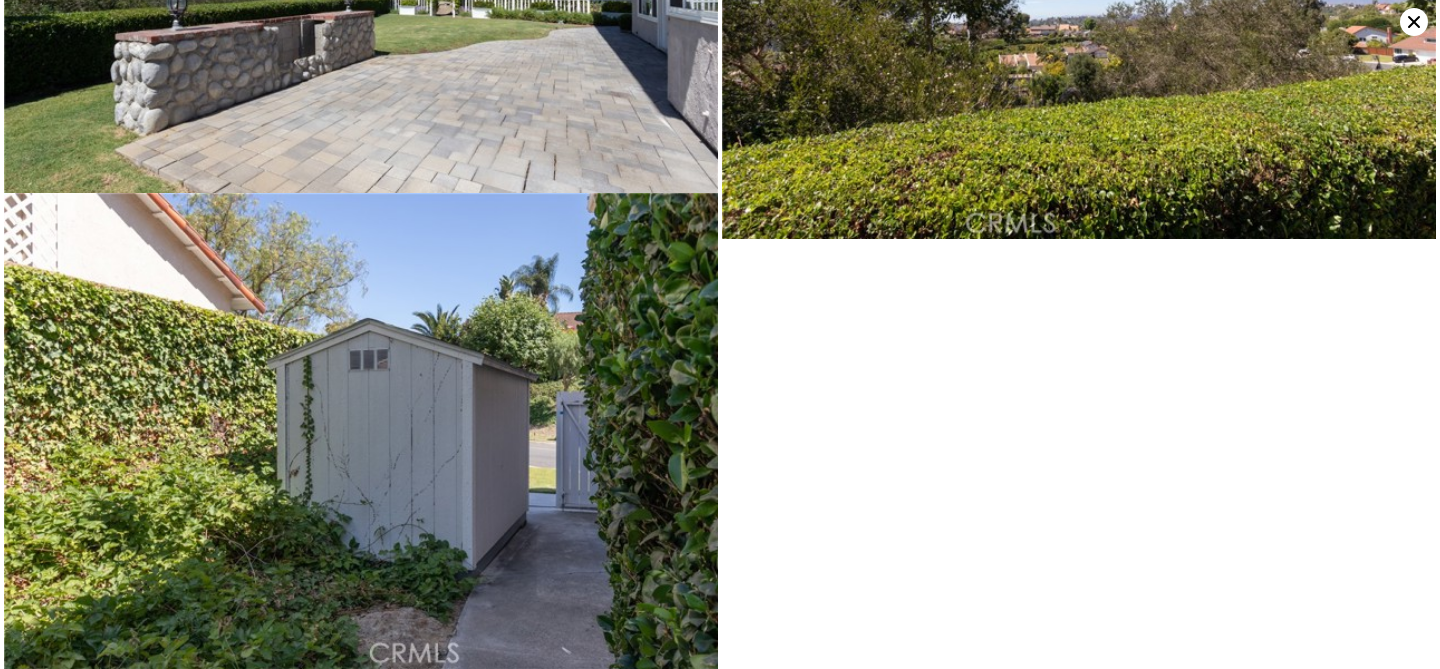 click 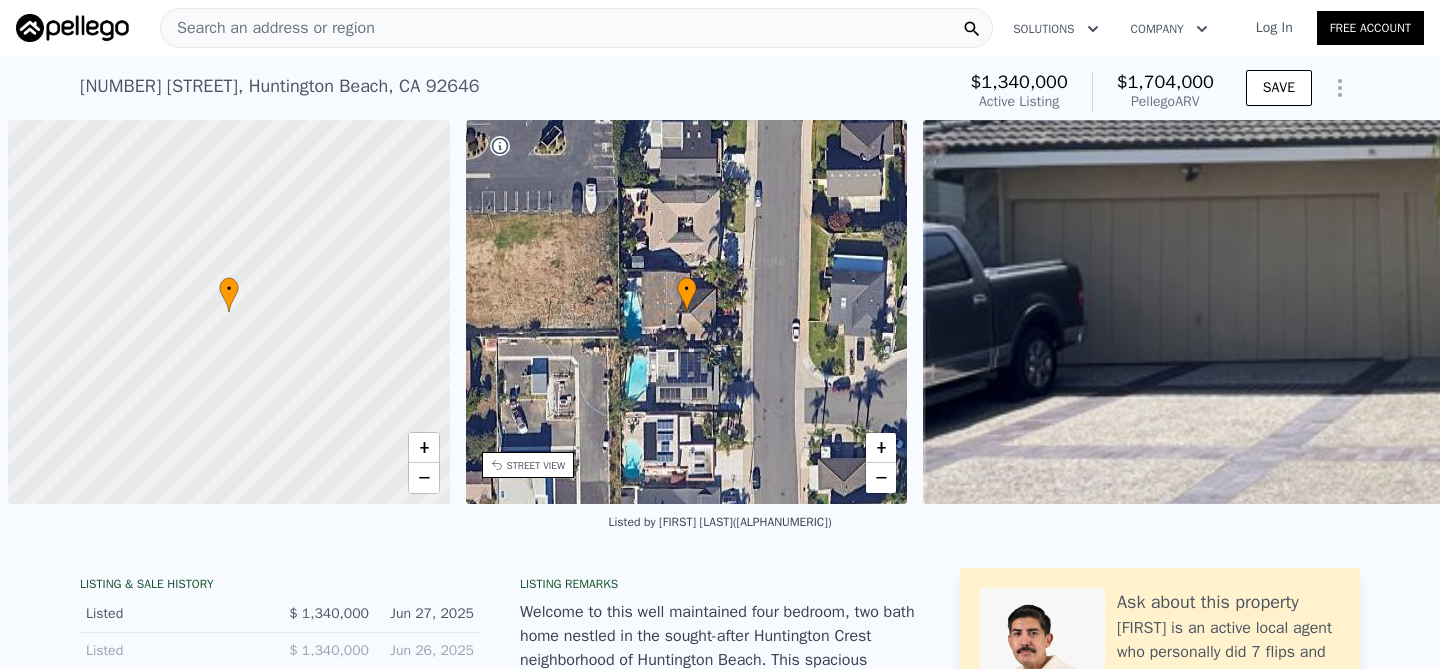 scroll, scrollTop: 0, scrollLeft: 0, axis: both 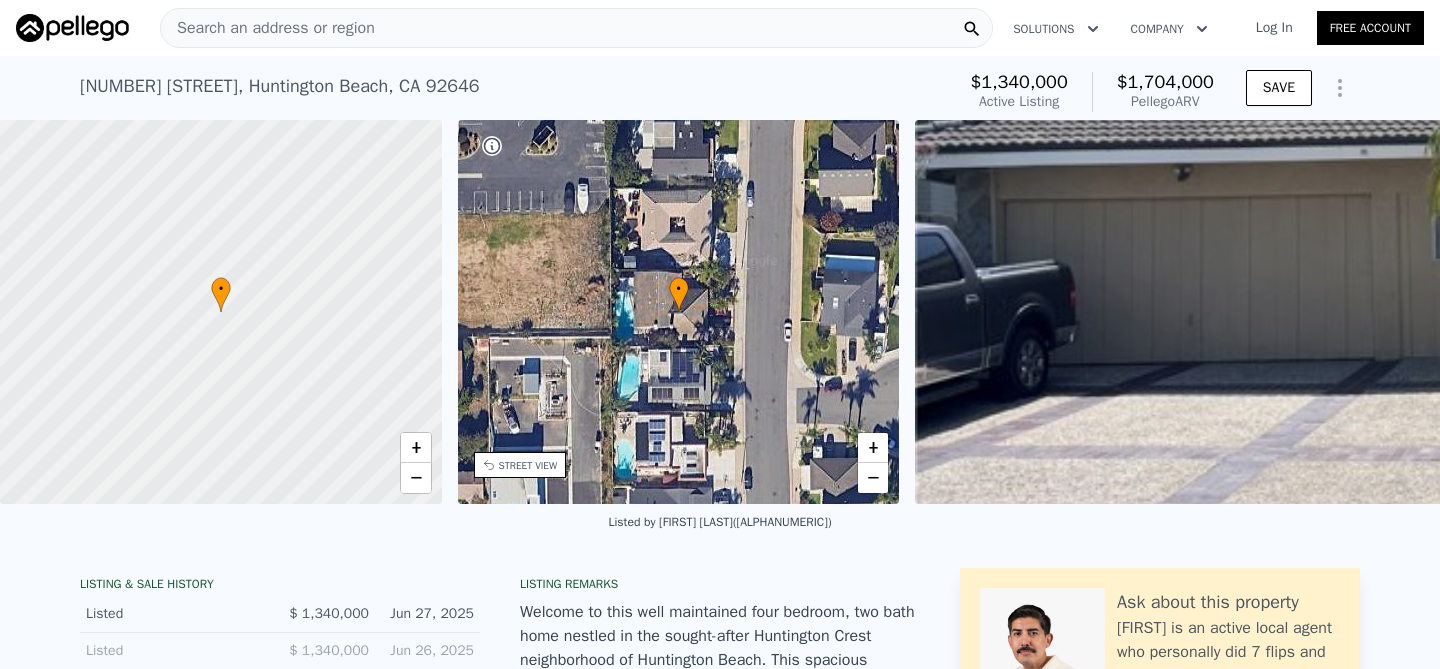 click at bounding box center (221, 312) 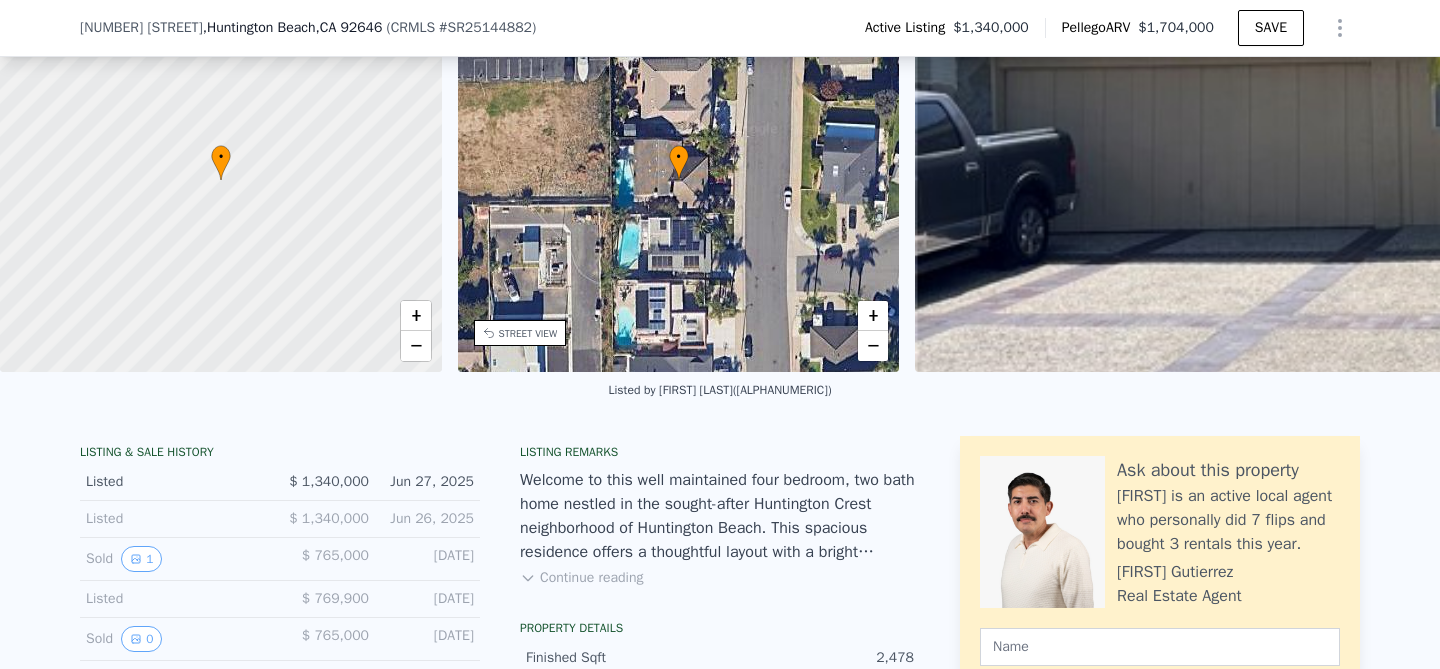 scroll, scrollTop: 133, scrollLeft: 0, axis: vertical 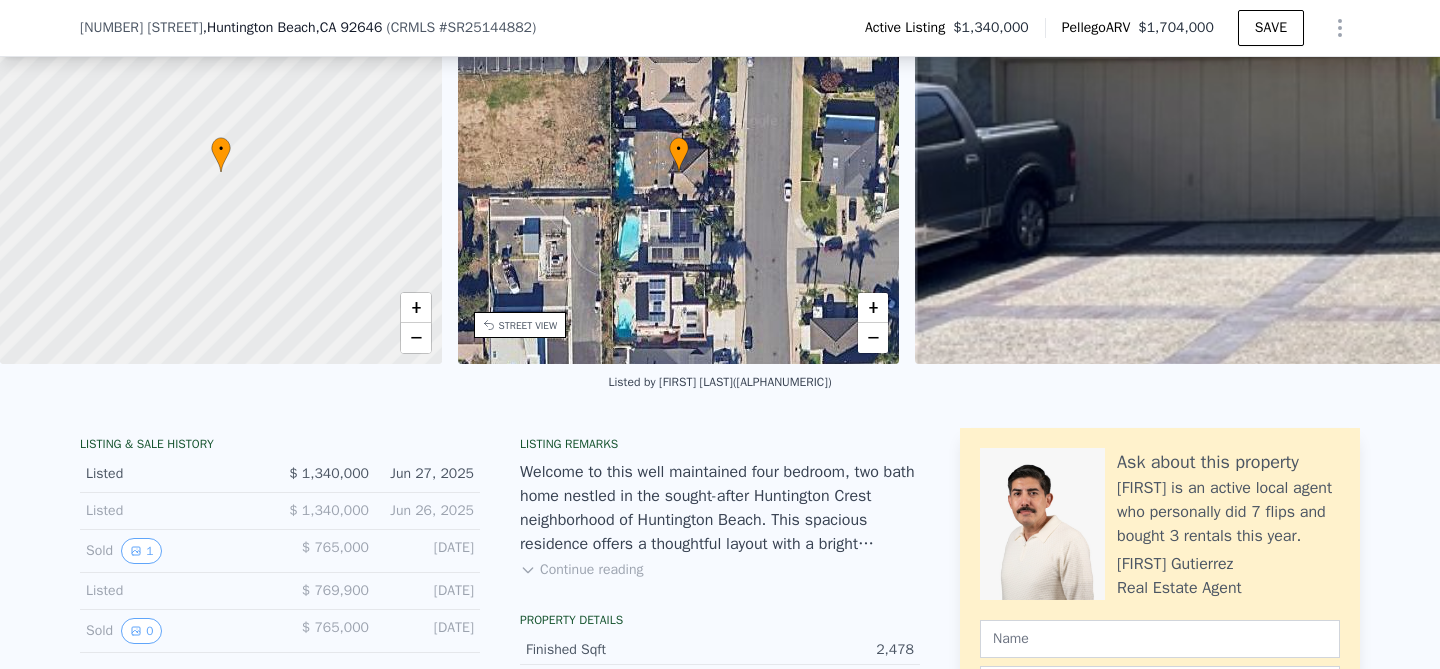 click on "Continue reading" at bounding box center [581, 570] 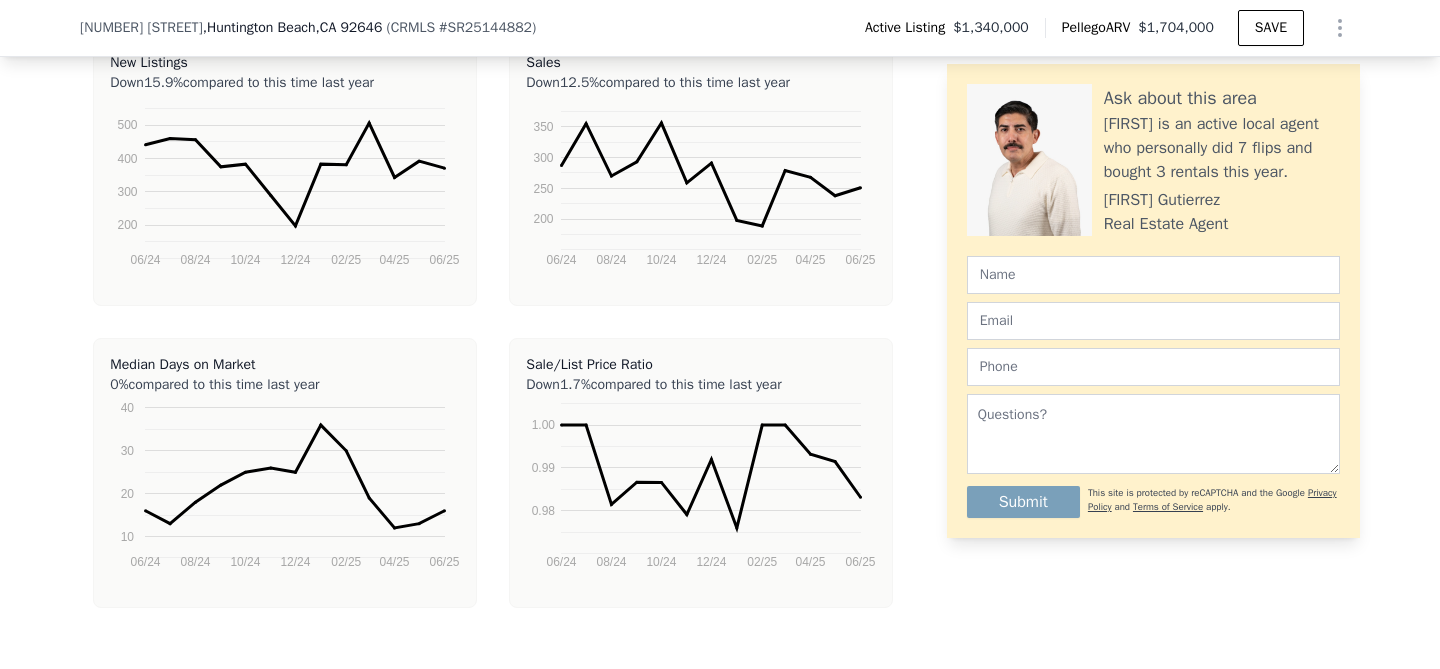 scroll, scrollTop: 4203, scrollLeft: 0, axis: vertical 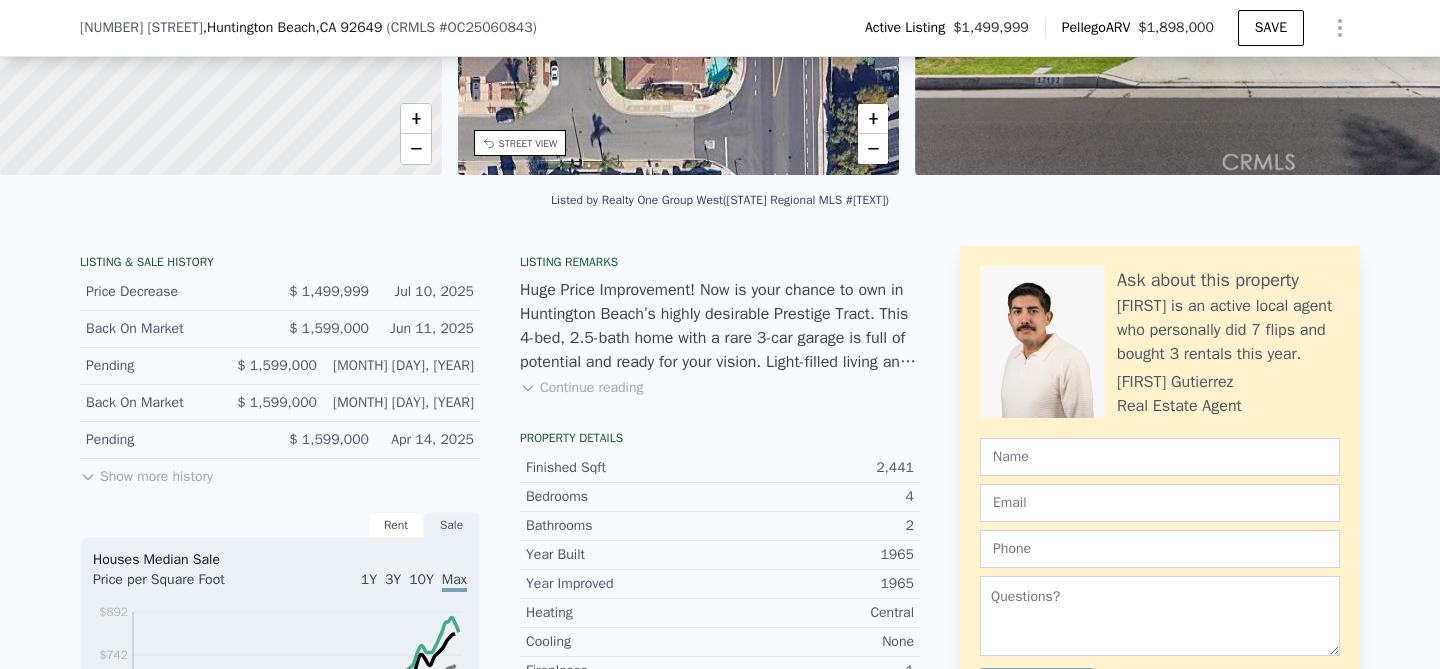 click on "Continue reading" at bounding box center [581, 388] 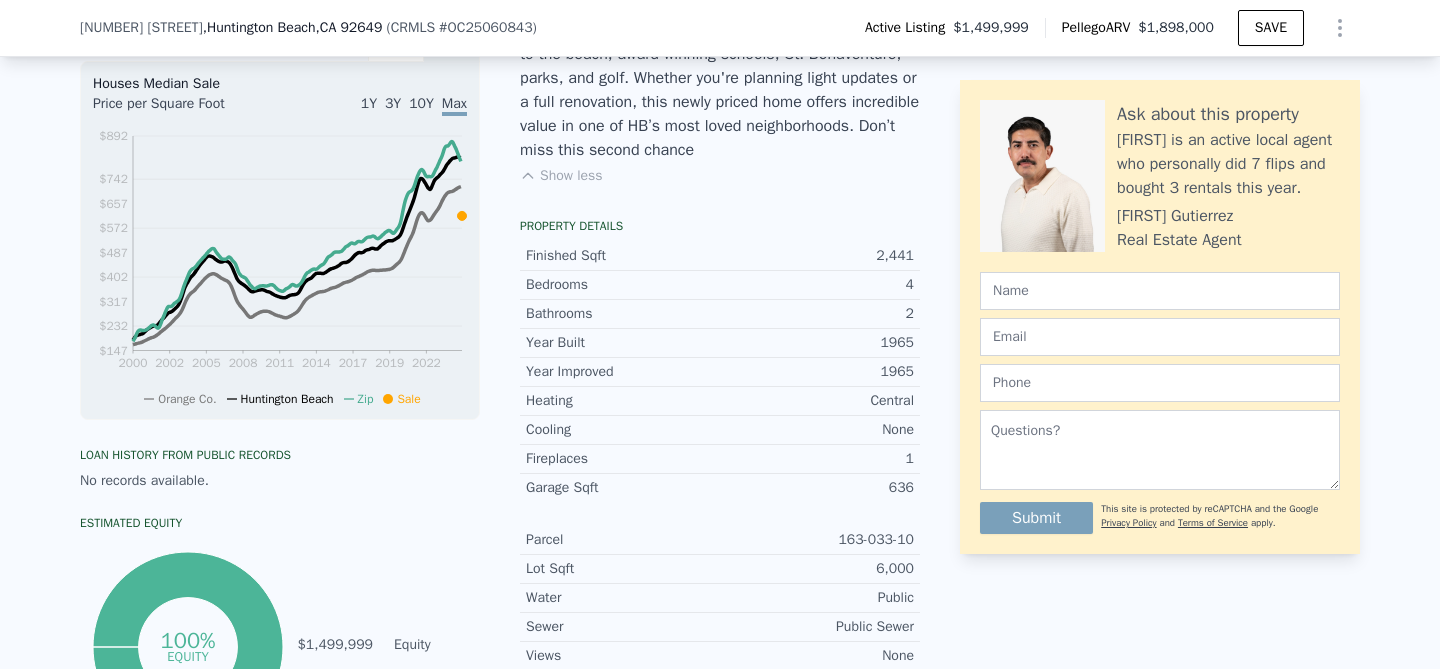 scroll, scrollTop: 7, scrollLeft: 0, axis: vertical 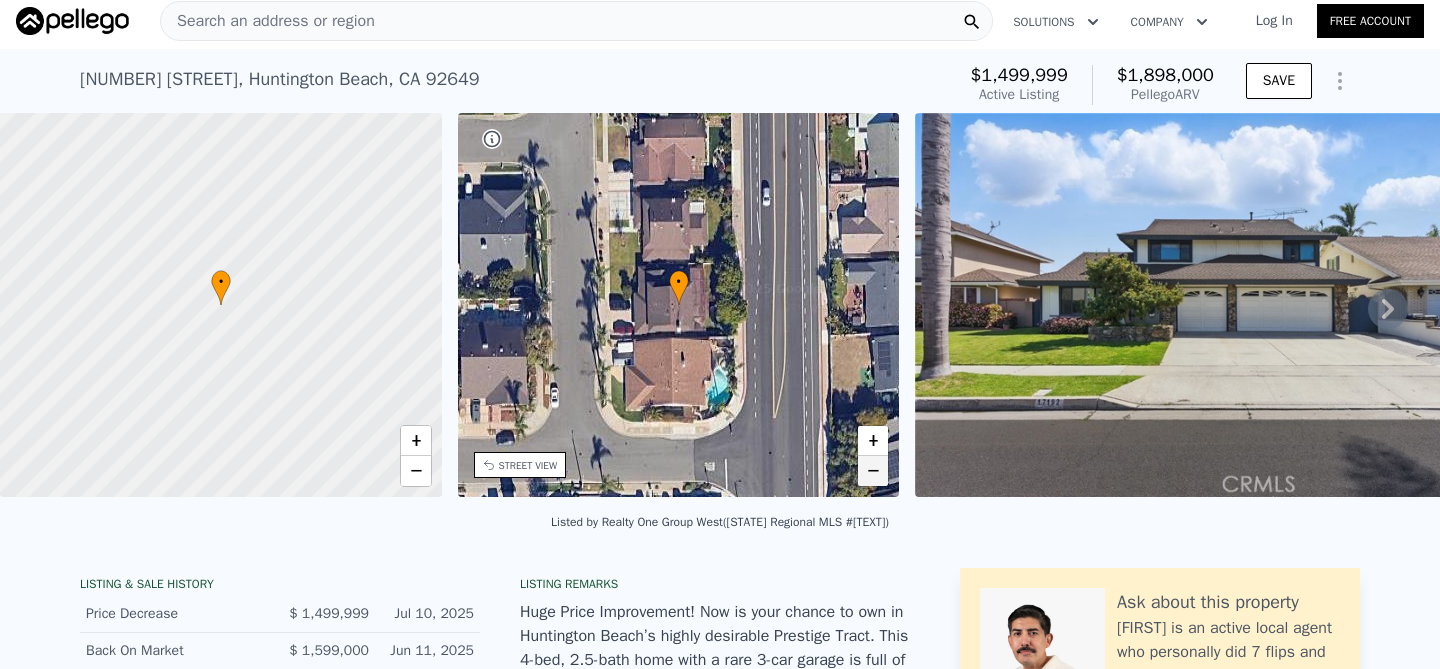 click on "−" at bounding box center [873, 471] 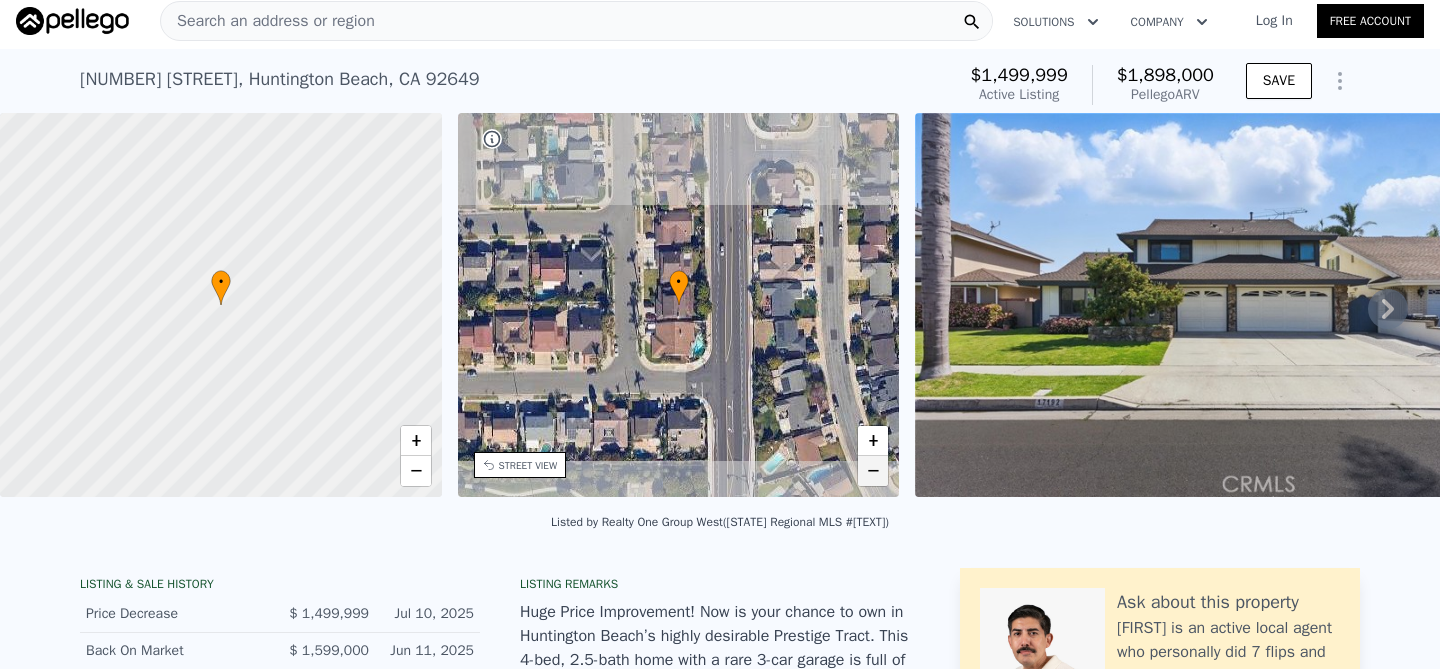 click on "−" at bounding box center (873, 471) 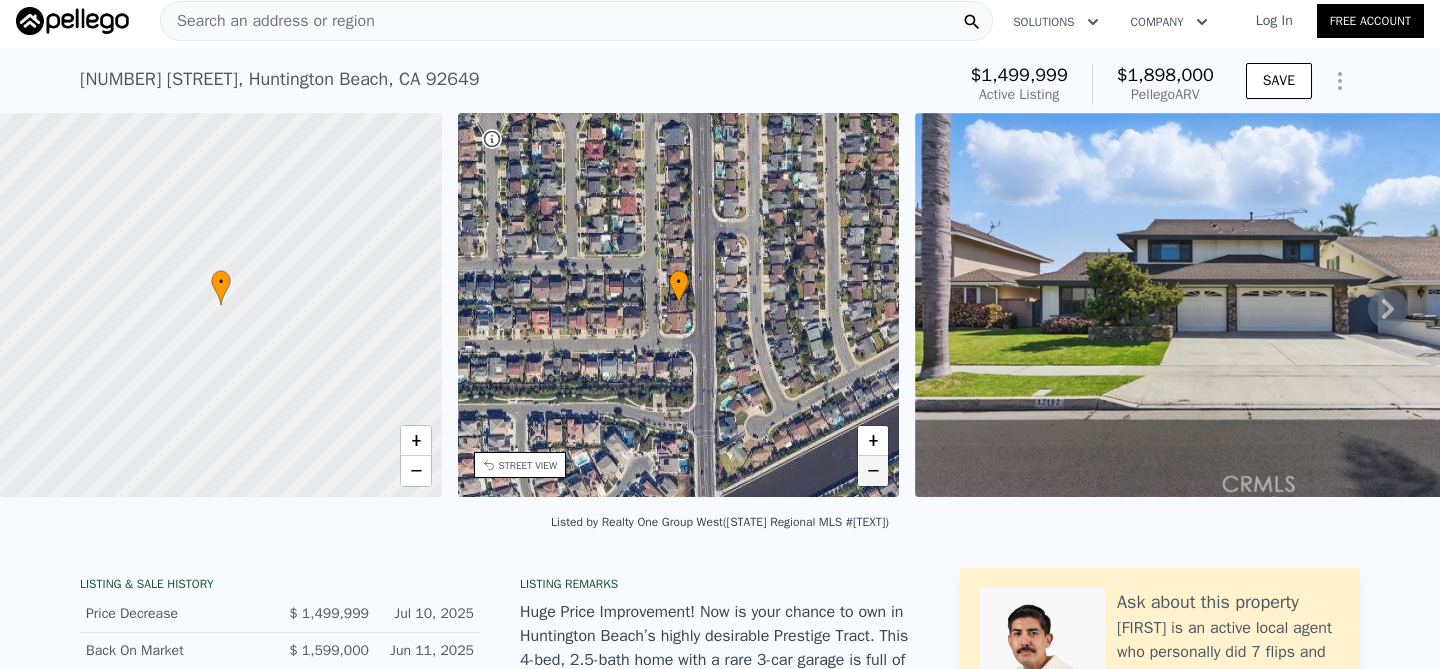 click on "−" at bounding box center [873, 471] 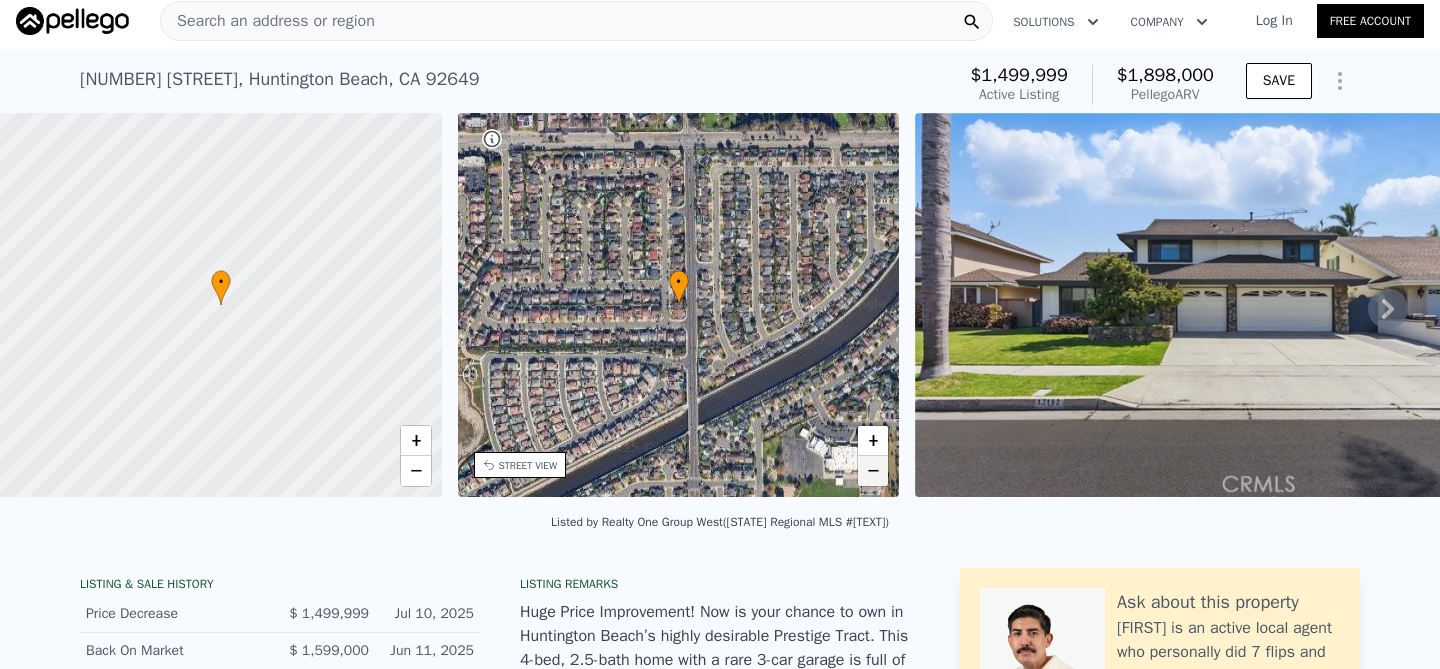 click on "−" at bounding box center [873, 471] 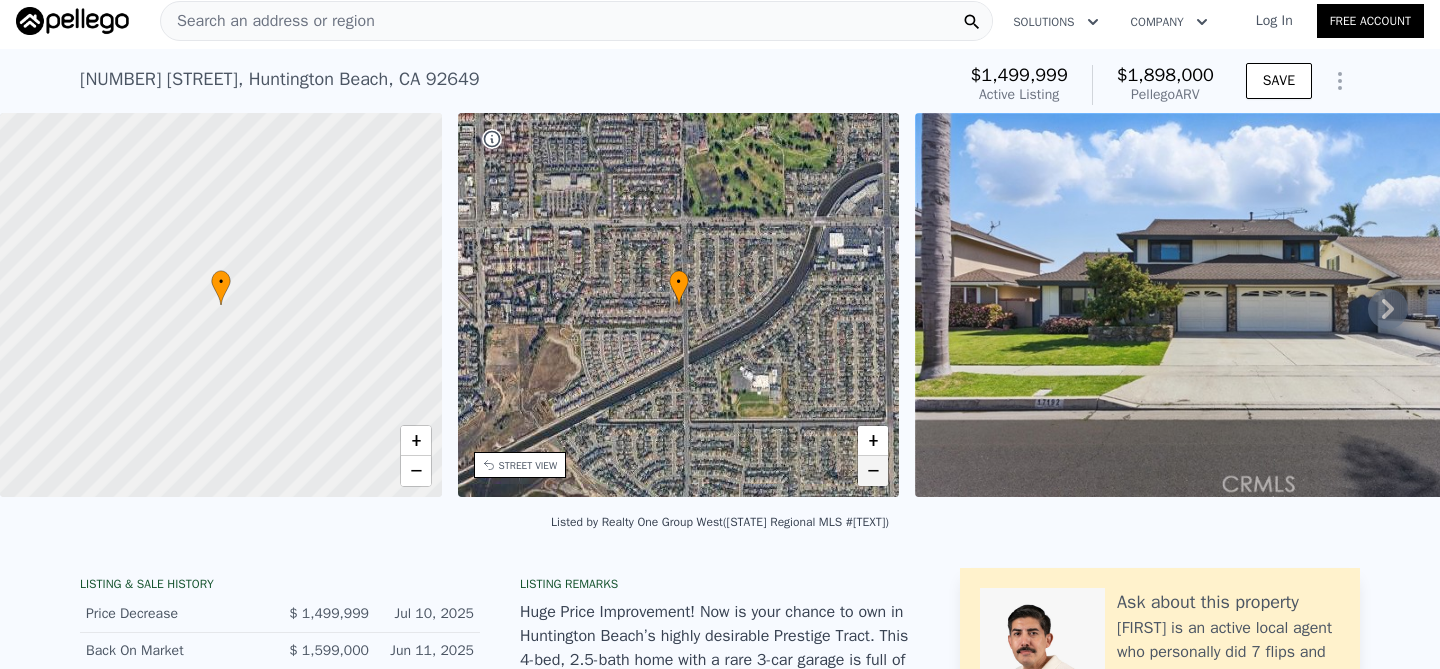 click on "−" at bounding box center [873, 471] 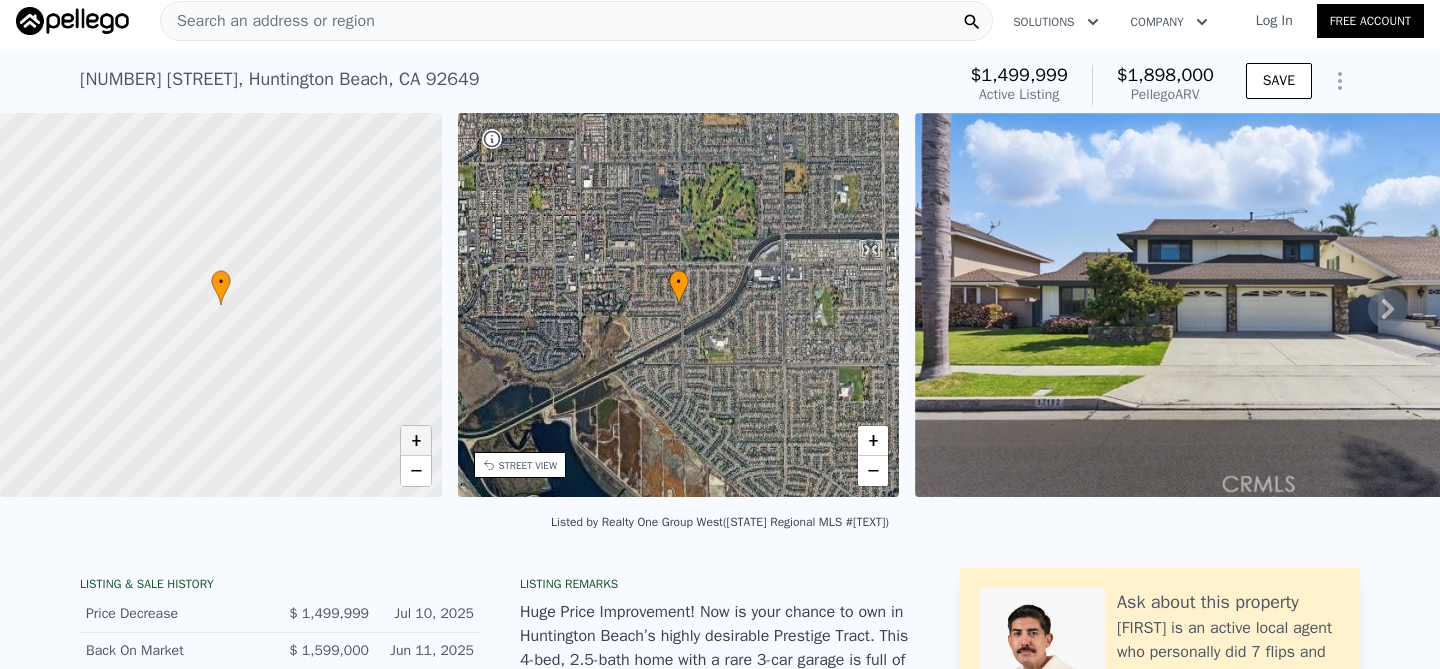 click on "+" at bounding box center (416, 441) 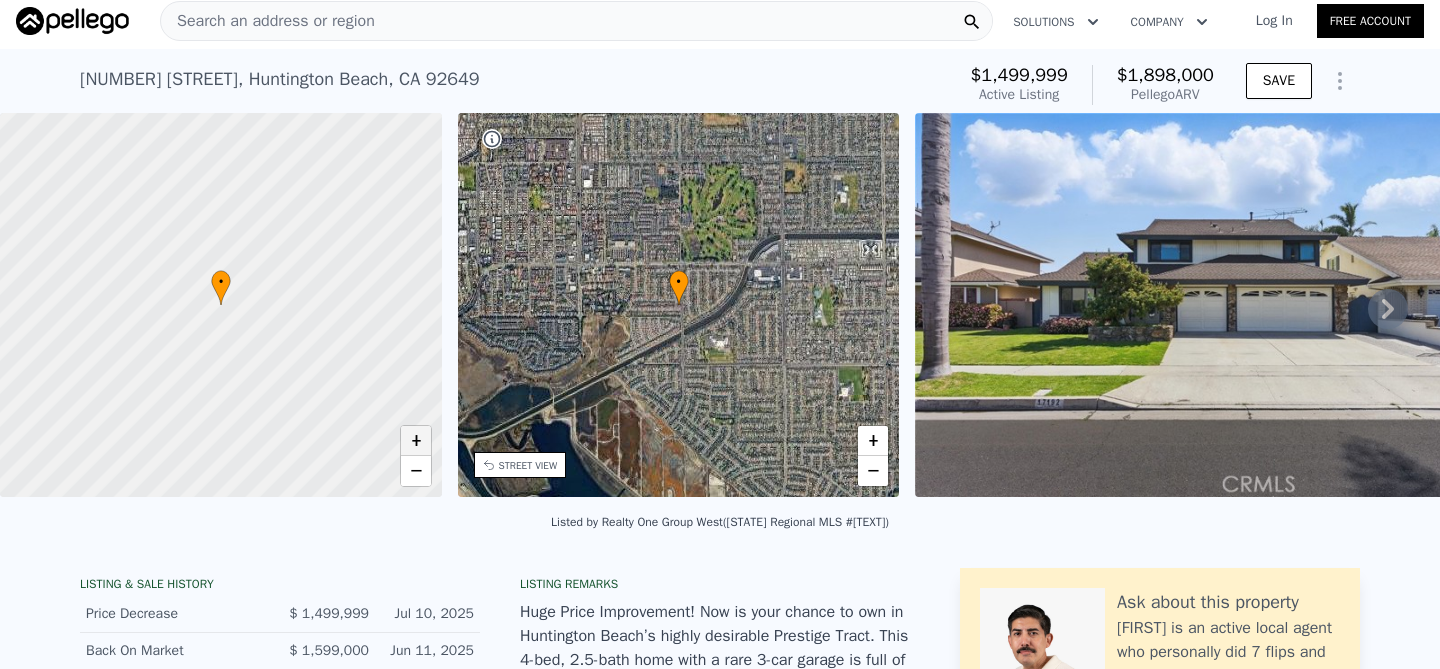 click on "+" at bounding box center [416, 441] 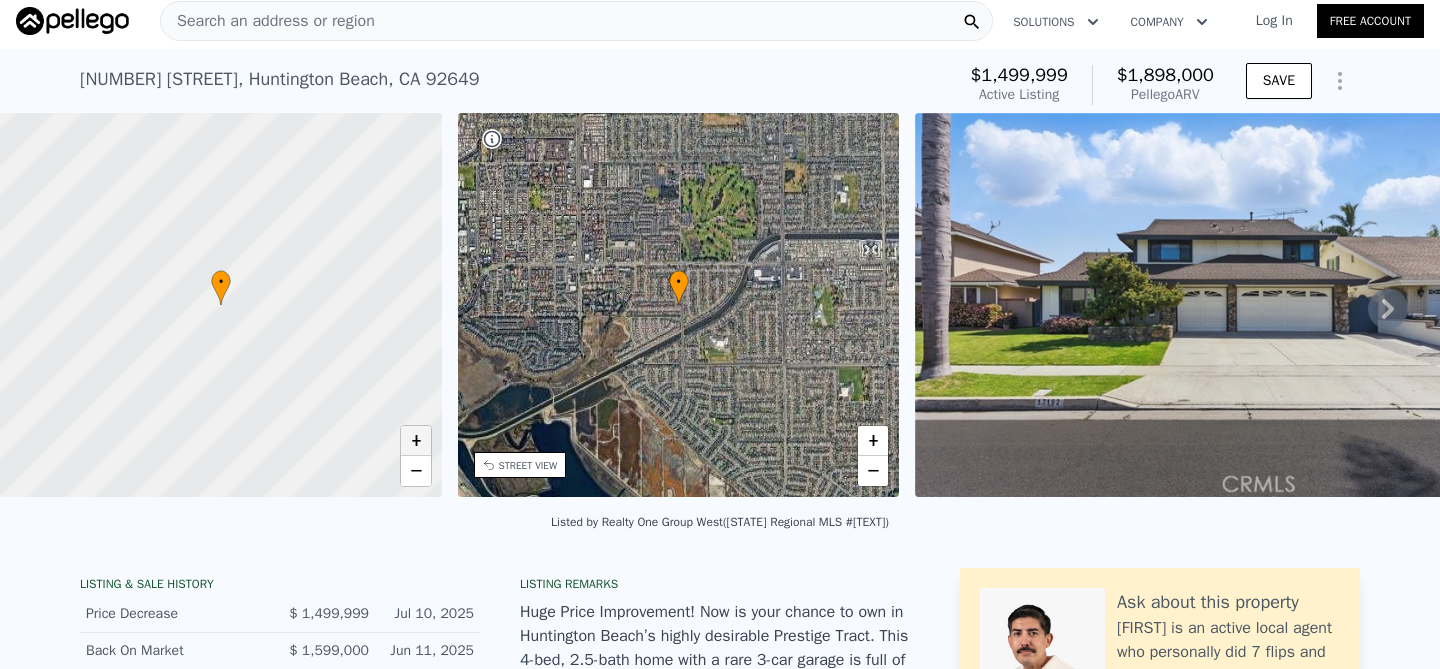 click on "+" at bounding box center (416, 441) 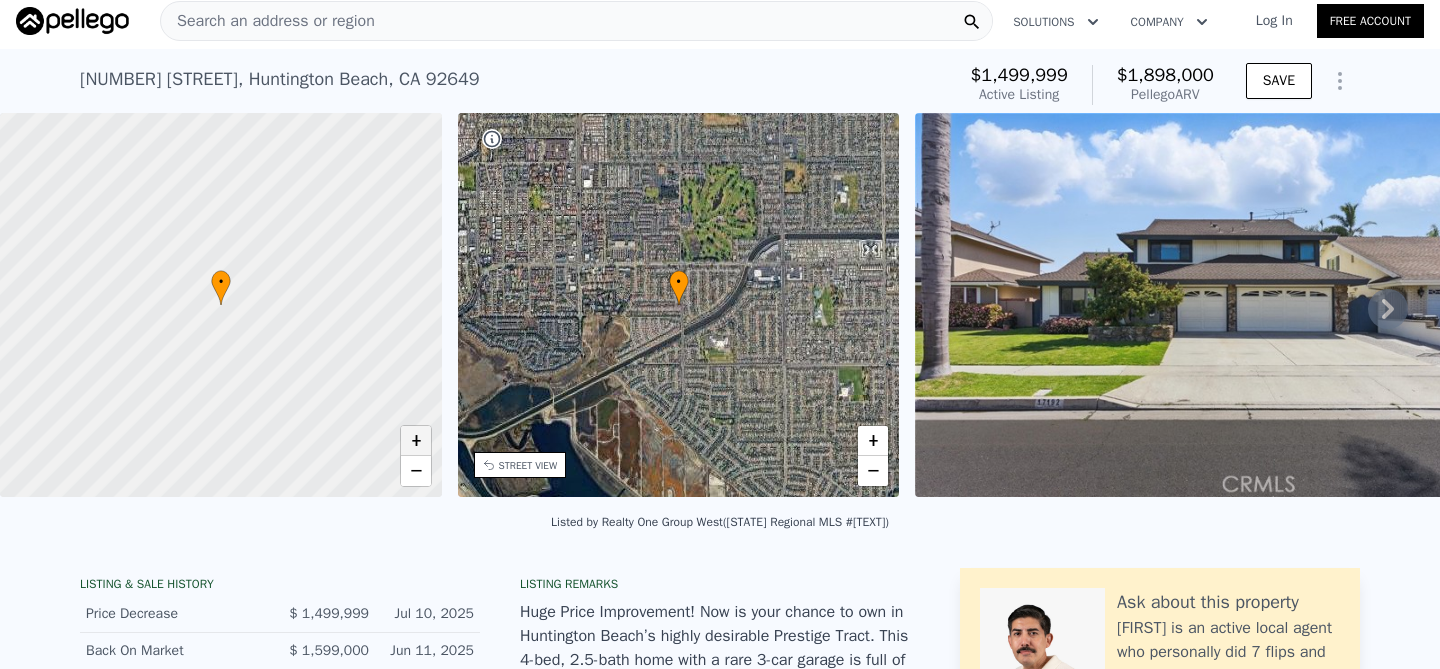 click on "+" at bounding box center [416, 441] 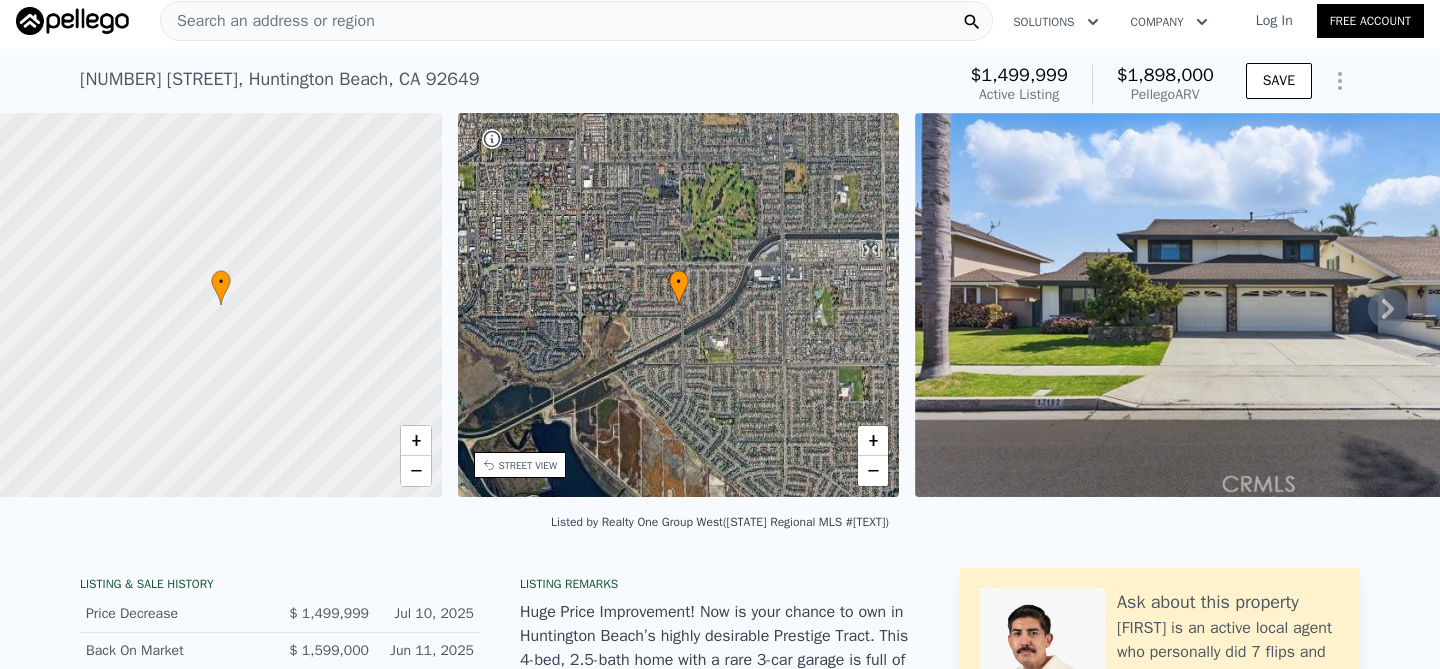 click 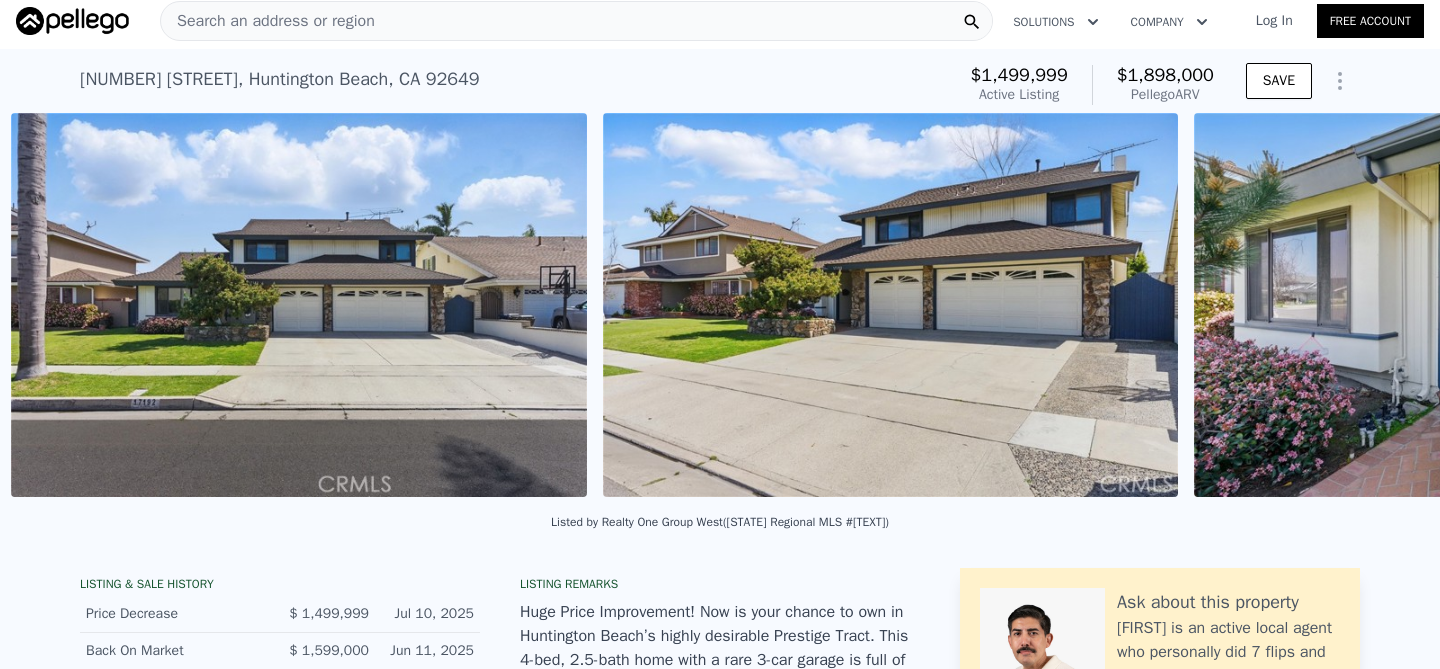 scroll, scrollTop: 0, scrollLeft: 915, axis: horizontal 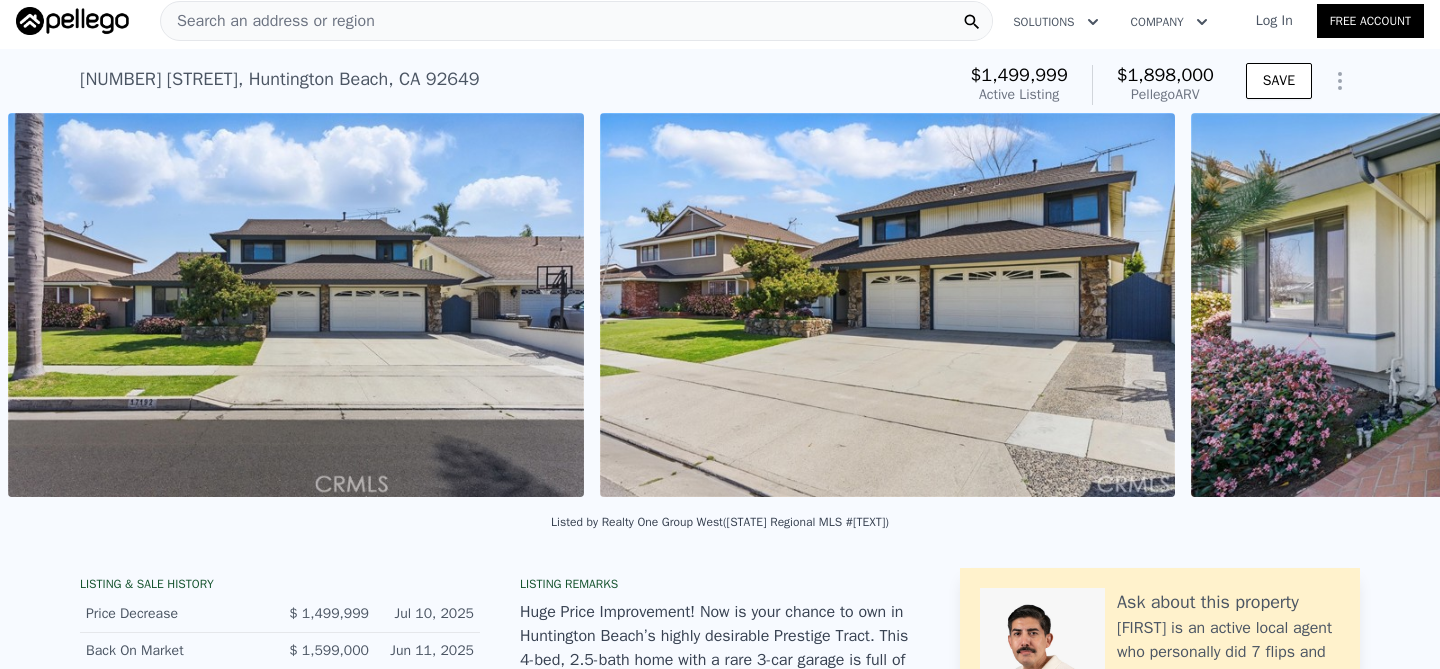 click at bounding box center (1479, 305) 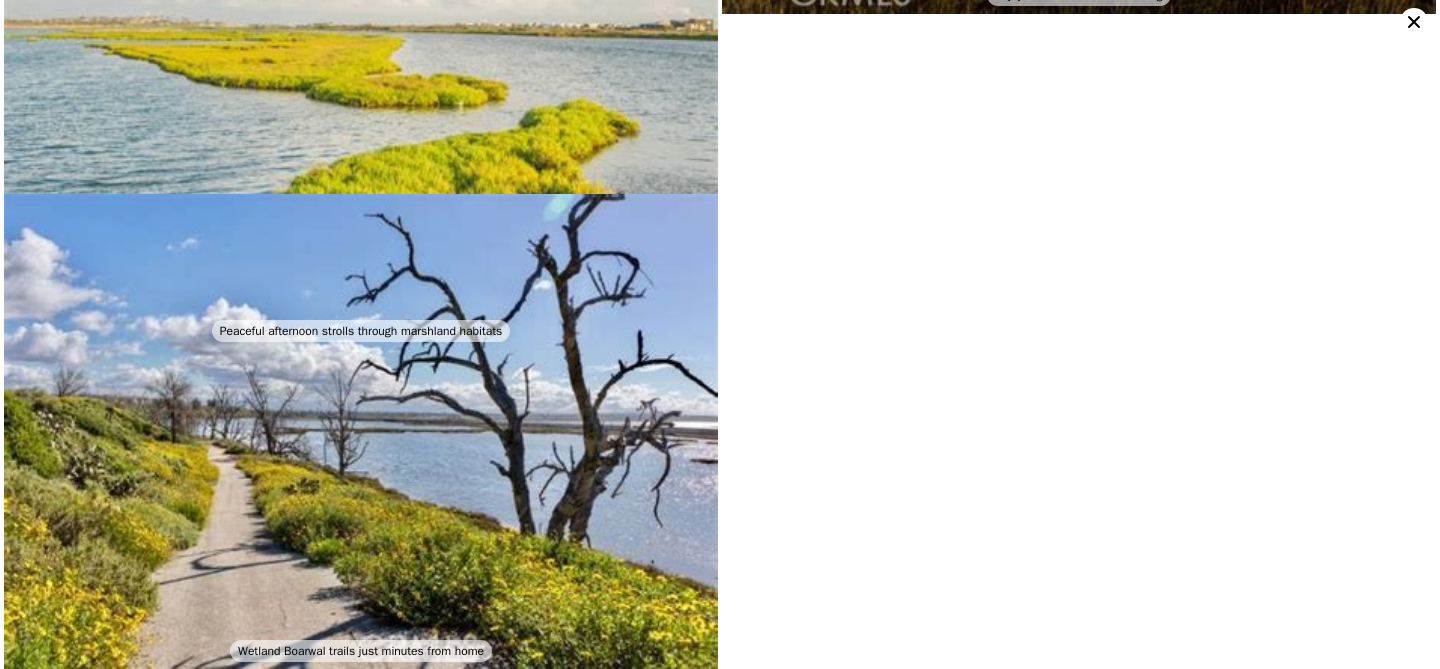 scroll, scrollTop: 5081, scrollLeft: 0, axis: vertical 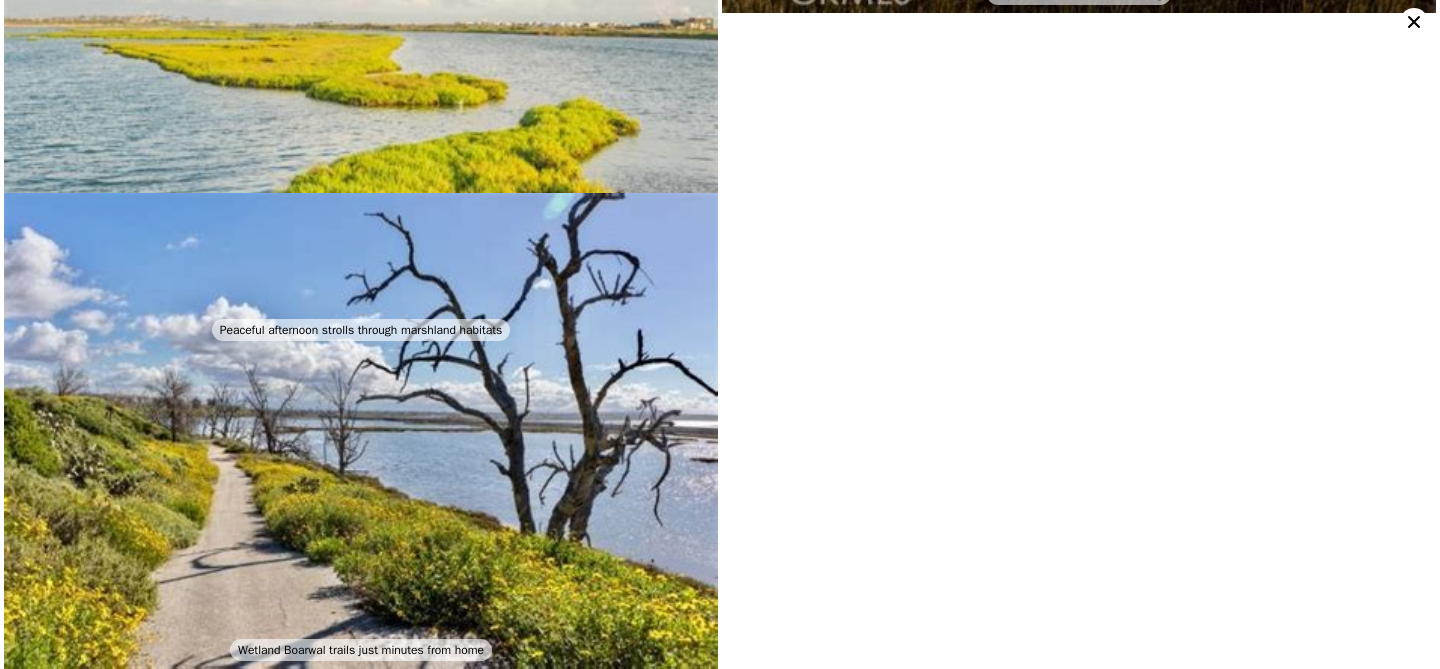 click 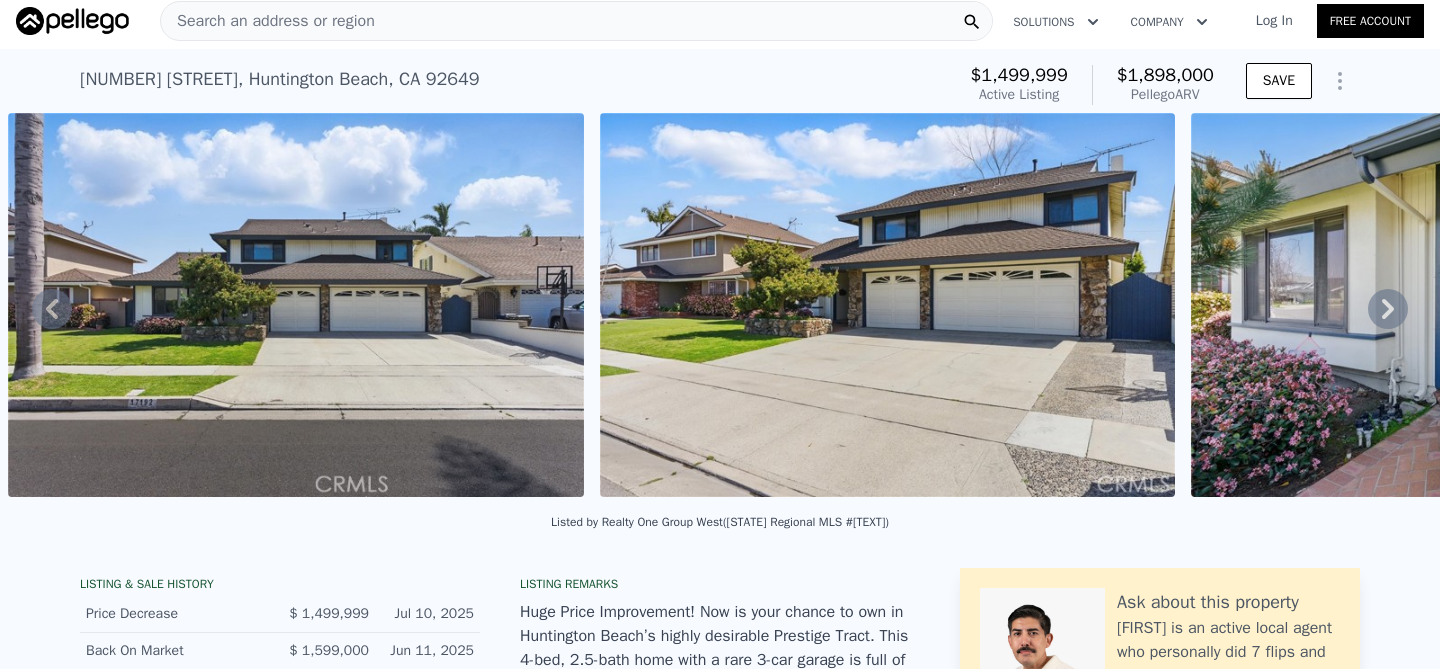 click on "17192 Saint Andrews Ln ,   Huntington Beach ,   CA   92649" at bounding box center [280, 79] 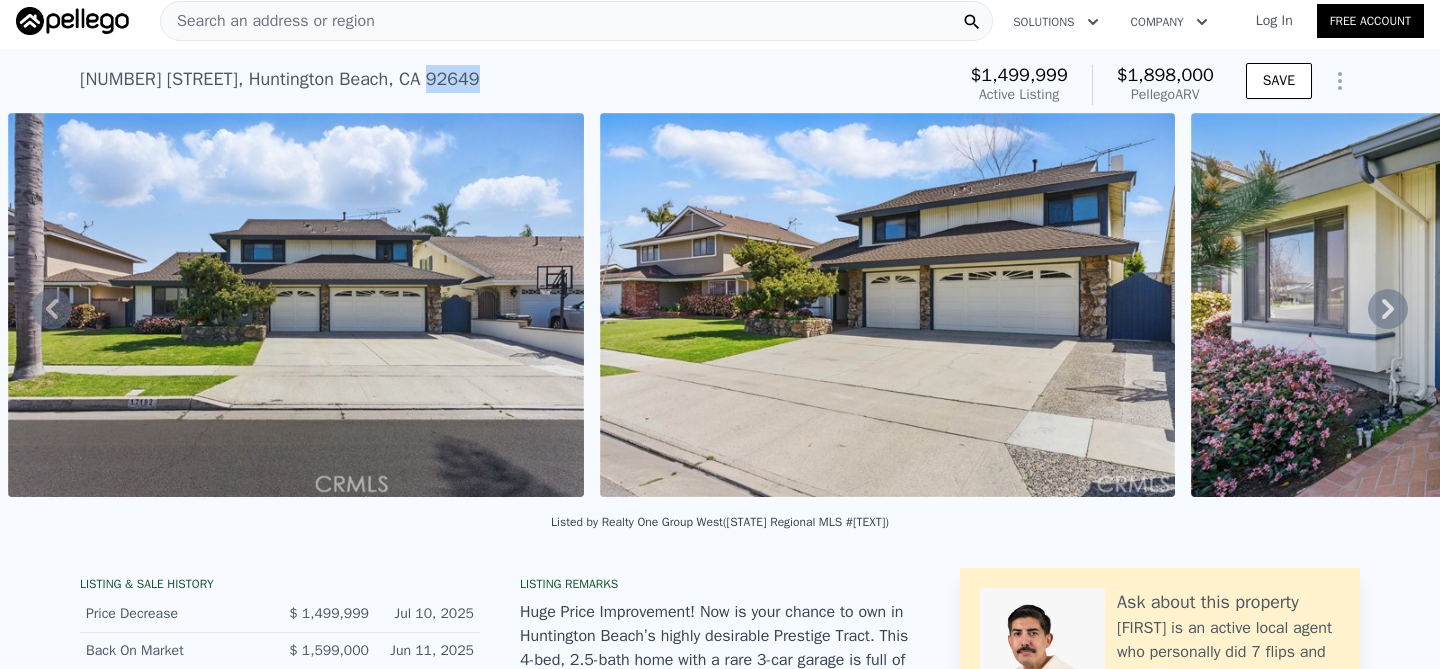 click on "17192 Saint Andrews Ln ,   Huntington Beach ,   CA   92649" at bounding box center (280, 79) 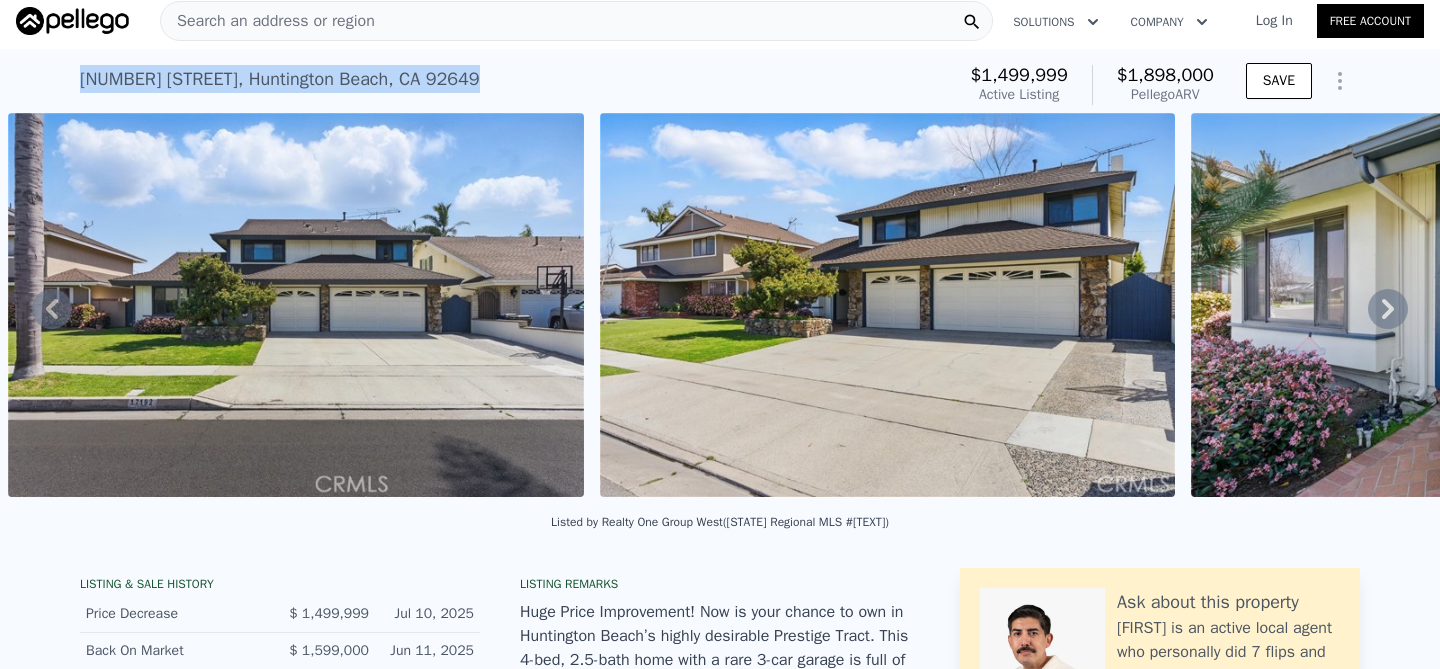 copy on "17192 Saint Andrews Ln ,   Huntington Beach ,   CA   92649 Active at  $1.500m (~ARV  $1.898m )" 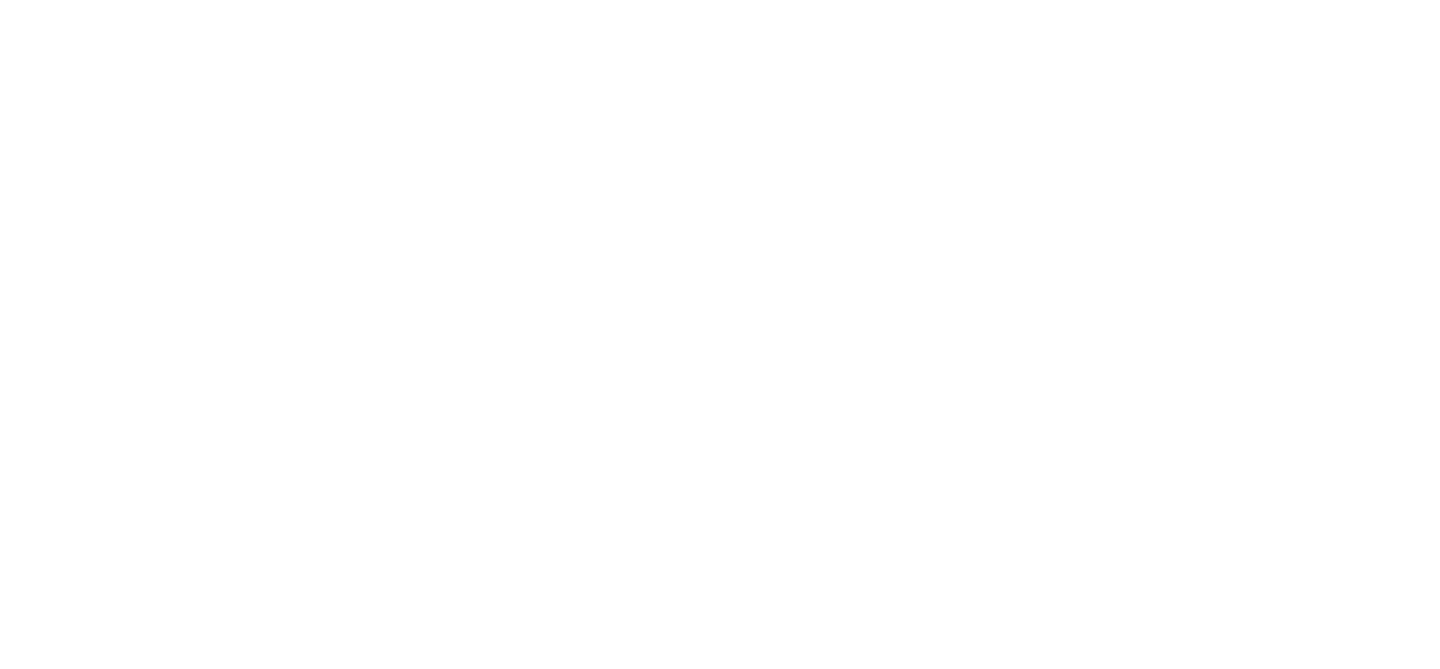 scroll, scrollTop: 0, scrollLeft: 0, axis: both 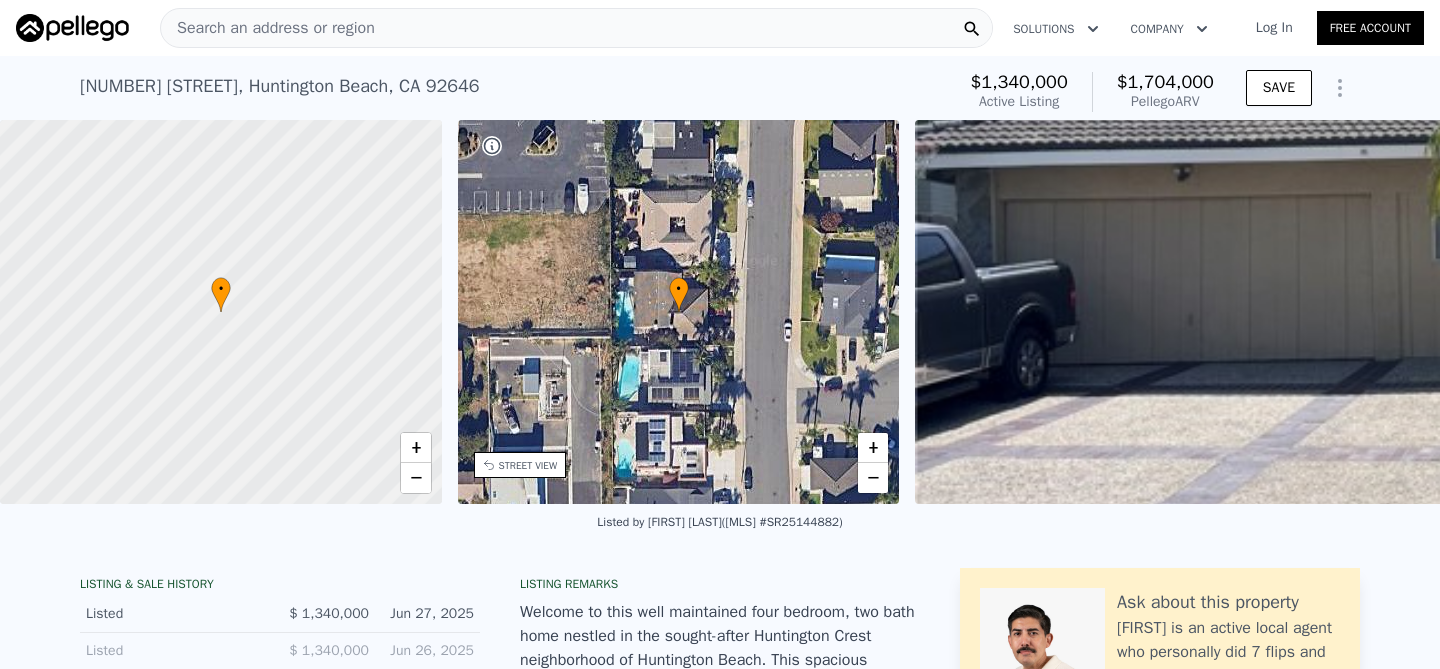 click on "[NUMBER] [STREET] ,   [CITY] ,   [STATE]   [ZIP]" at bounding box center (280, 86) 